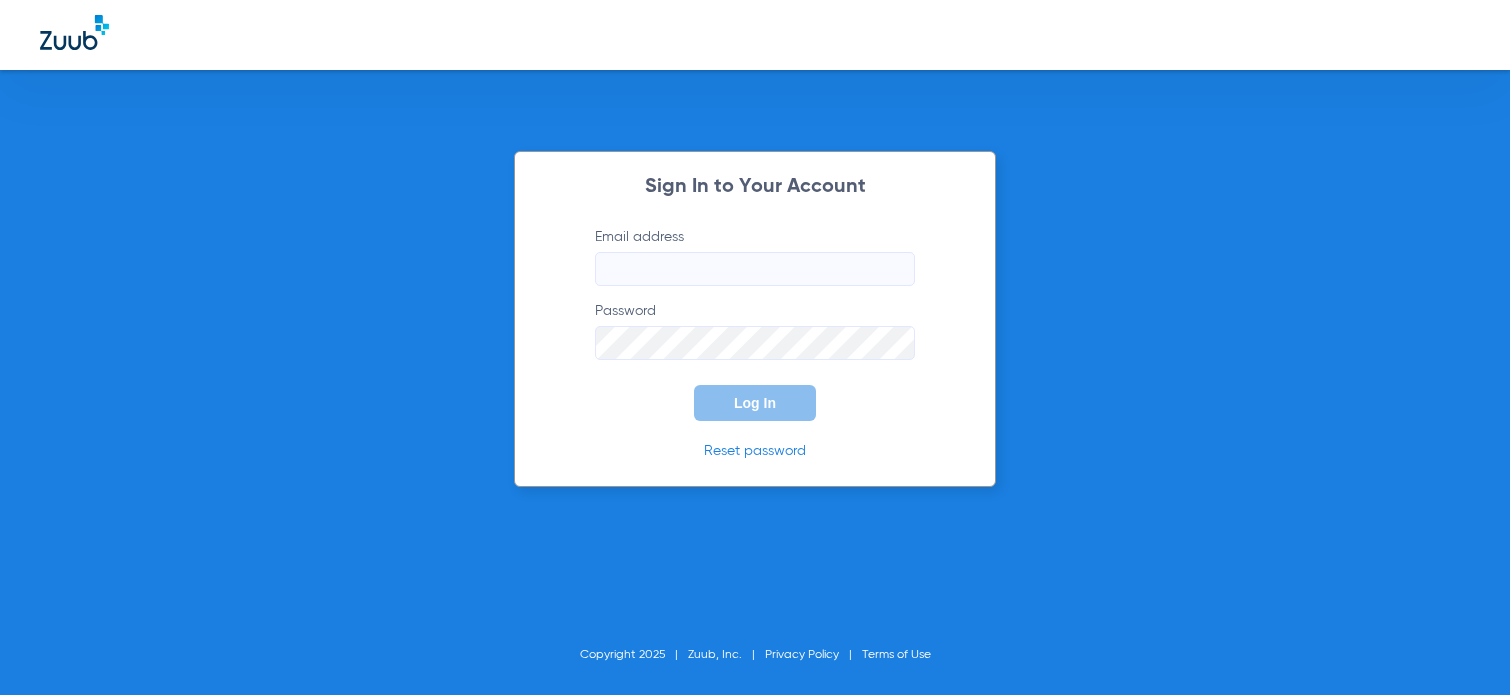 scroll, scrollTop: 0, scrollLeft: 0, axis: both 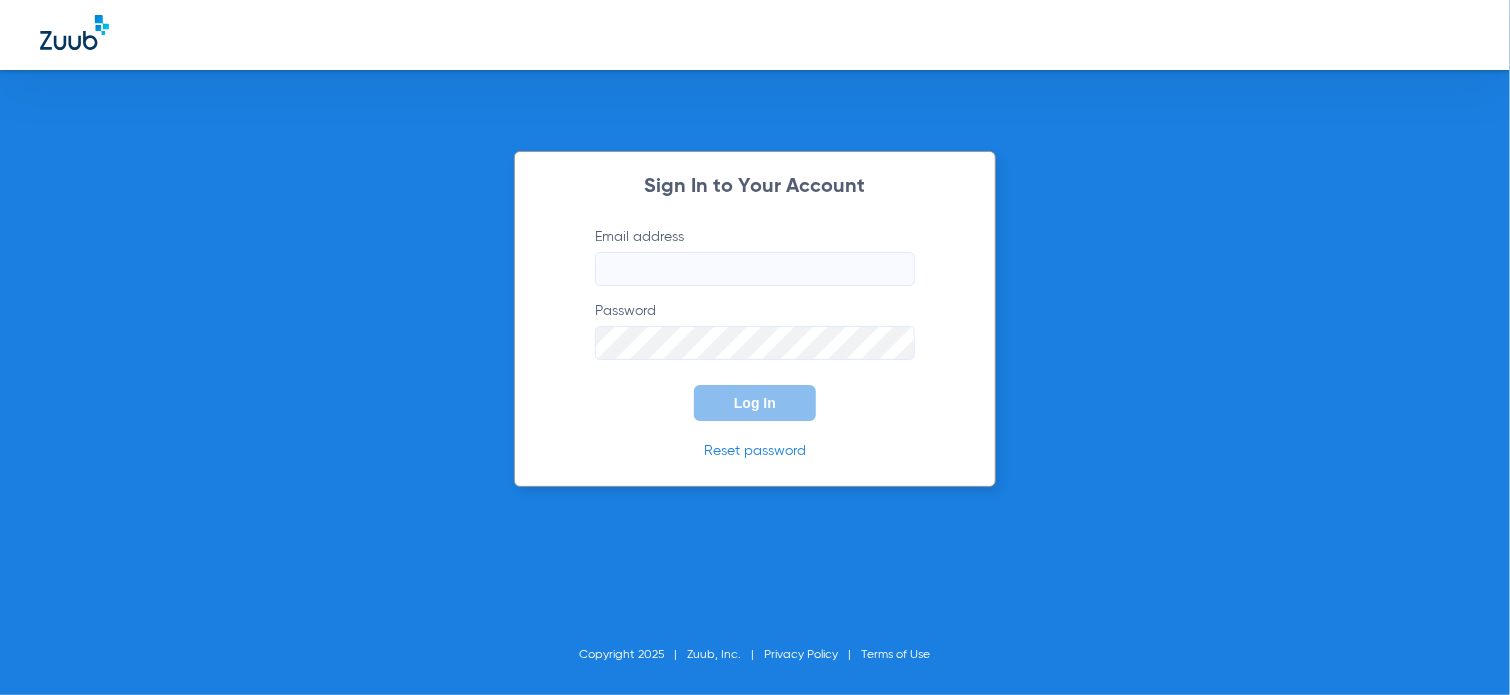 type on "[PERSON_NAME][EMAIL_ADDRESS][DOMAIN_NAME]" 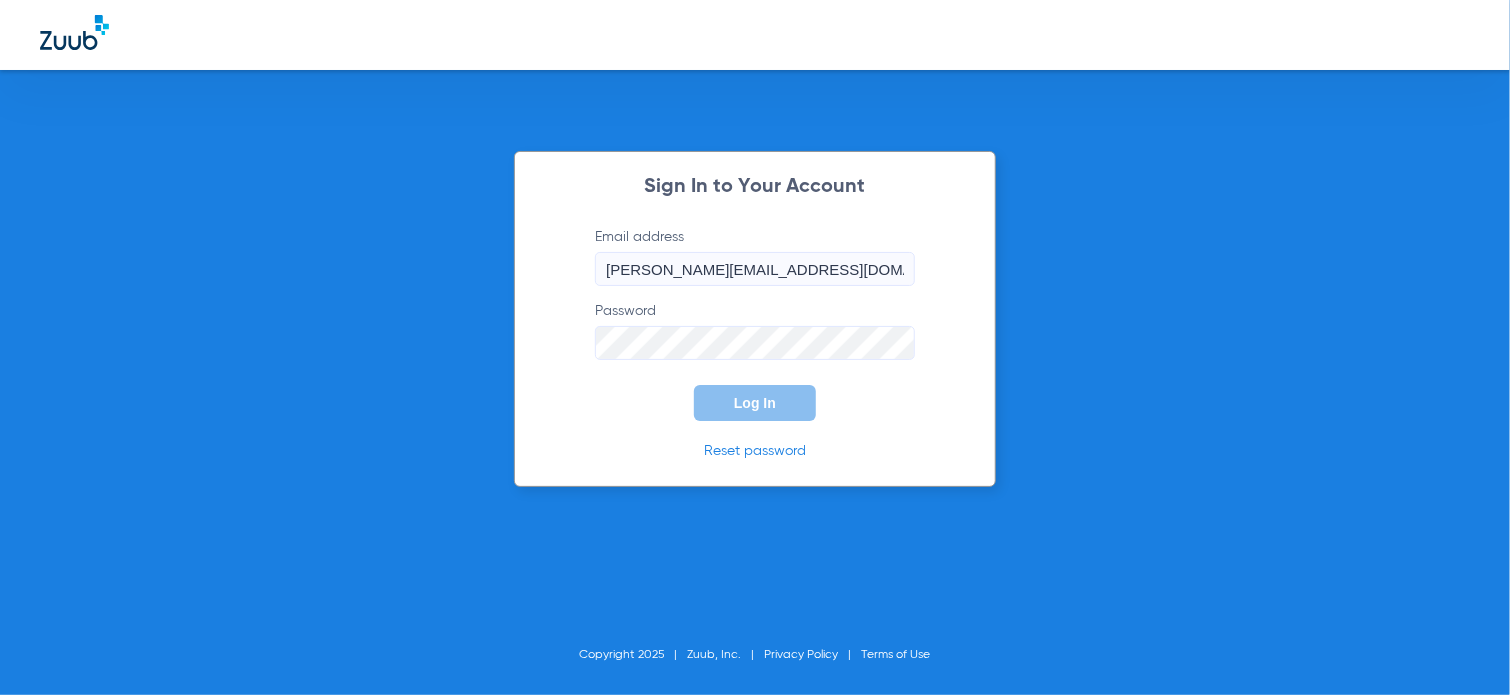 click on "Log In" 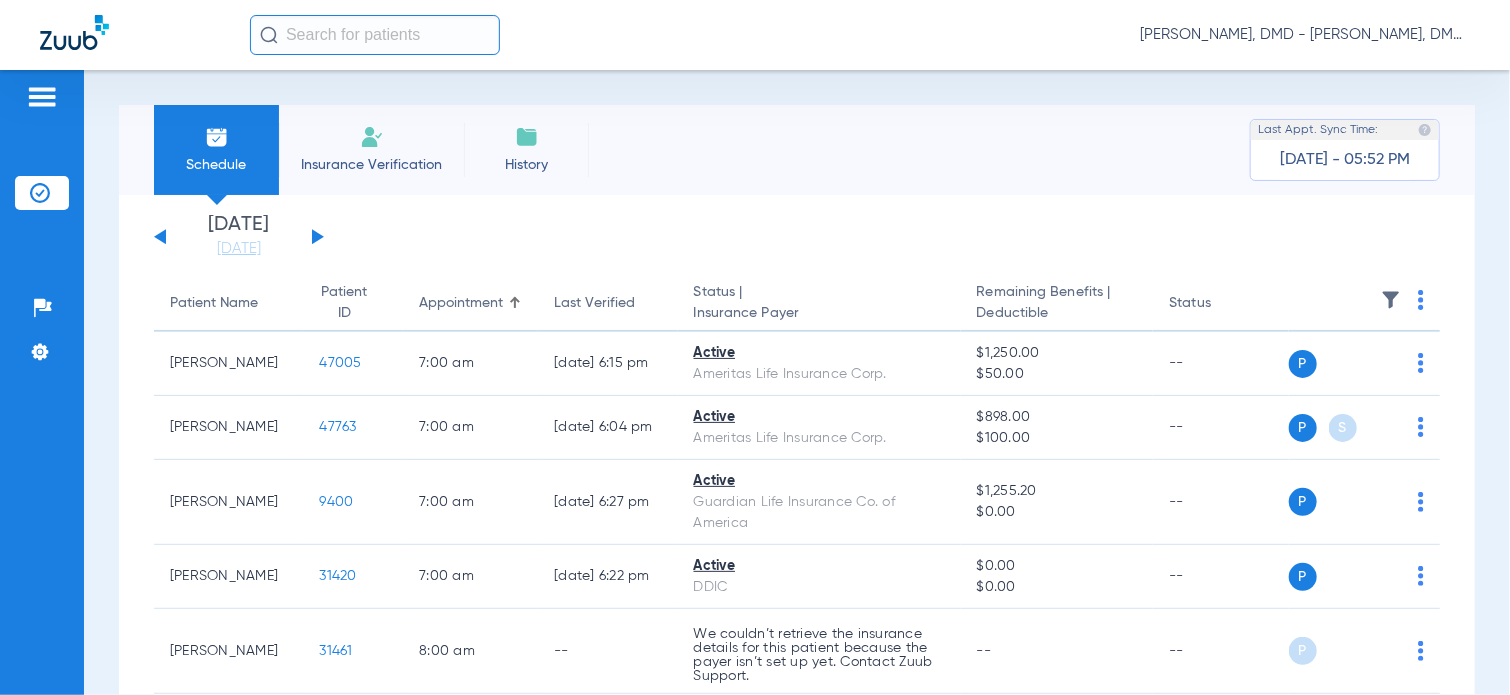 scroll, scrollTop: 100, scrollLeft: 0, axis: vertical 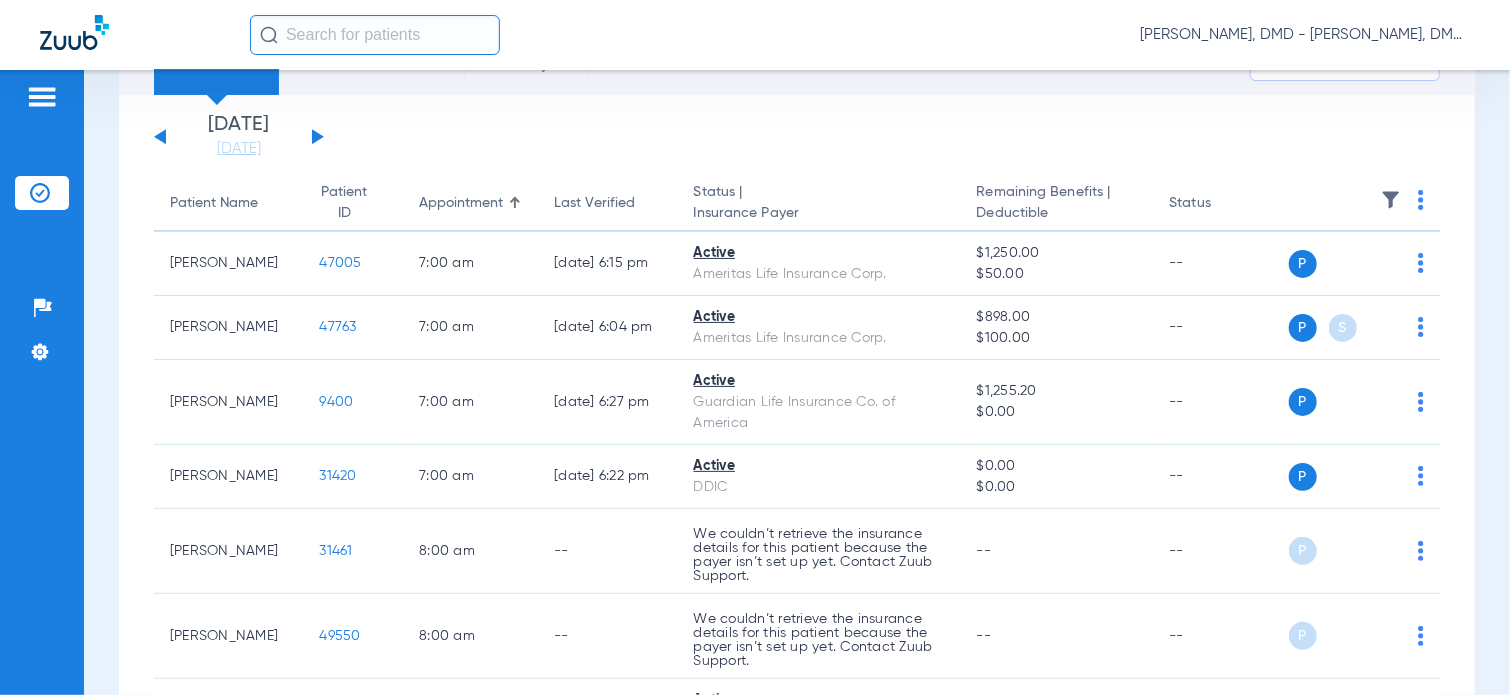 click 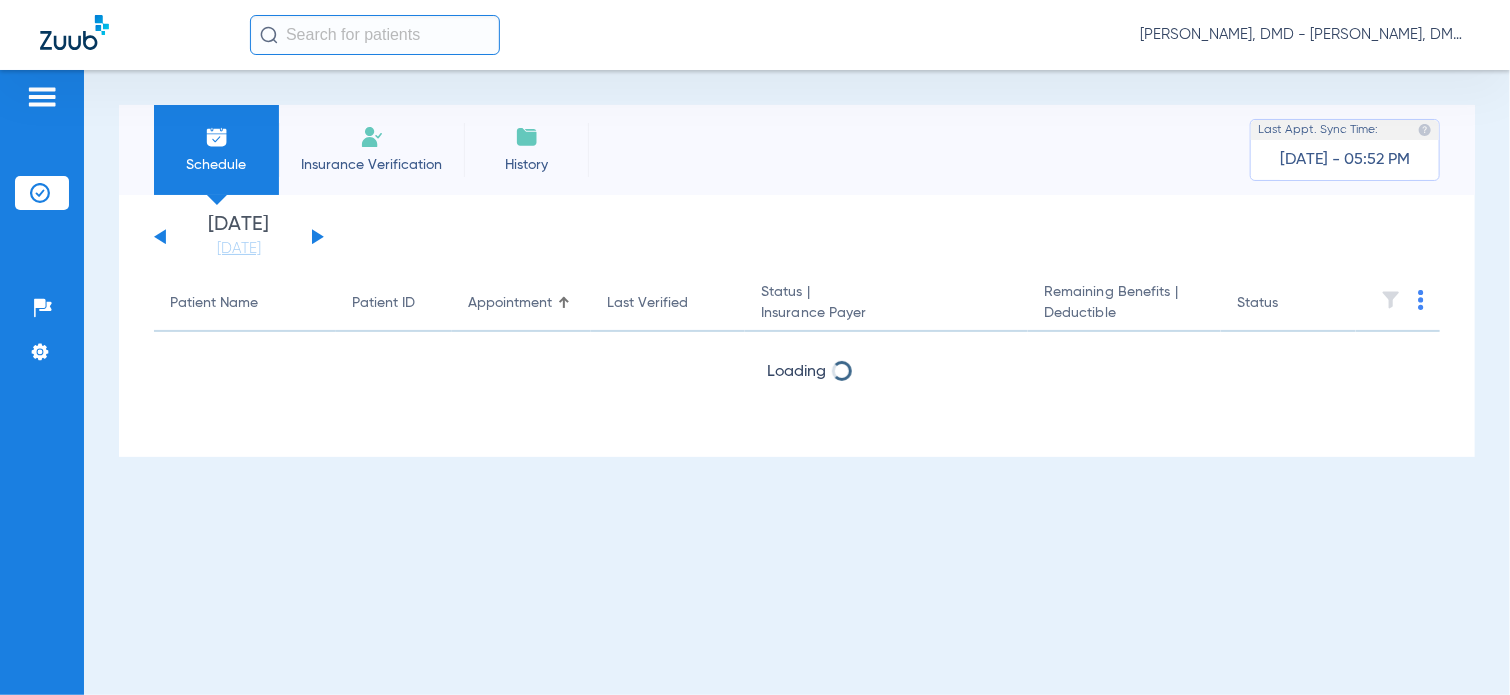 scroll, scrollTop: 0, scrollLeft: 0, axis: both 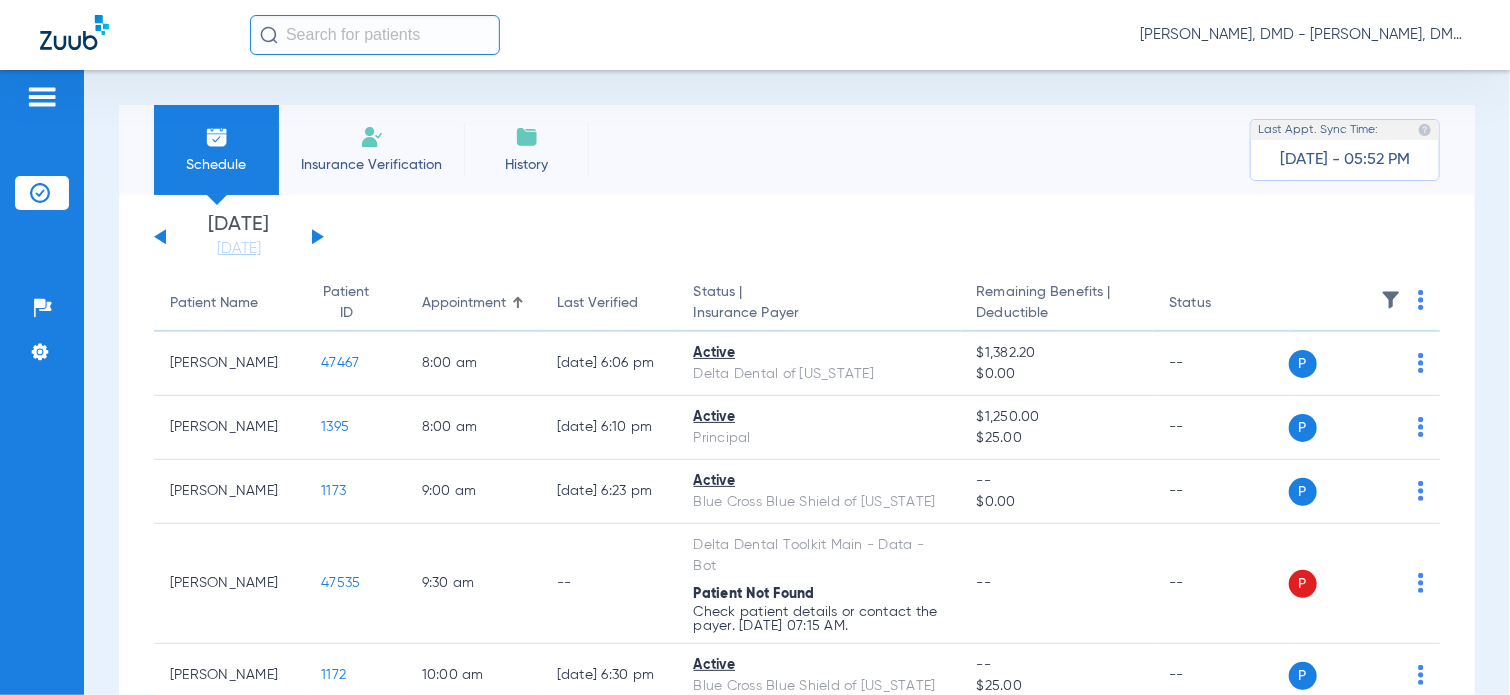 click 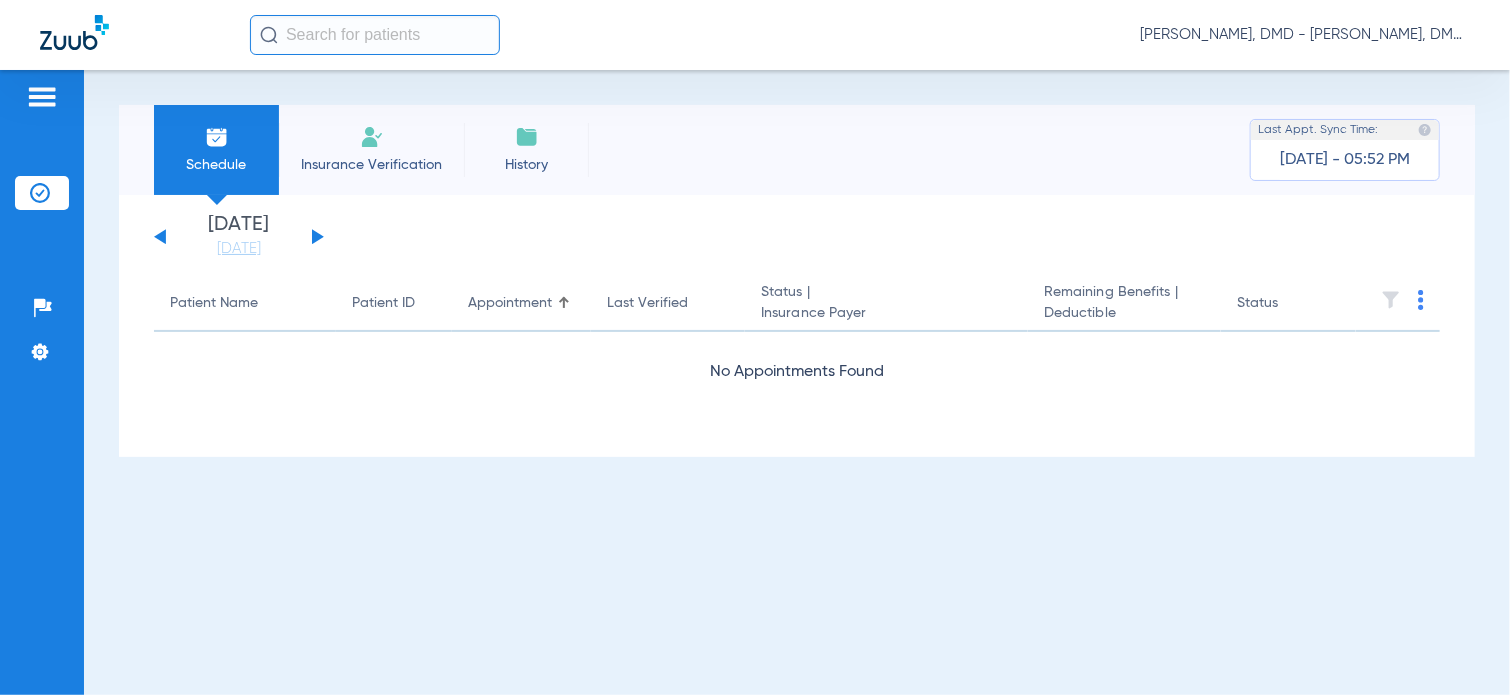 click 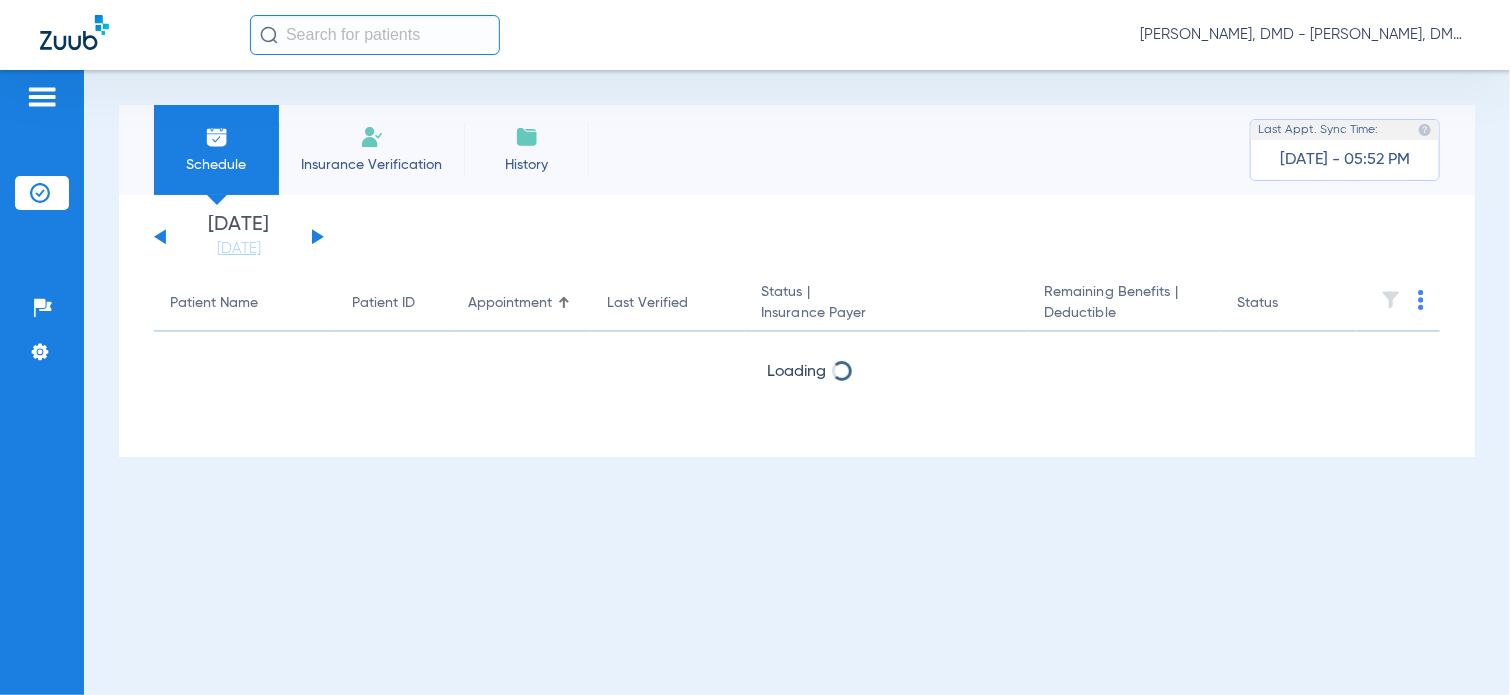 click 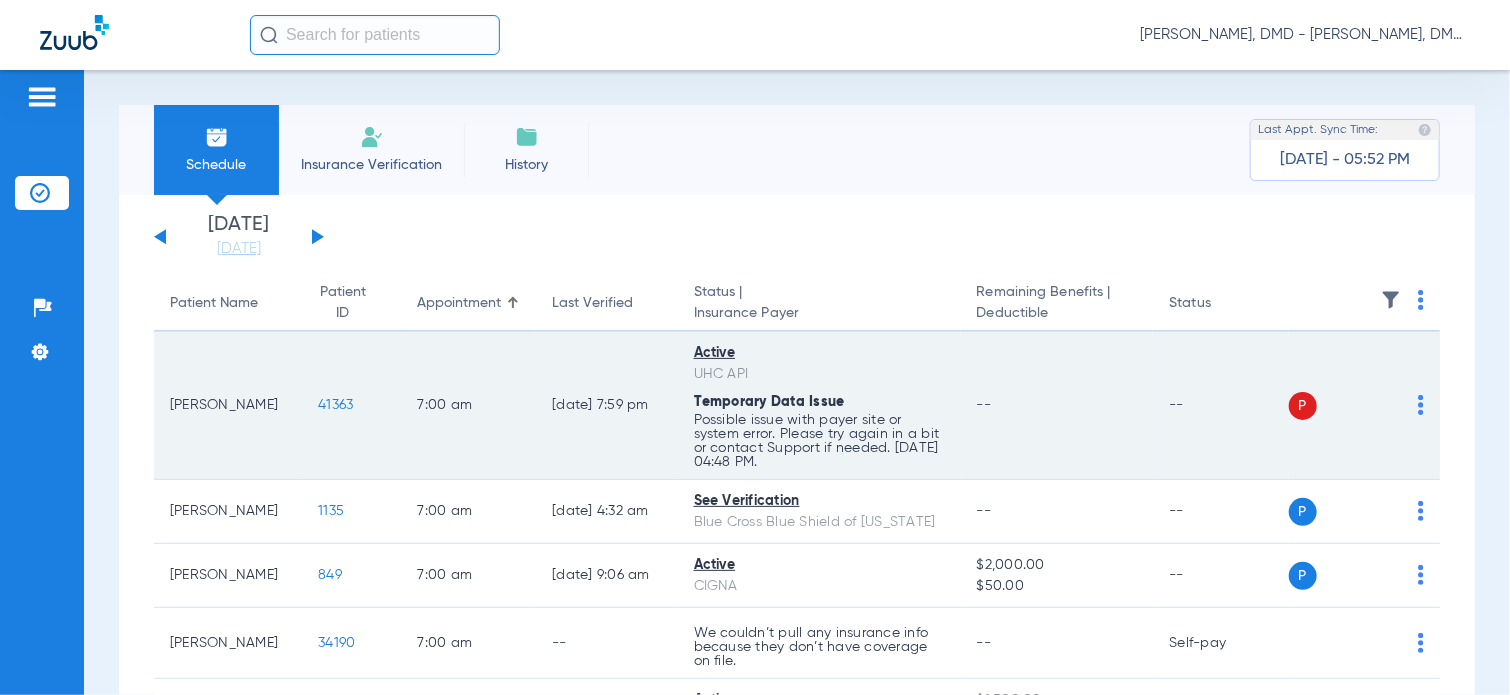 click 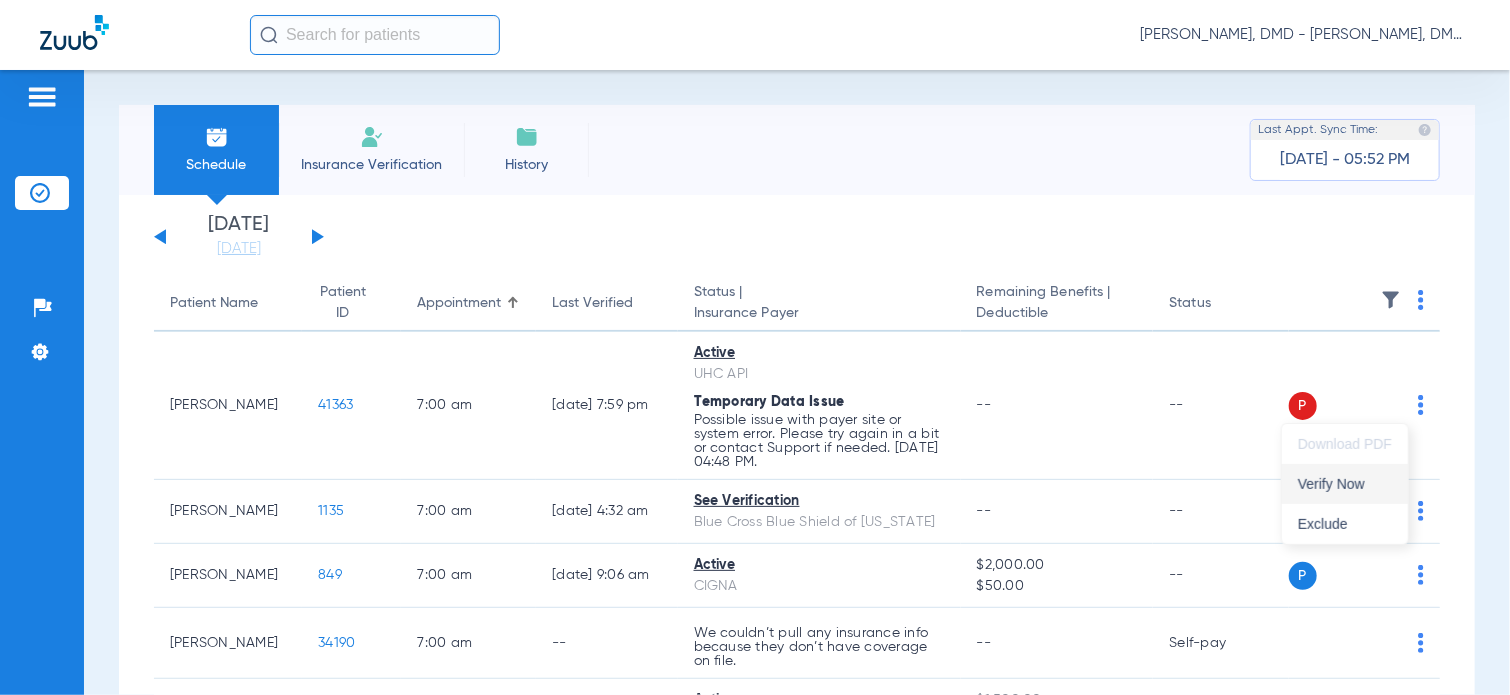 click on "Verify Now" at bounding box center [1345, 484] 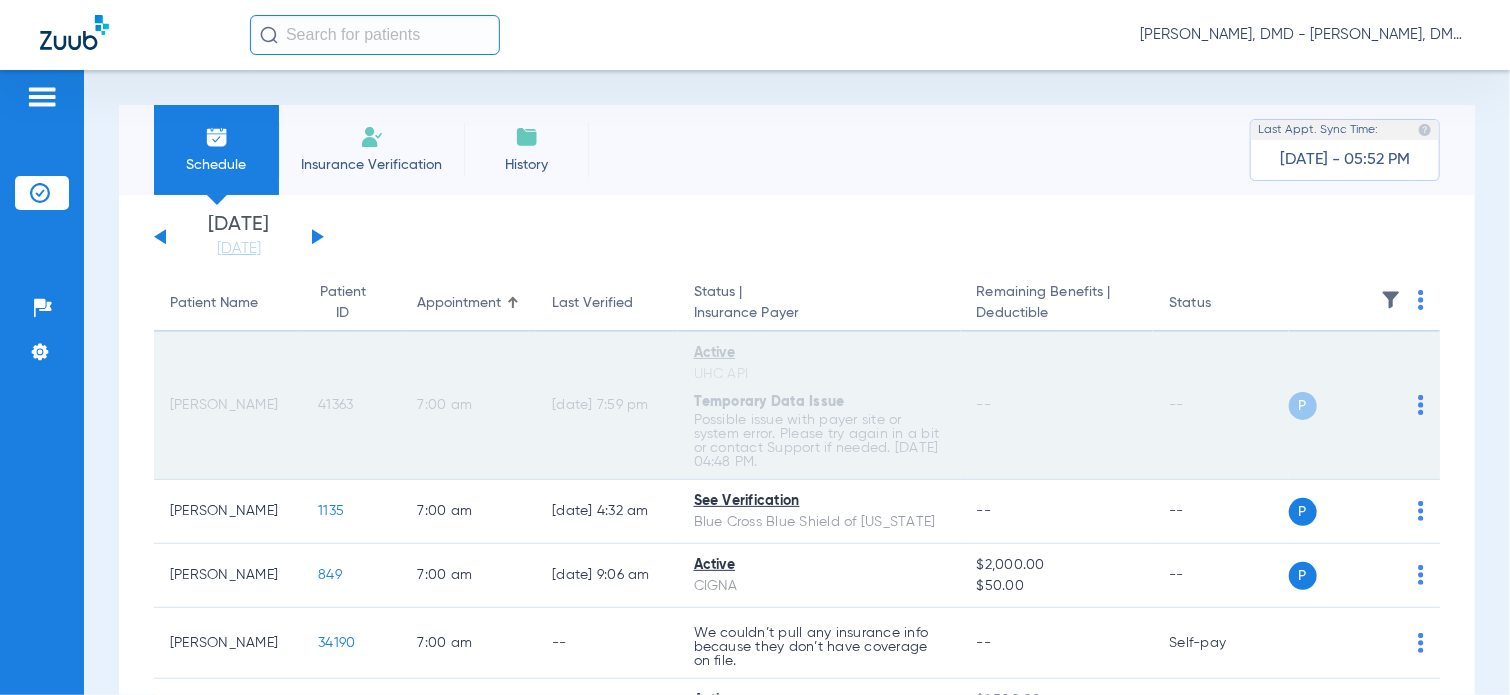 click on "41363" 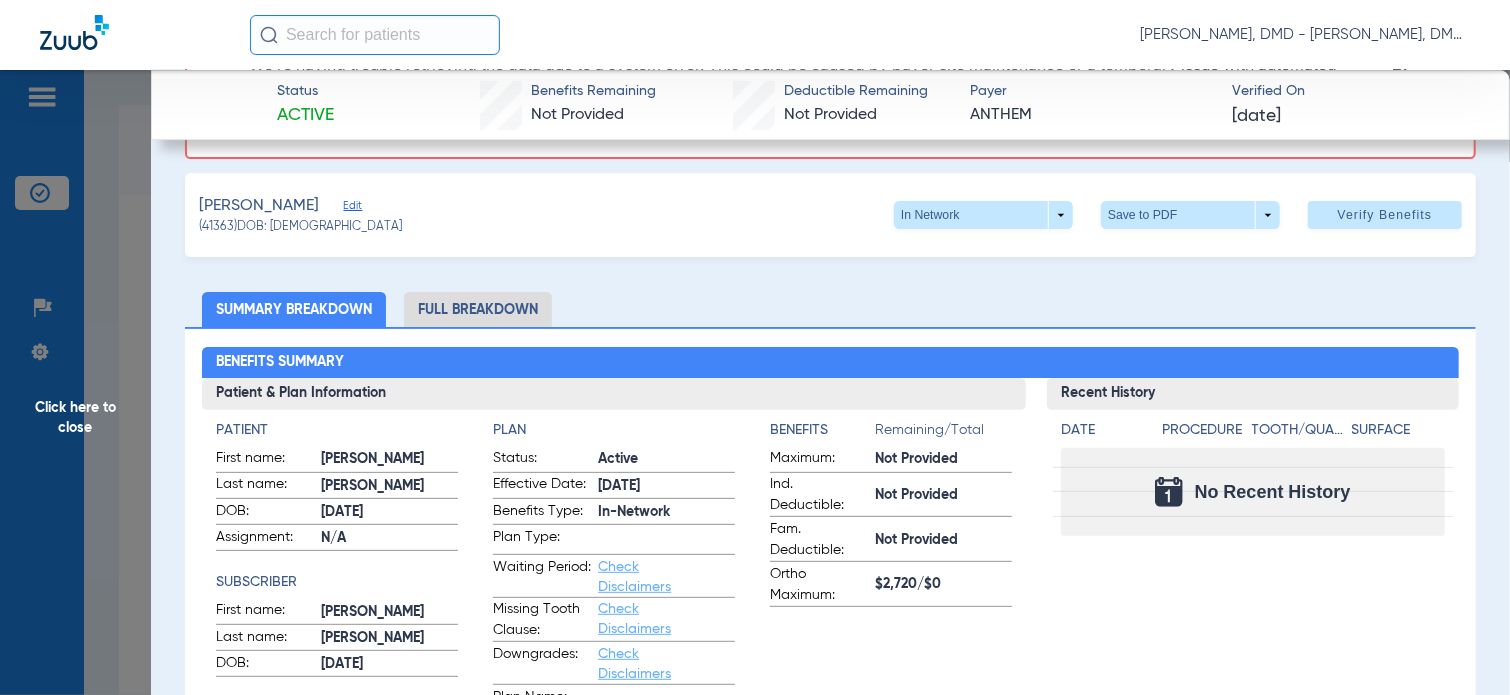 scroll, scrollTop: 100, scrollLeft: 0, axis: vertical 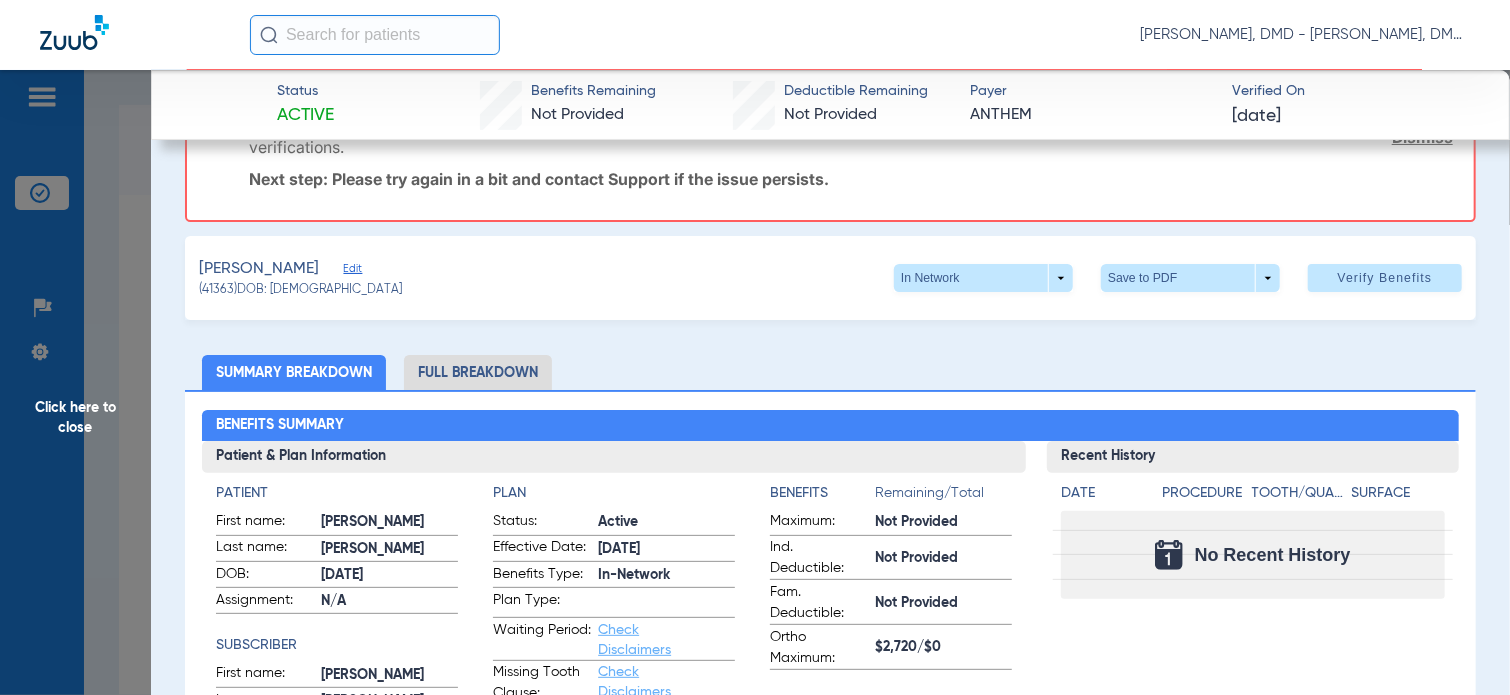 click on "Full Breakdown" 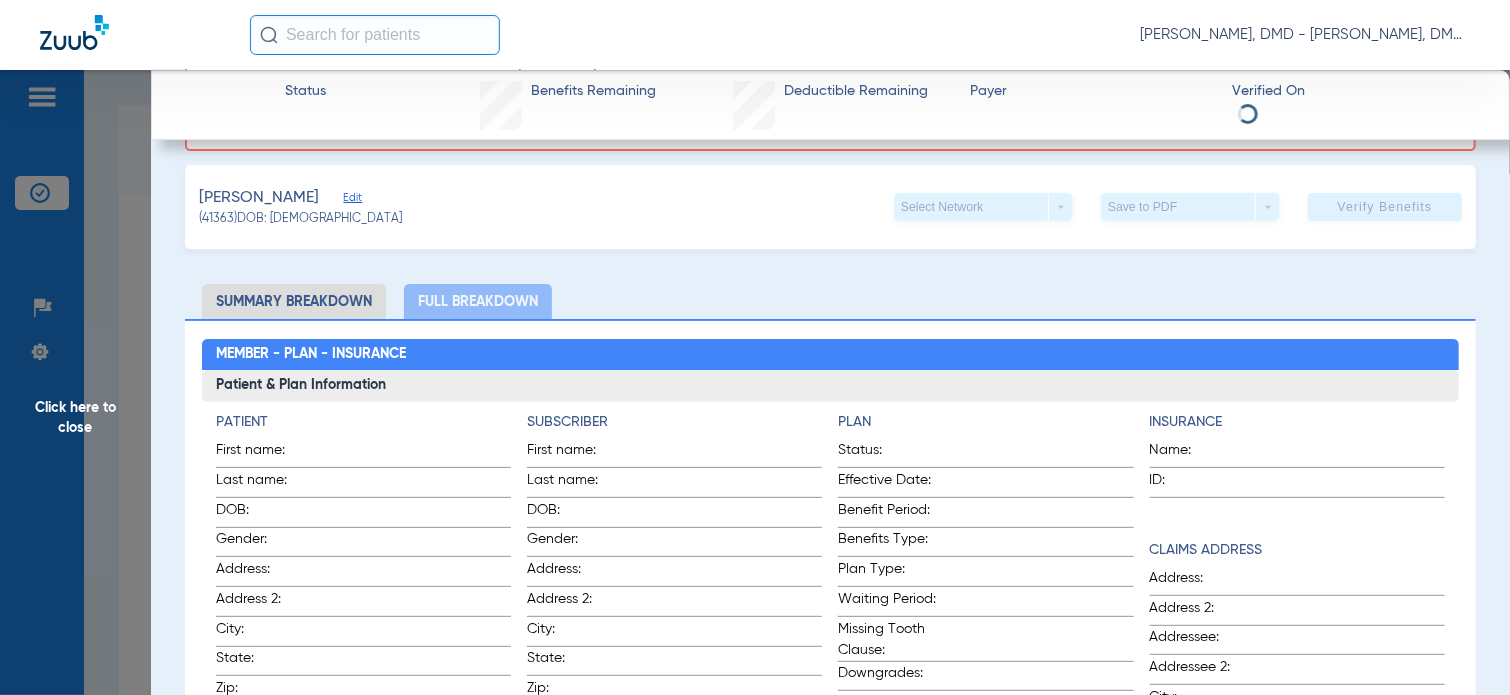 scroll, scrollTop: 0, scrollLeft: 0, axis: both 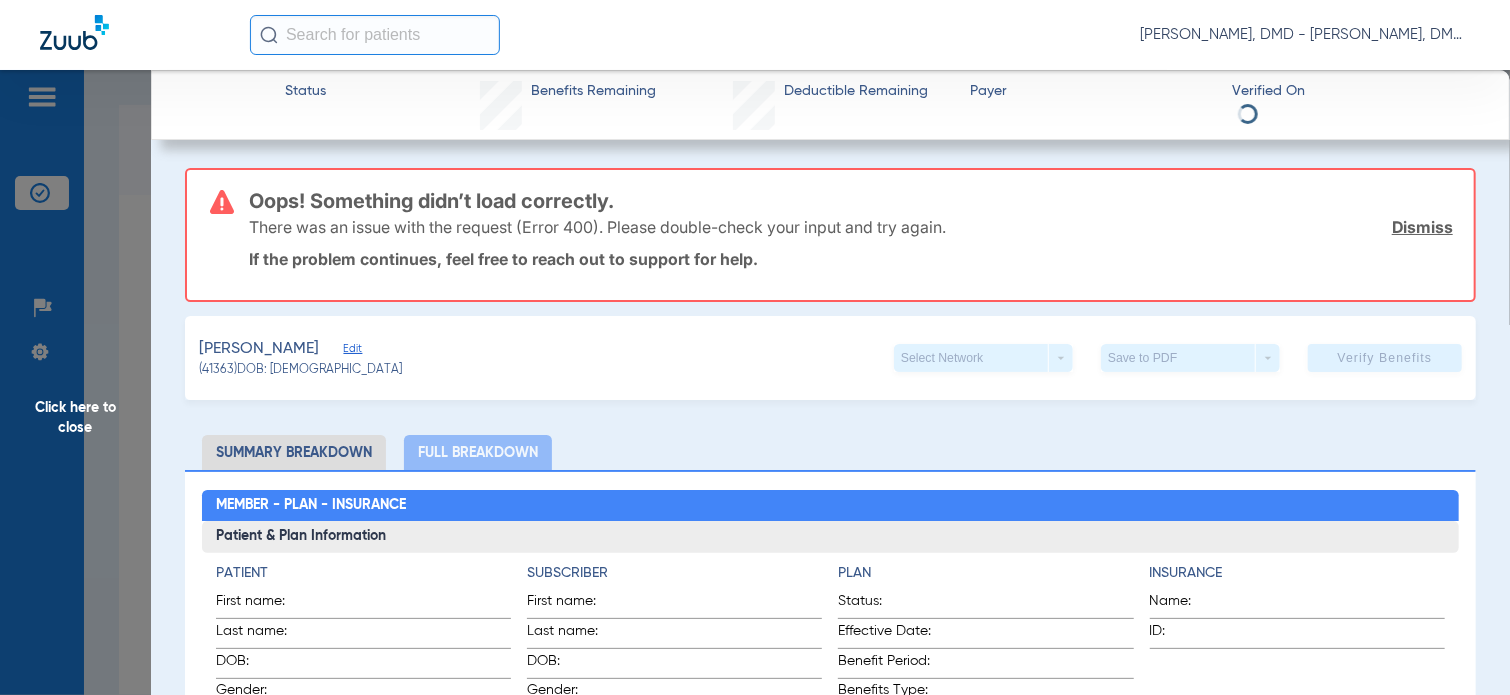 click on "Edit" 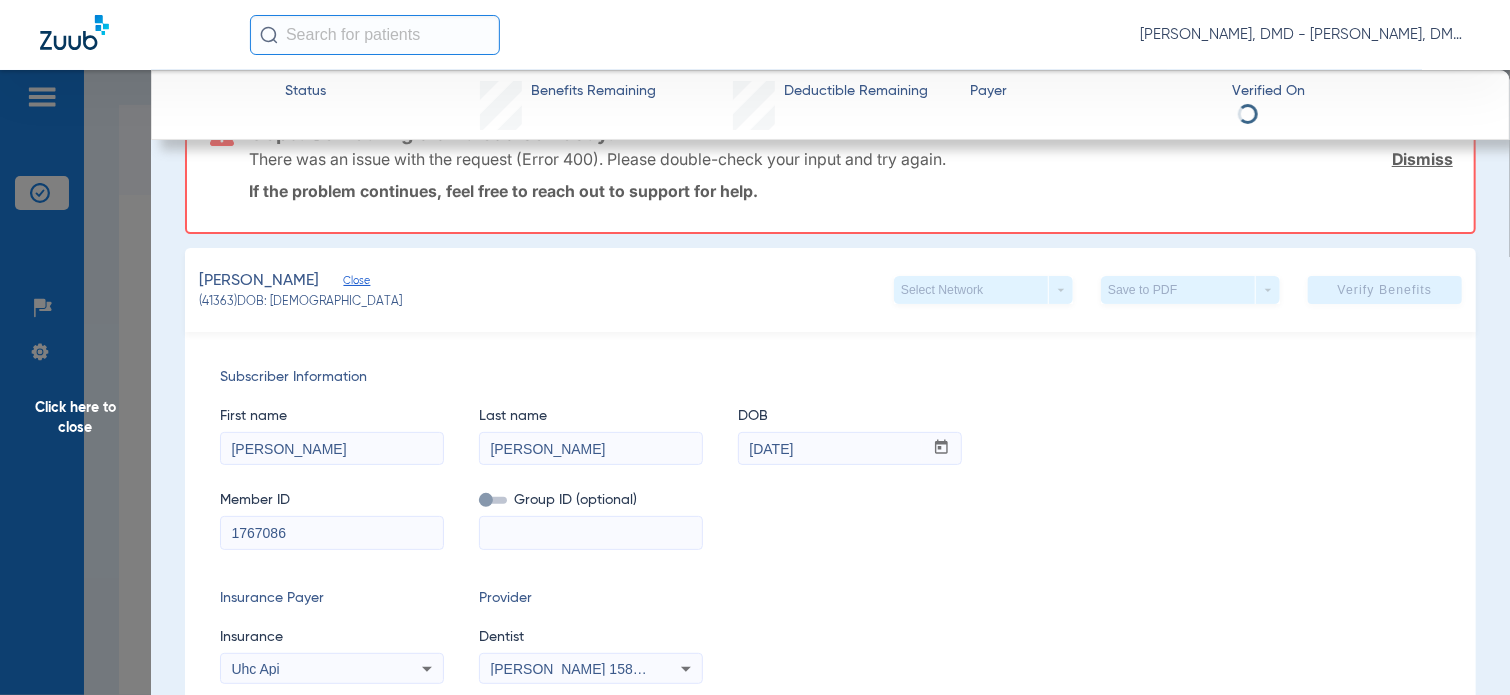 scroll, scrollTop: 100, scrollLeft: 0, axis: vertical 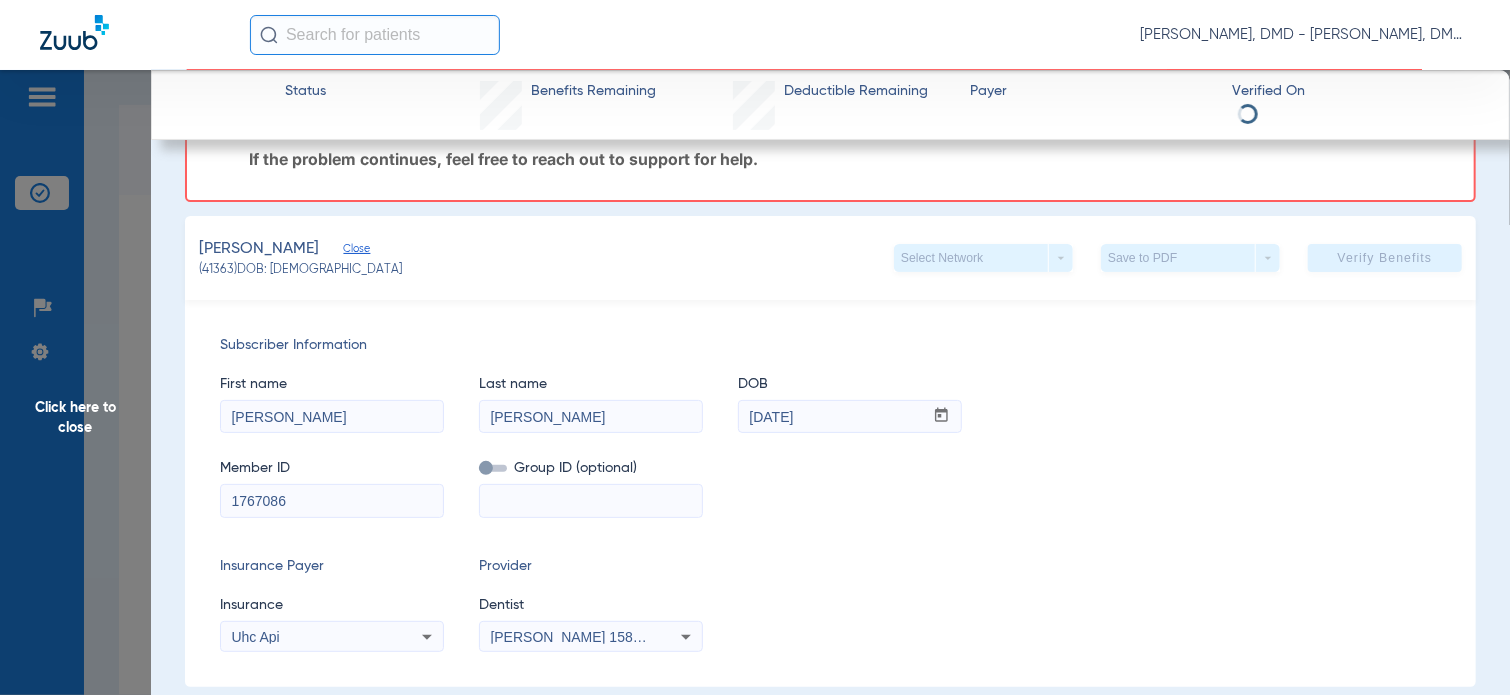click on "Click here to close" 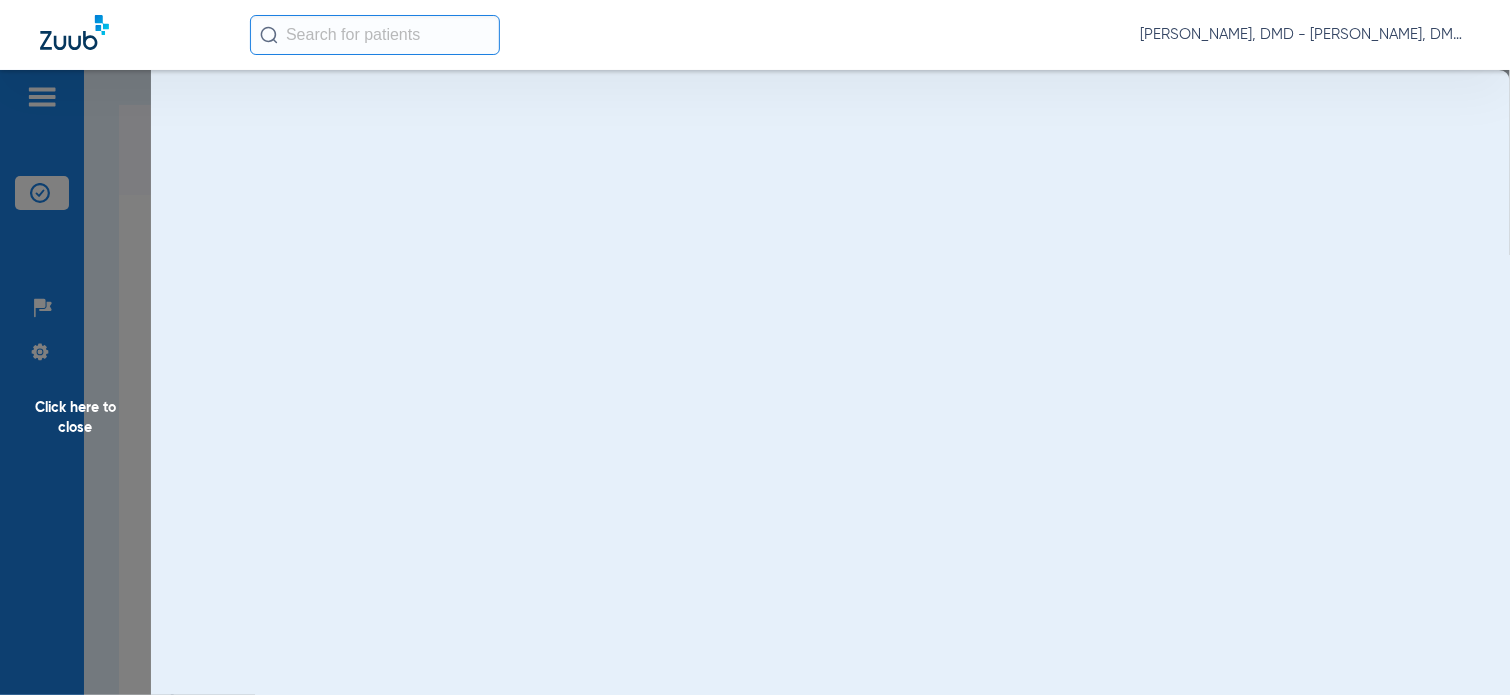 scroll, scrollTop: 0, scrollLeft: 0, axis: both 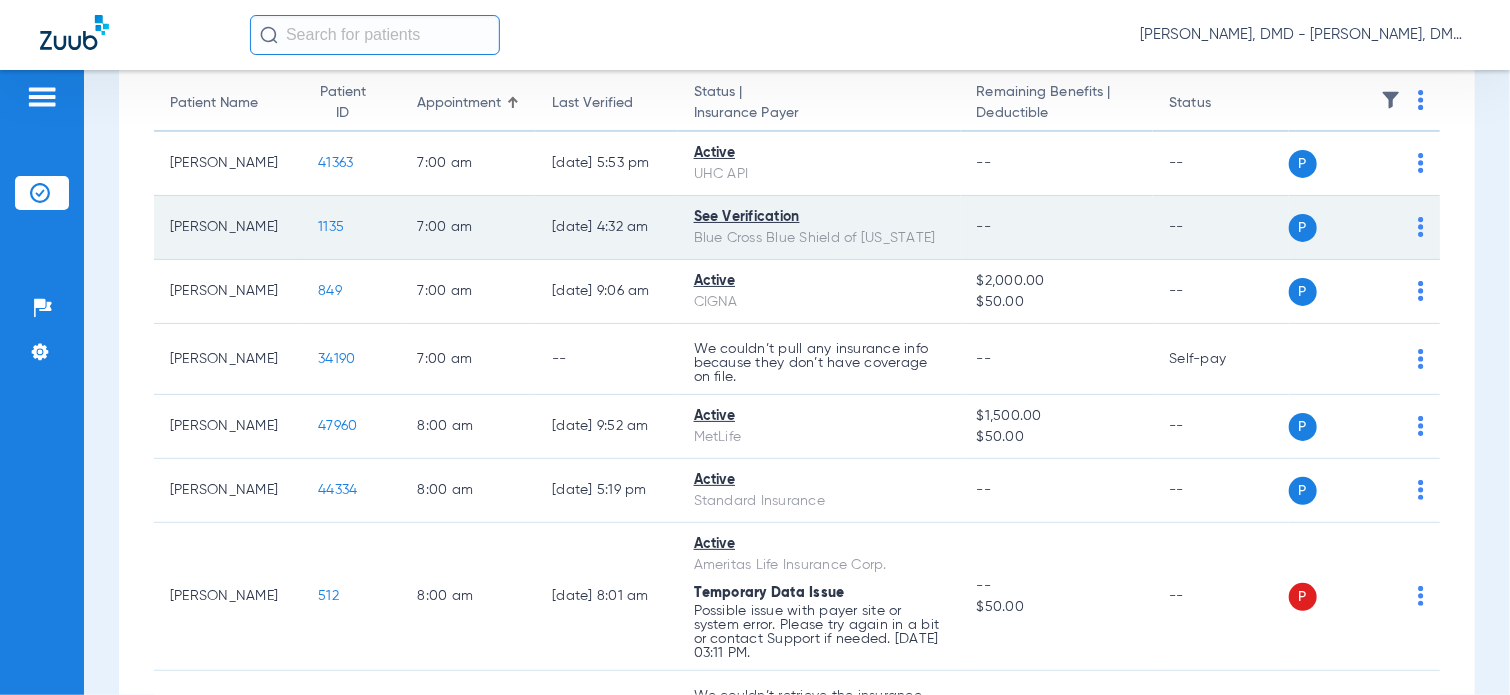 click 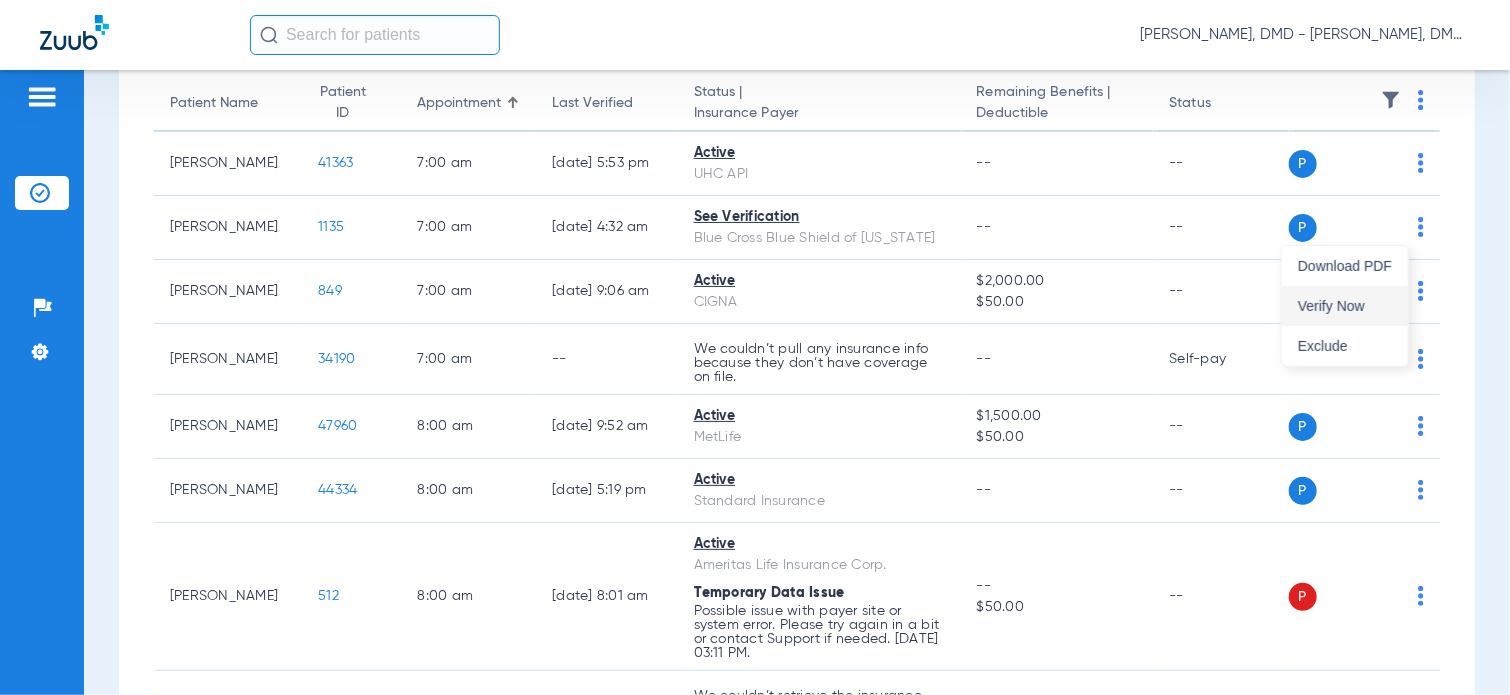 click on "Verify Now" at bounding box center (1345, 306) 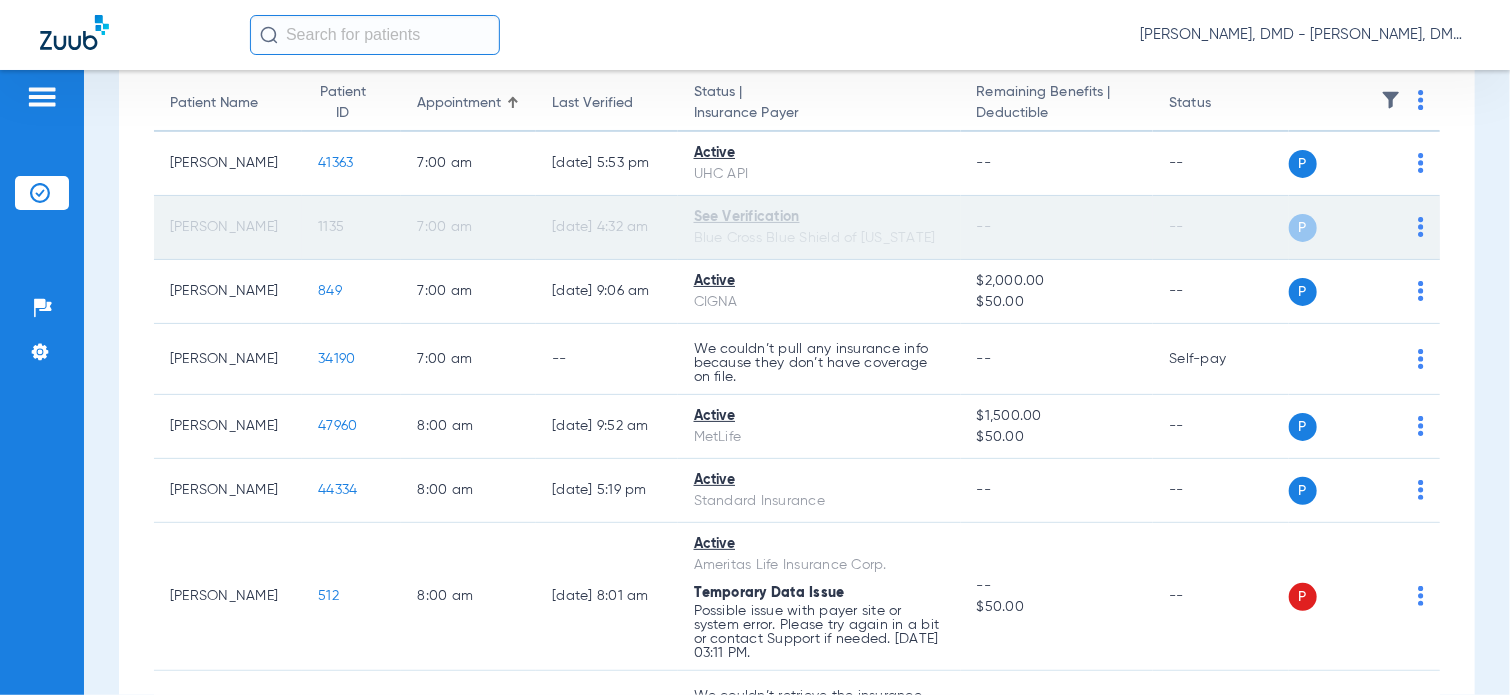 click on "1135" 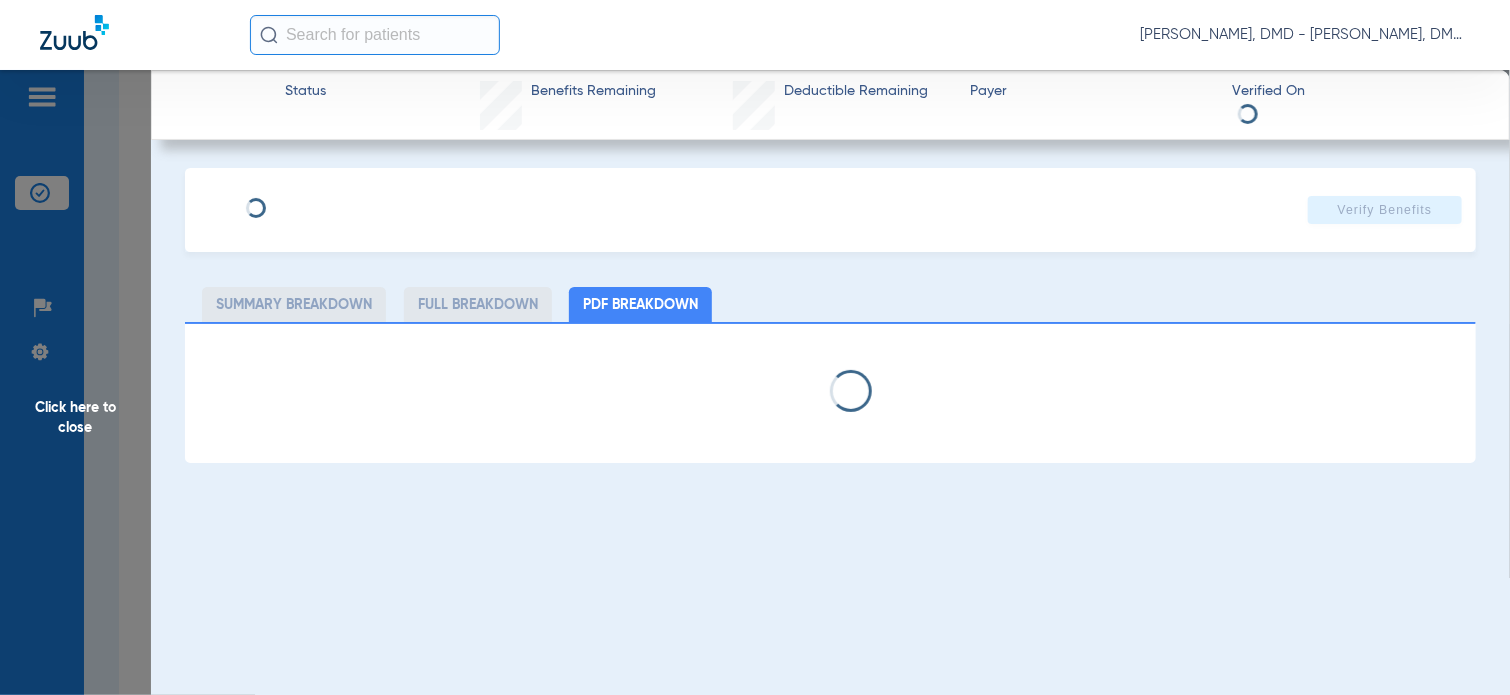 type on "[PERSON_NAME]" 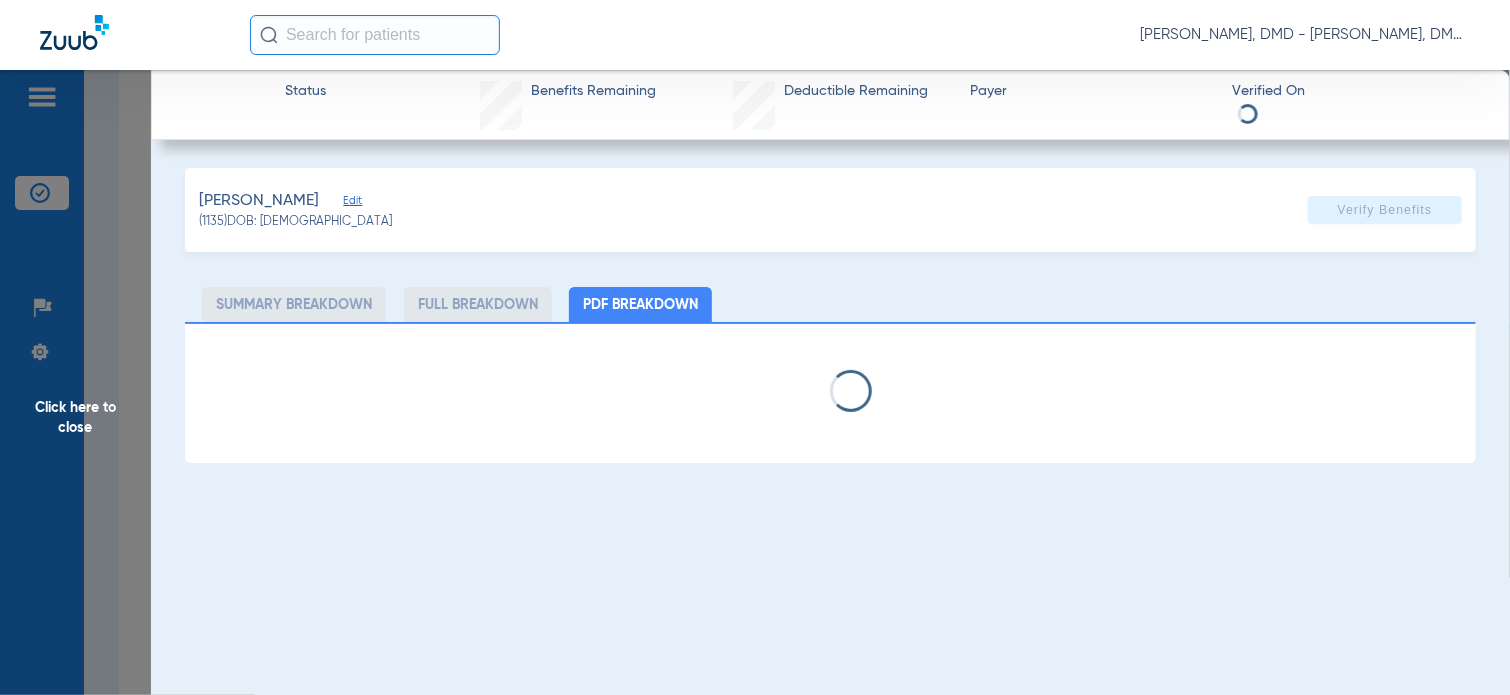 click on "Edit" 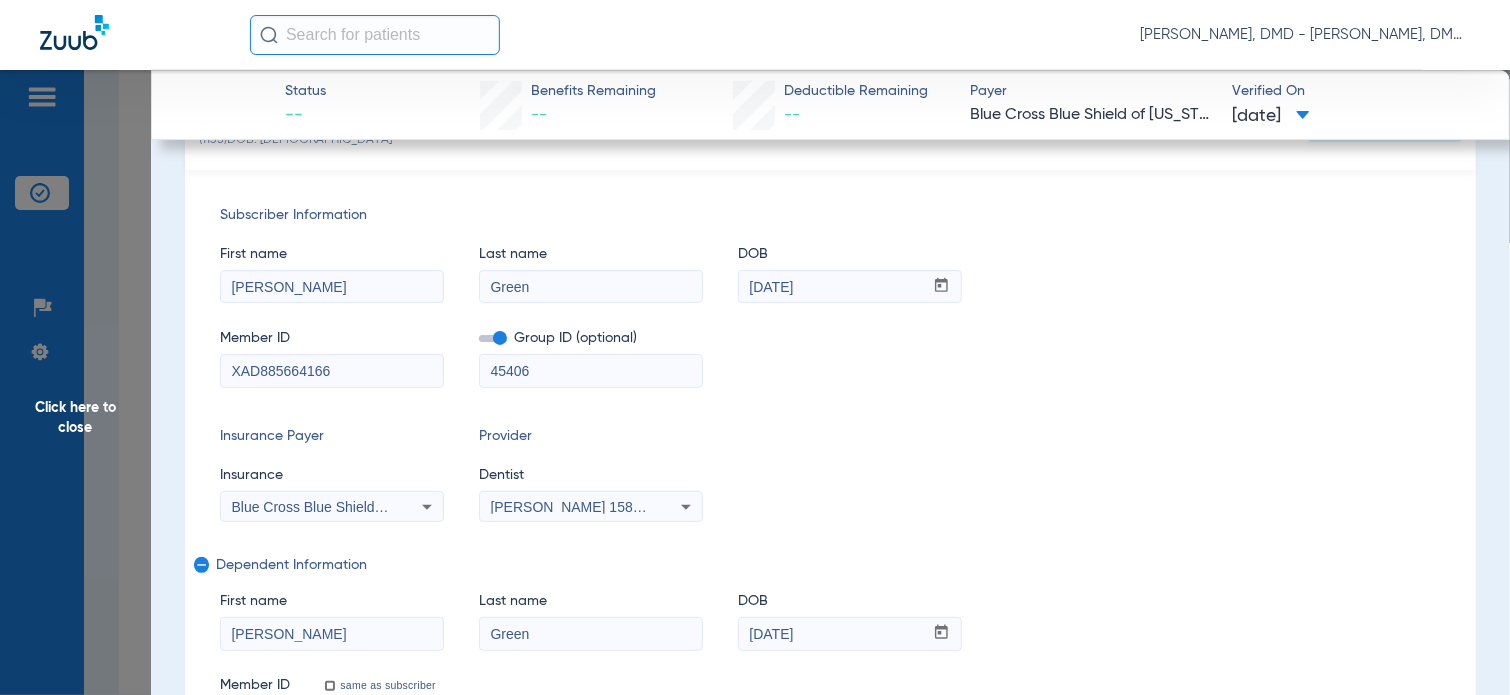 scroll, scrollTop: 100, scrollLeft: 0, axis: vertical 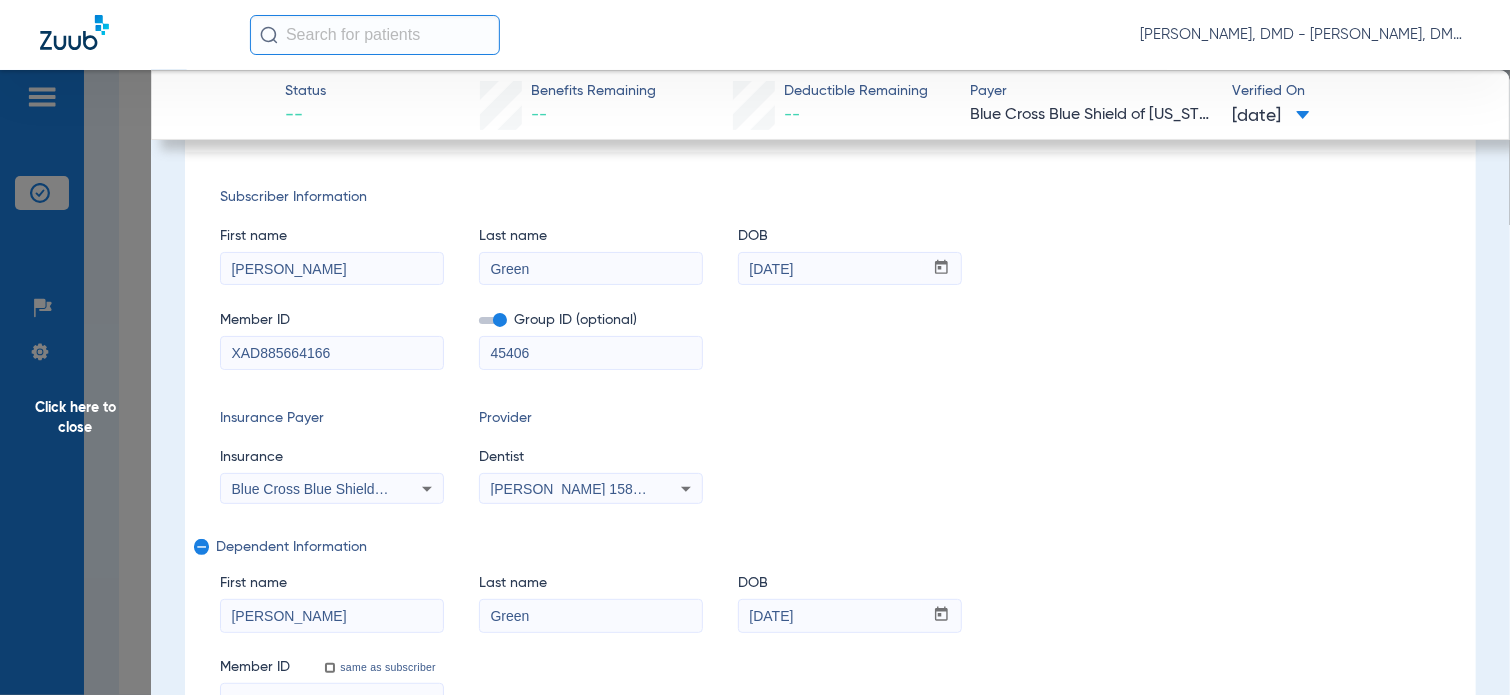 drag, startPoint x: 369, startPoint y: 362, endPoint x: 136, endPoint y: 365, distance: 233.01932 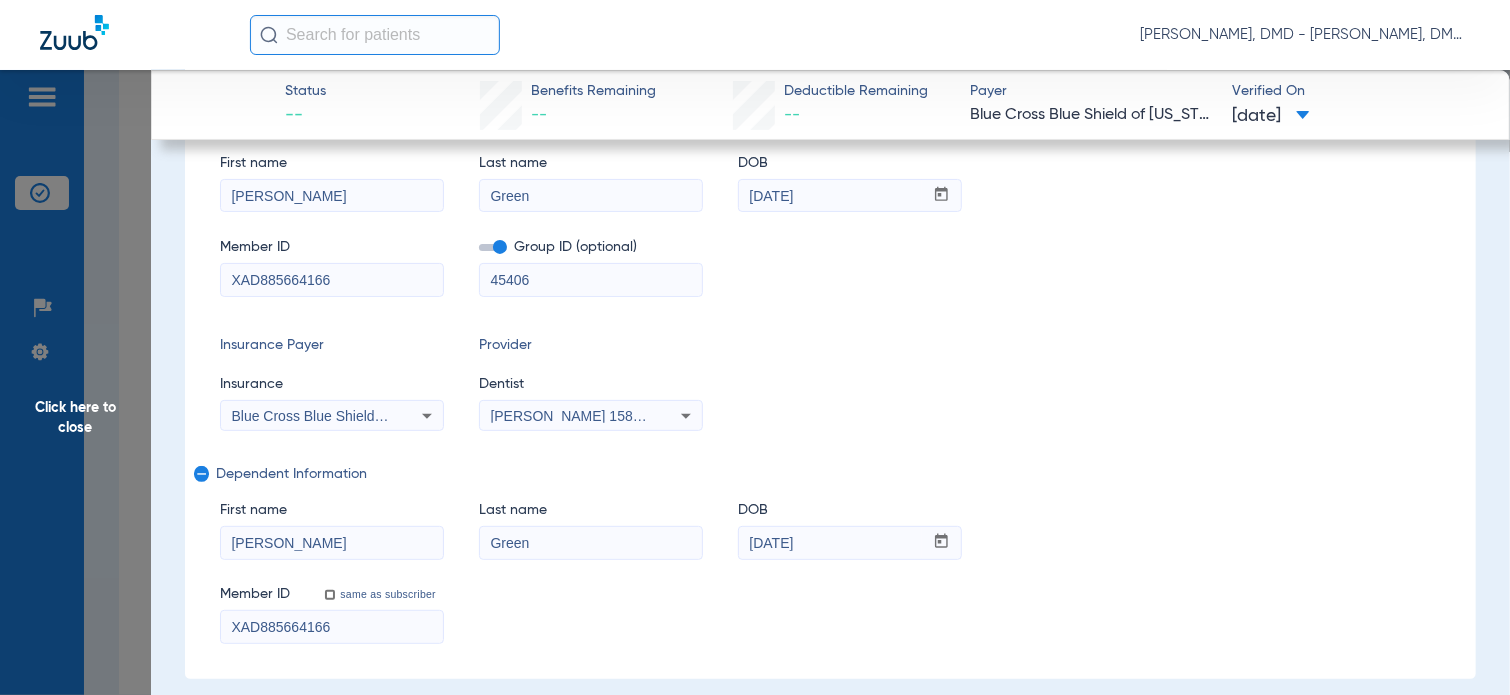 scroll, scrollTop: 191, scrollLeft: 0, axis: vertical 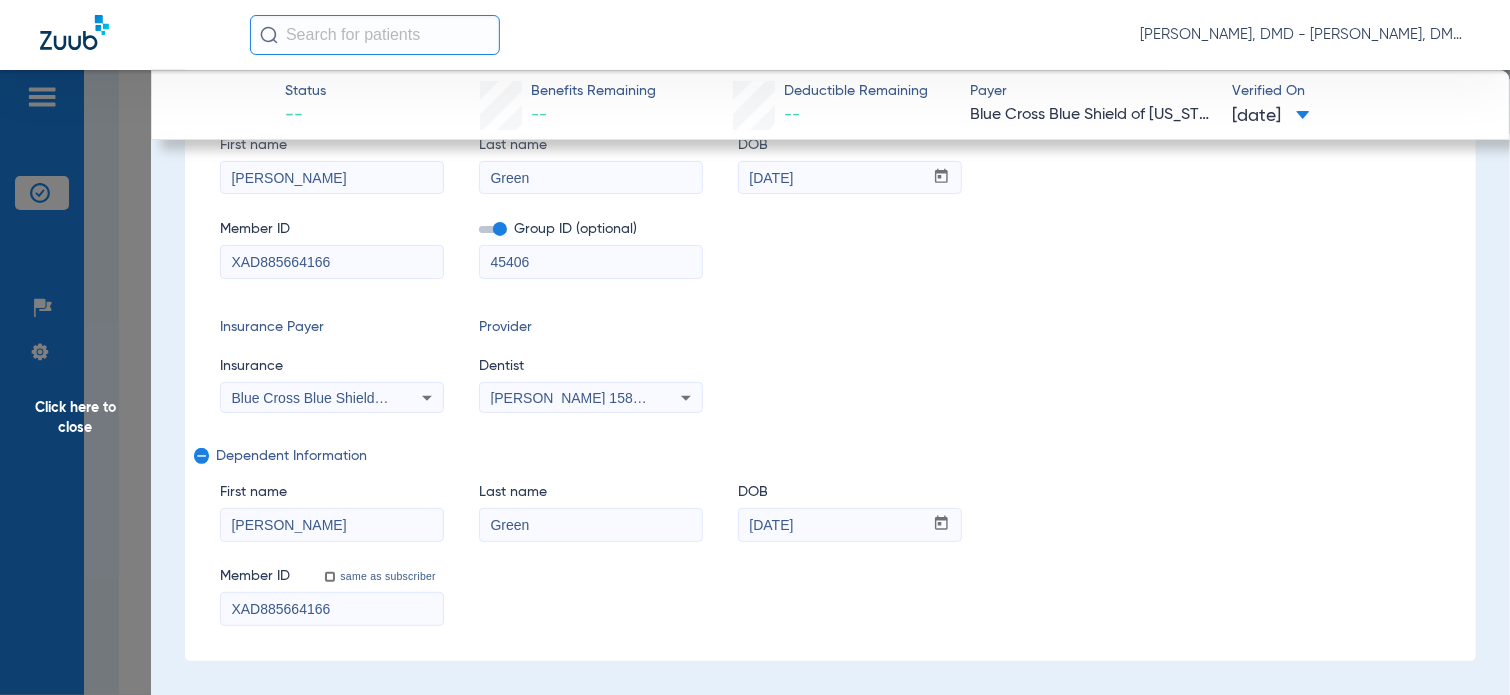 drag, startPoint x: 310, startPoint y: 532, endPoint x: -8, endPoint y: 525, distance: 318.07703 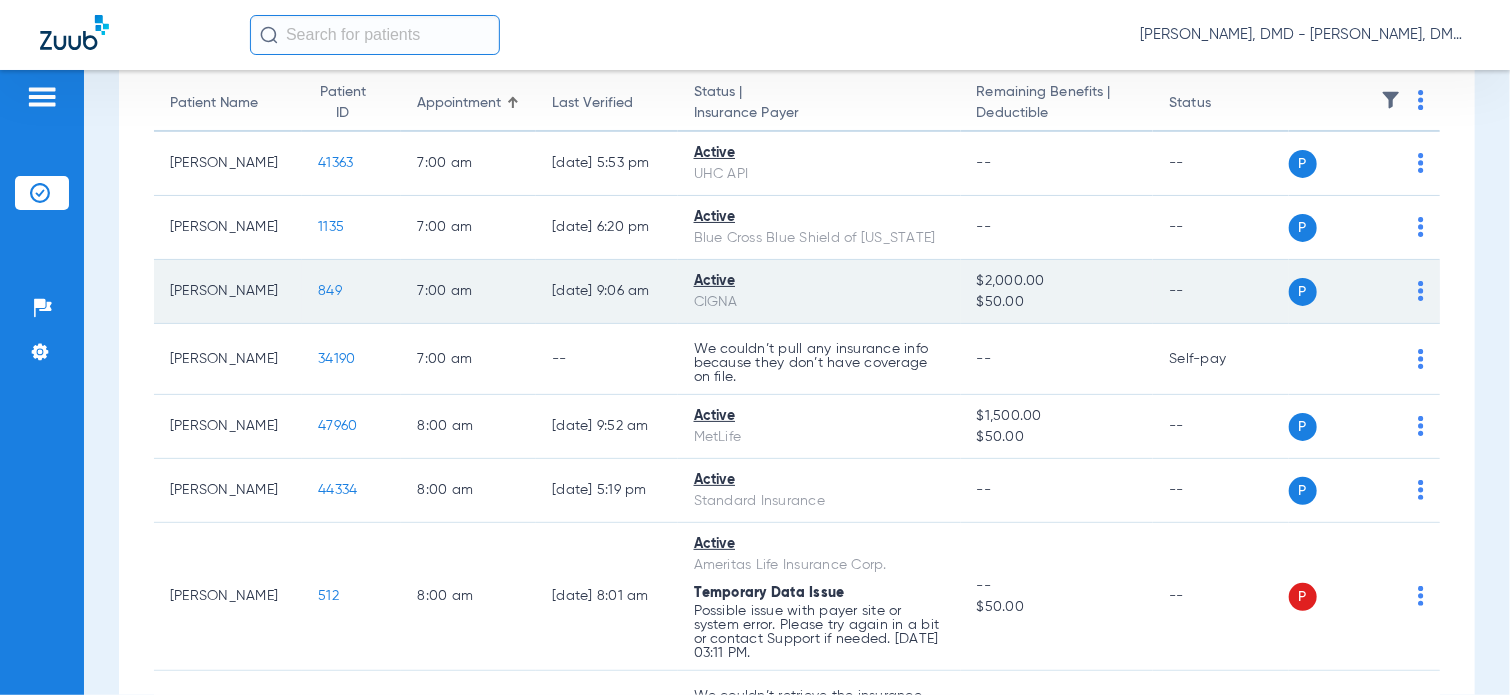 click 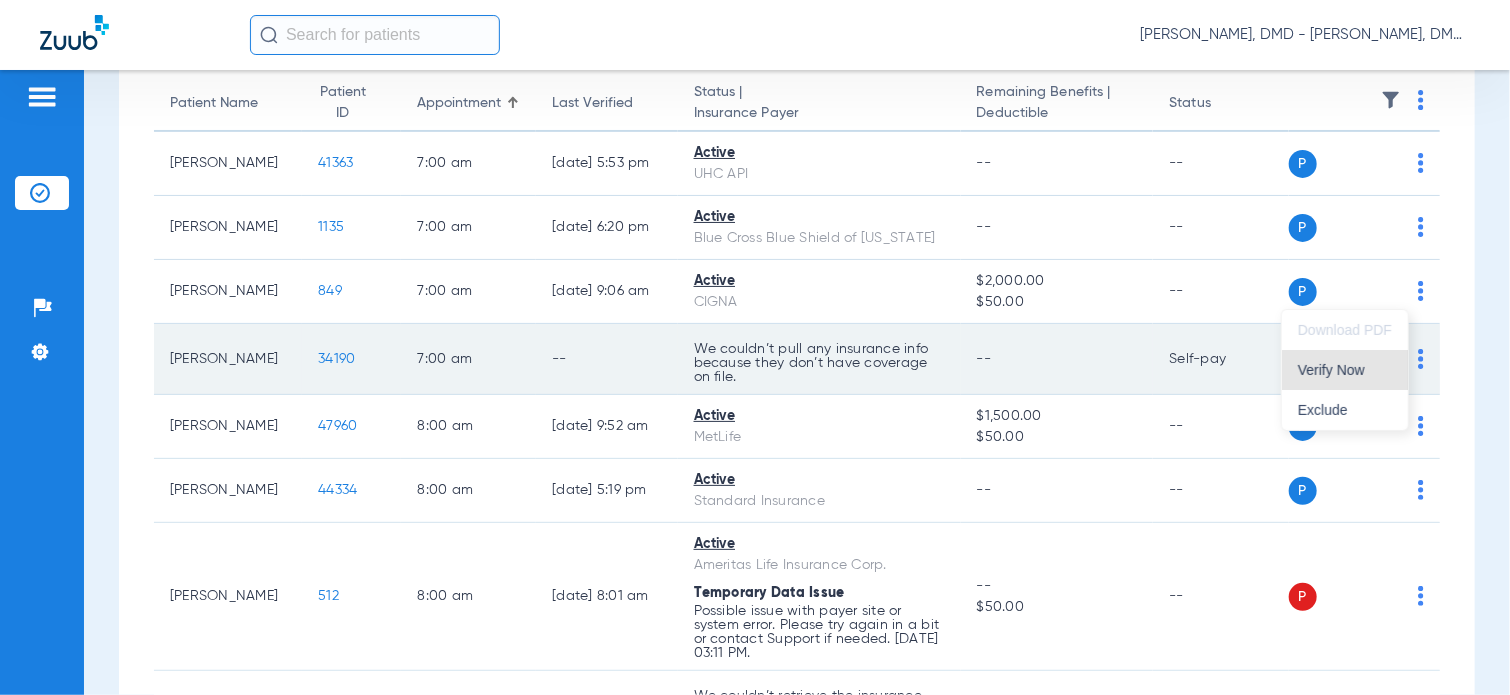 drag, startPoint x: 1388, startPoint y: 375, endPoint x: 1324, endPoint y: 382, distance: 64.381676 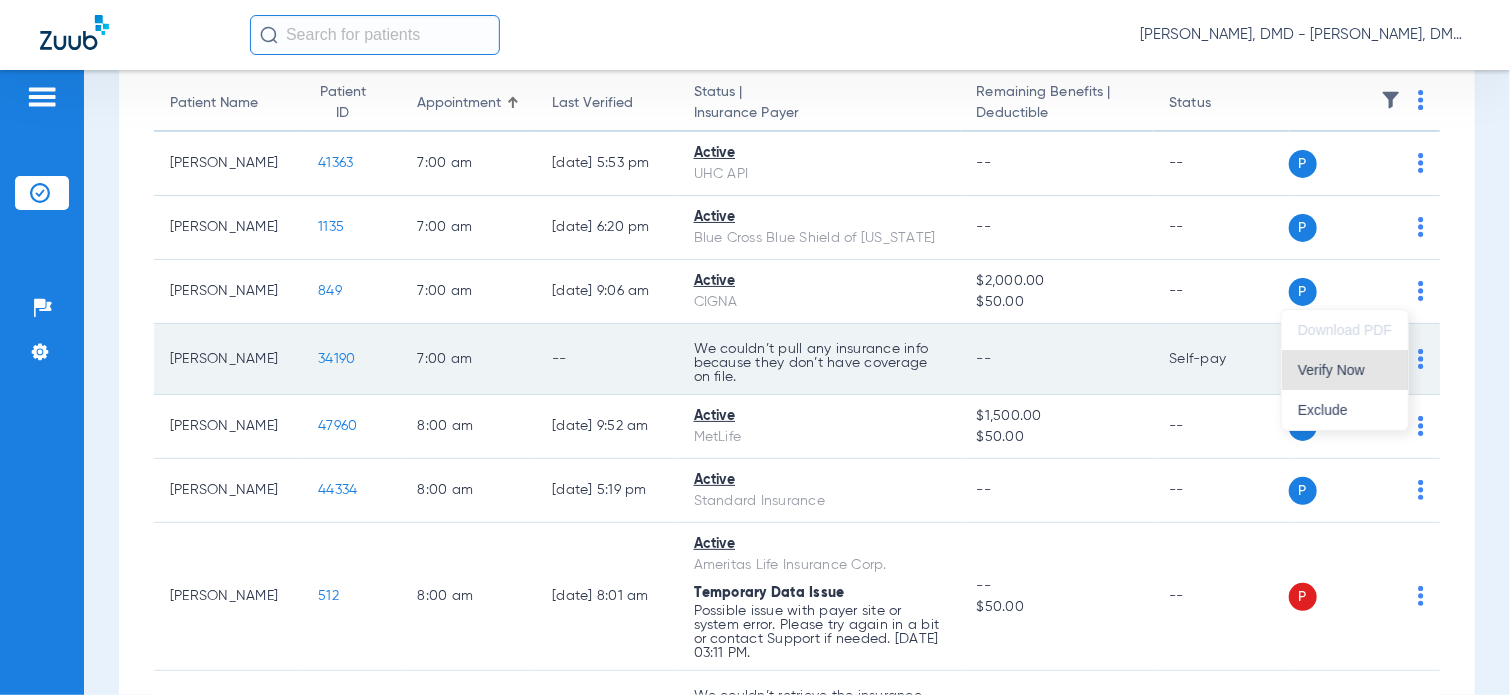 click on "Verify Now" at bounding box center [1345, 370] 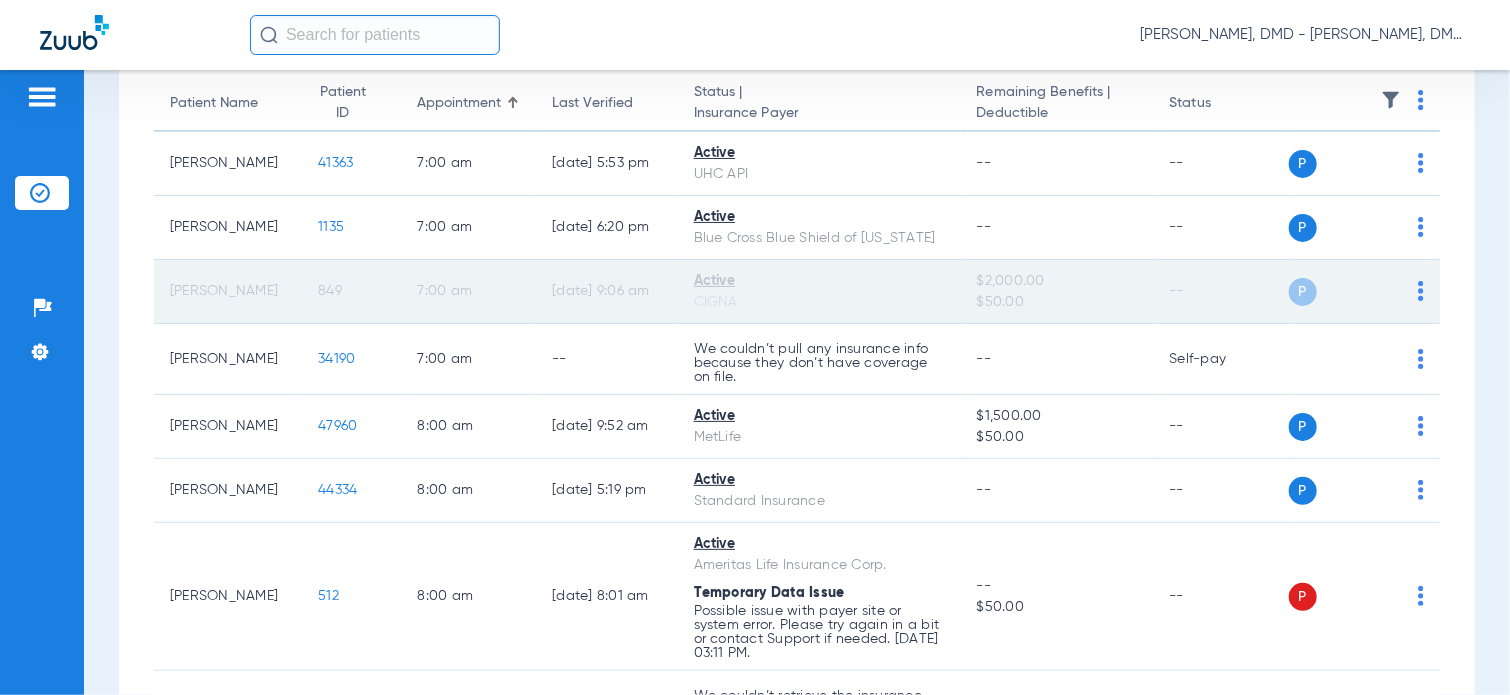 click on "849" 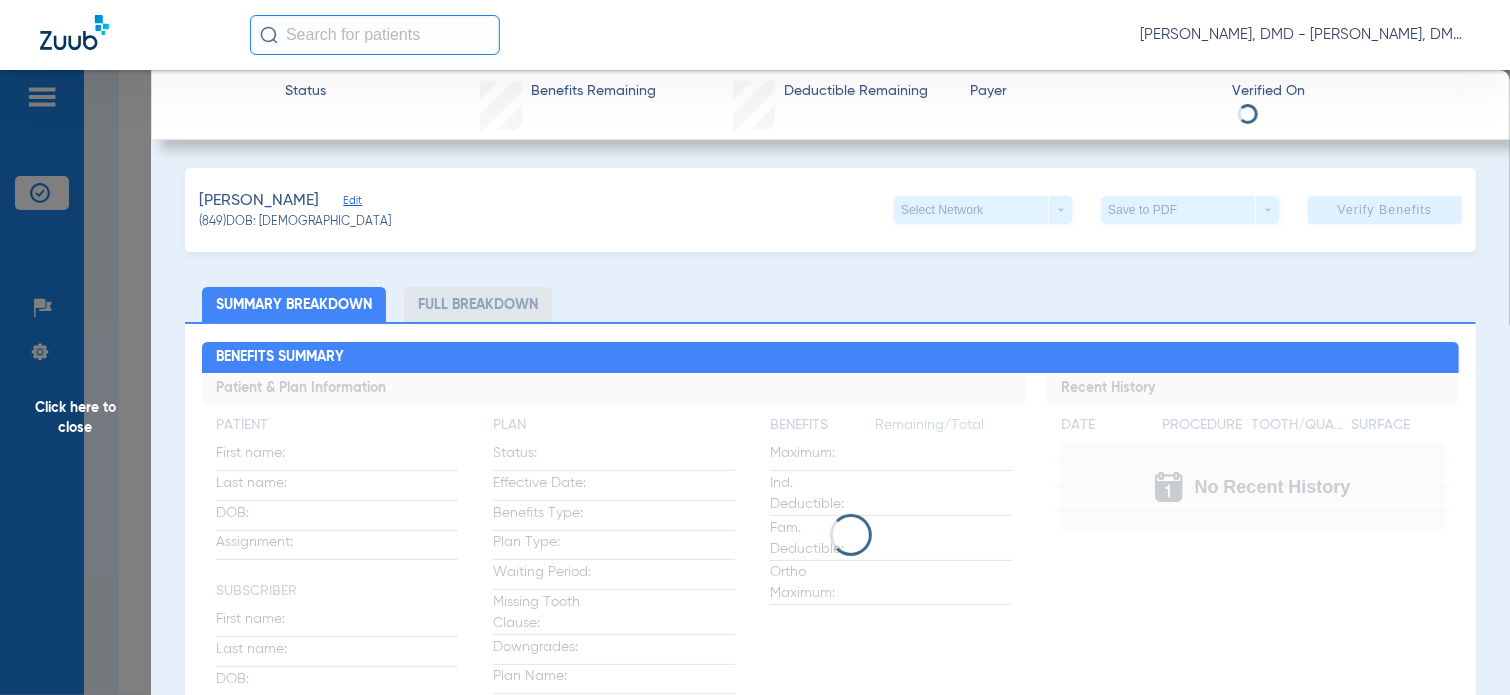 click on "[PERSON_NAME]   (849)   DOB: [DEMOGRAPHIC_DATA]   Select Network  arrow_drop_down  Save to PDF  arrow_drop_down  Verify Benefits" 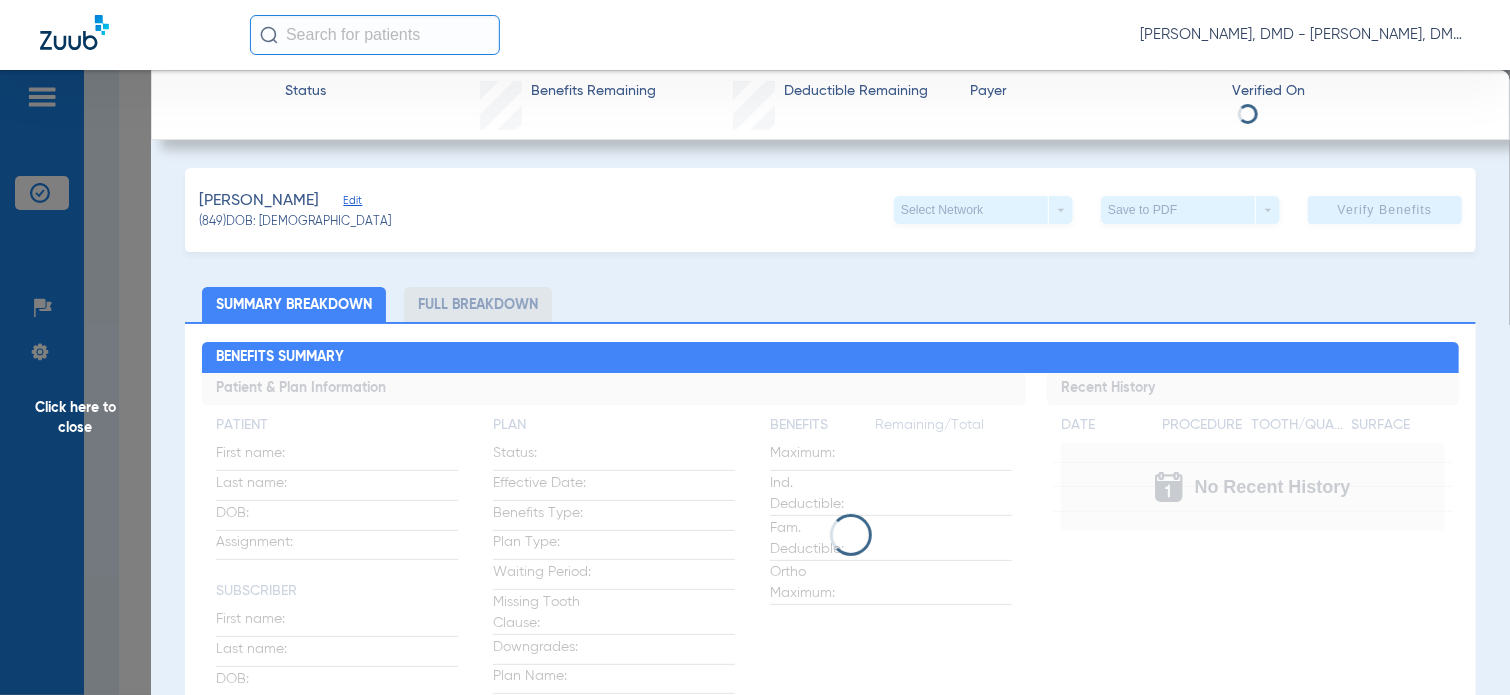 click on "Edit" 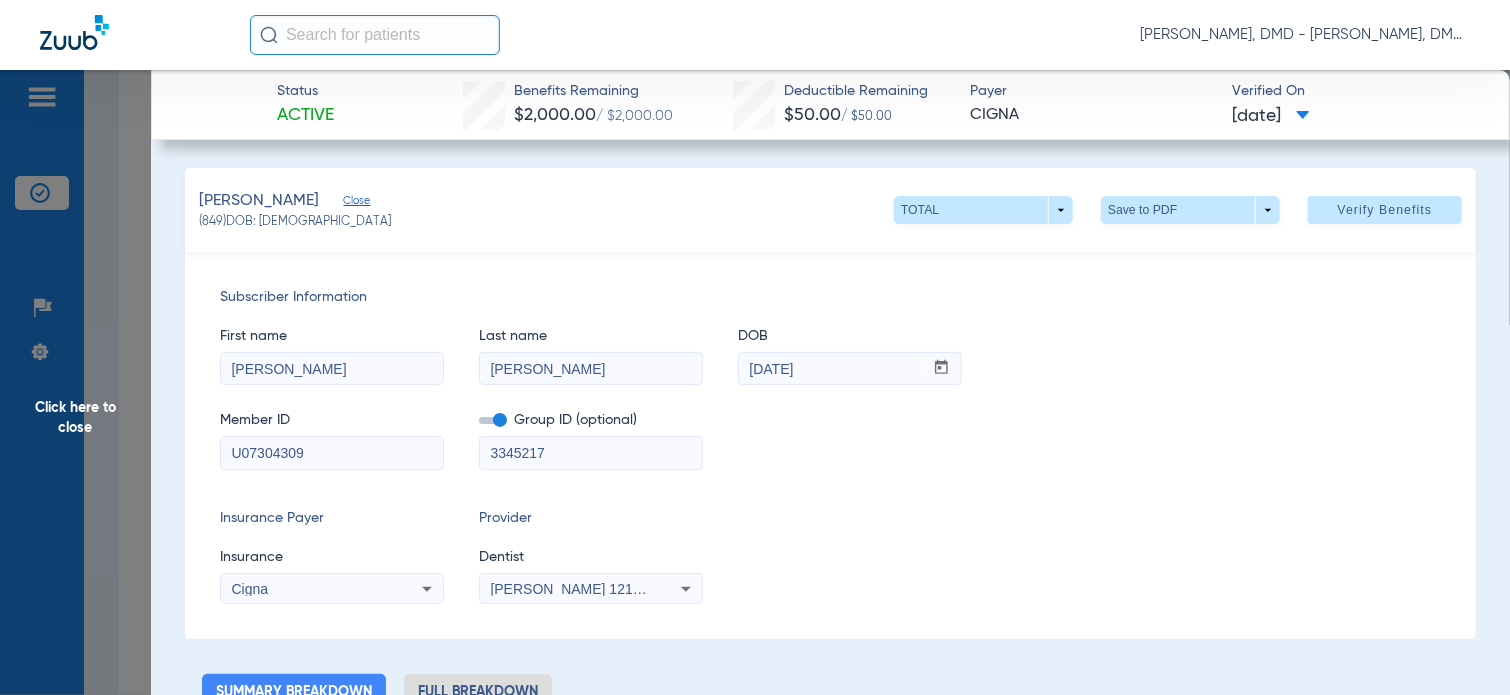 drag, startPoint x: 328, startPoint y: 456, endPoint x: -6, endPoint y: 455, distance: 334.0015 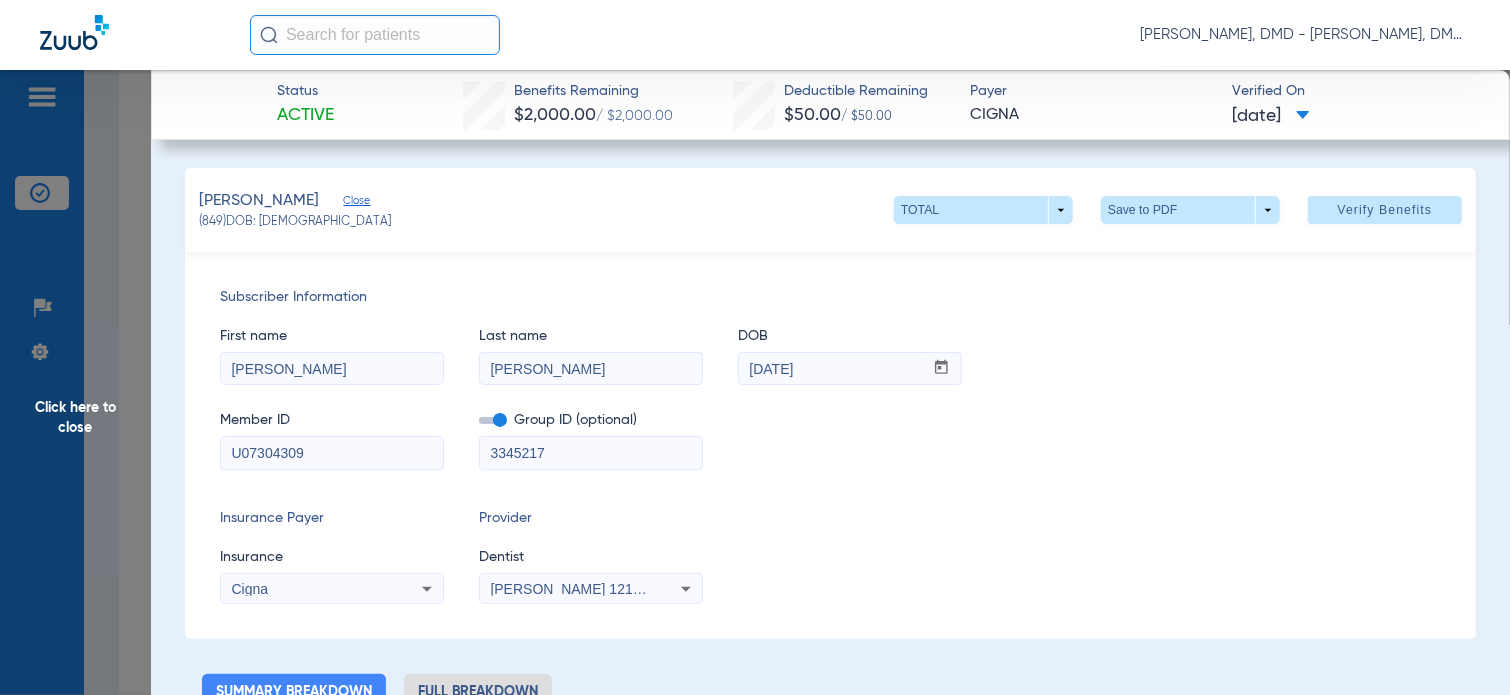 click on "Click here to close" 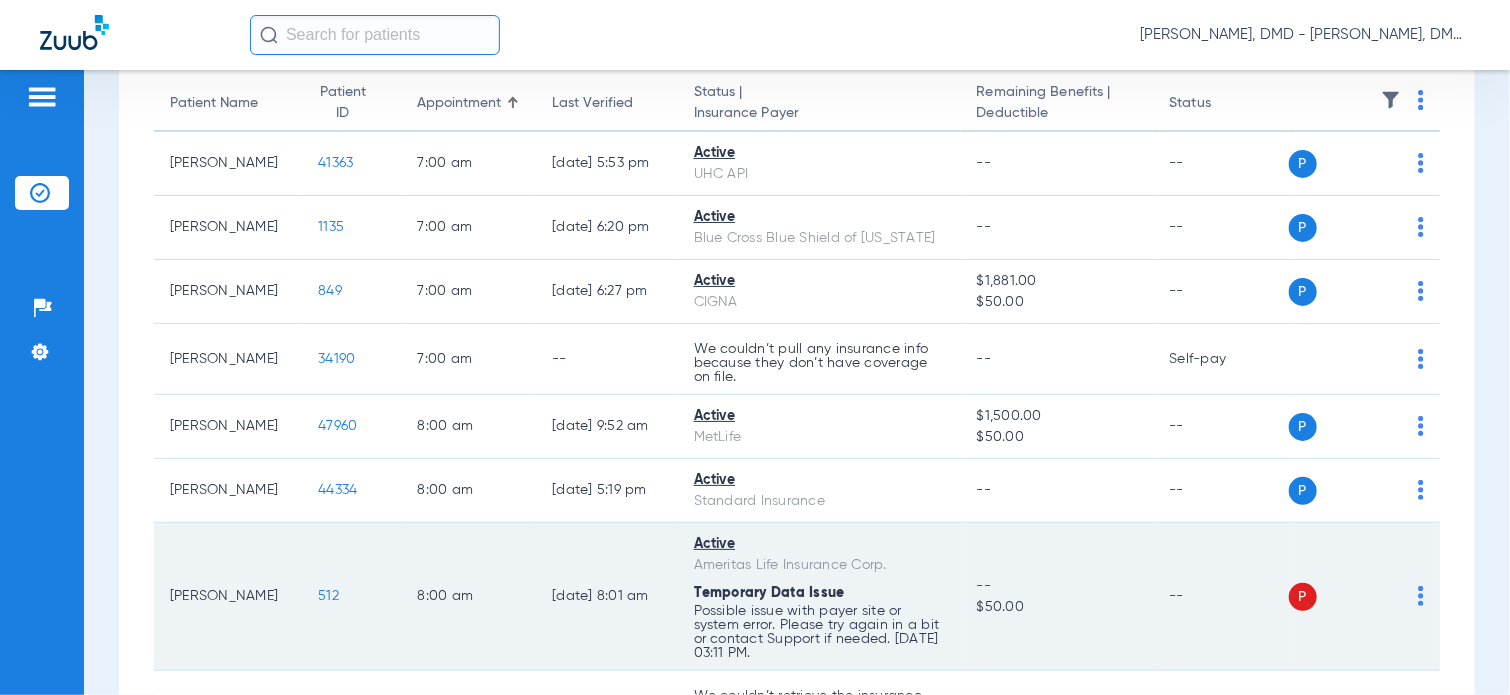 click on "P S" 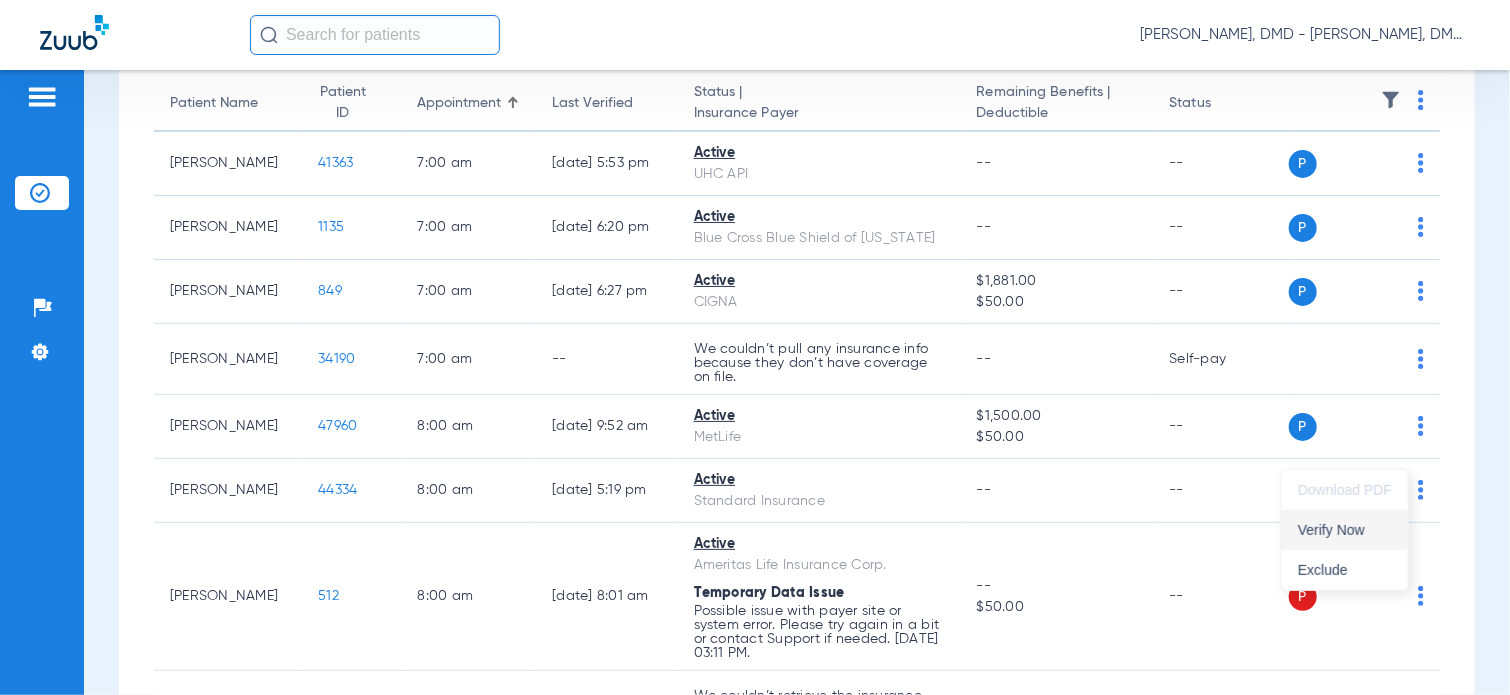 click on "Verify Now" at bounding box center [1345, 530] 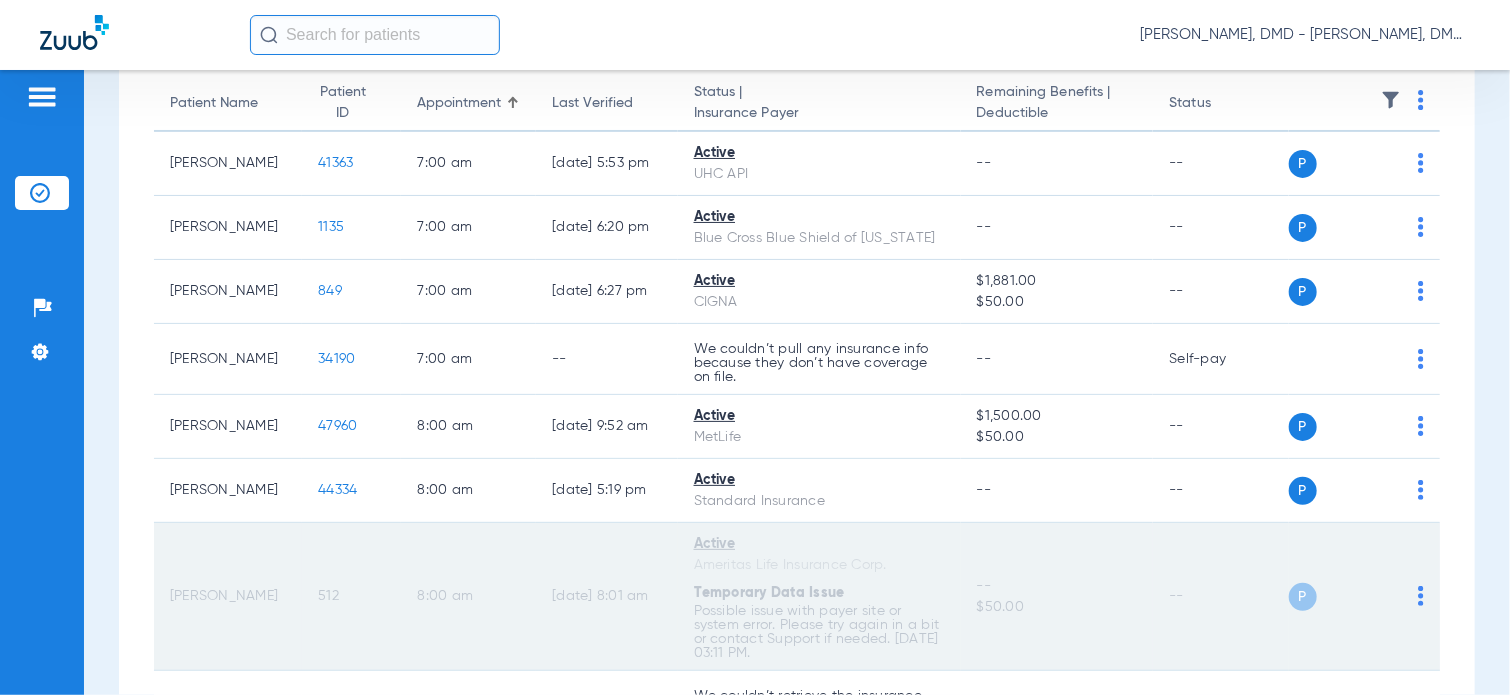 click on "512" 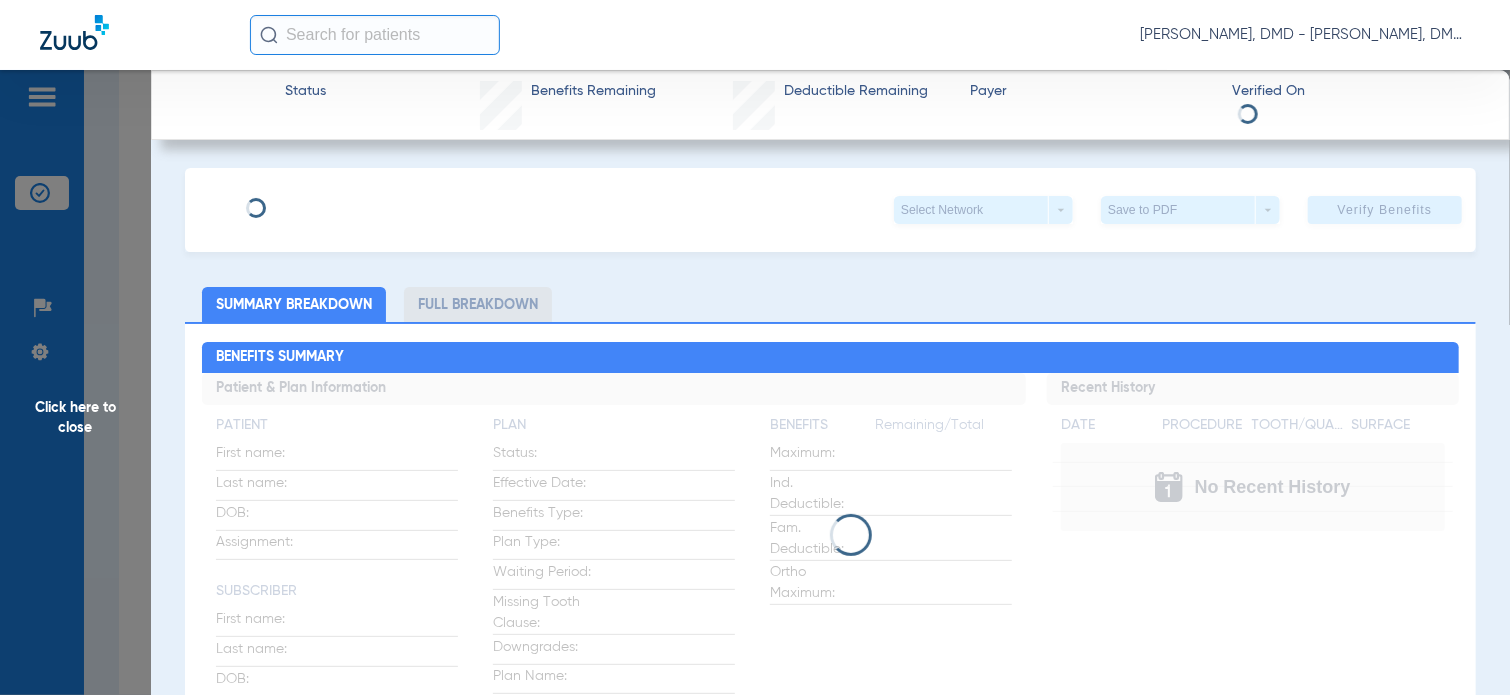 type on "[PERSON_NAME]" 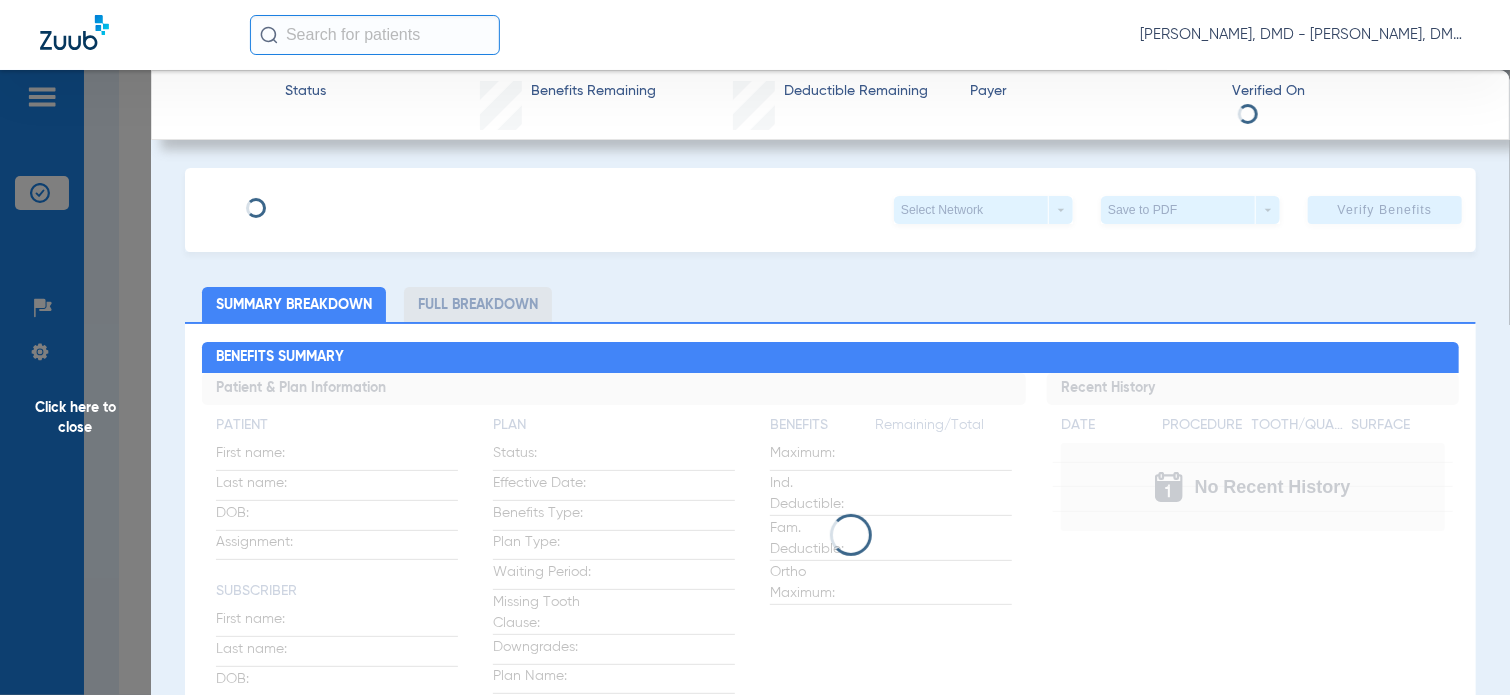 type on "[DATE]" 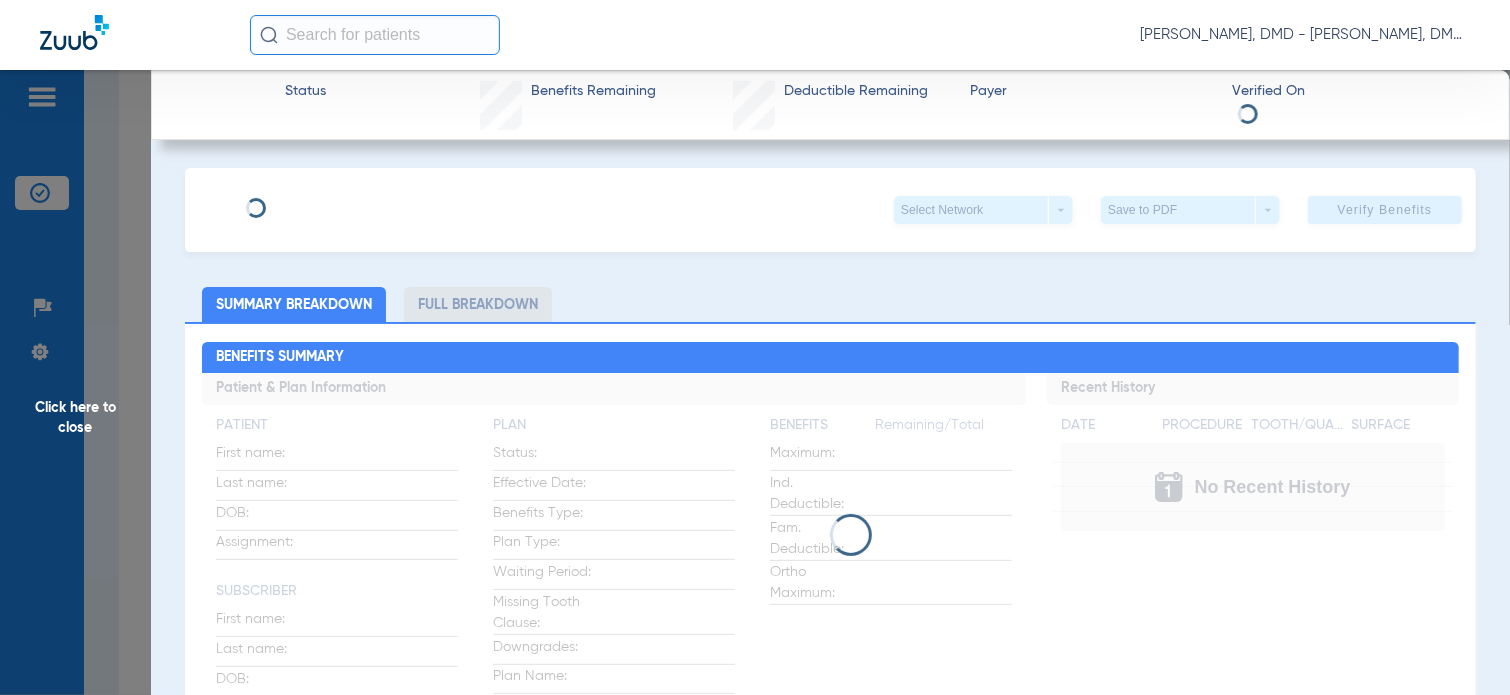 type on "421258286" 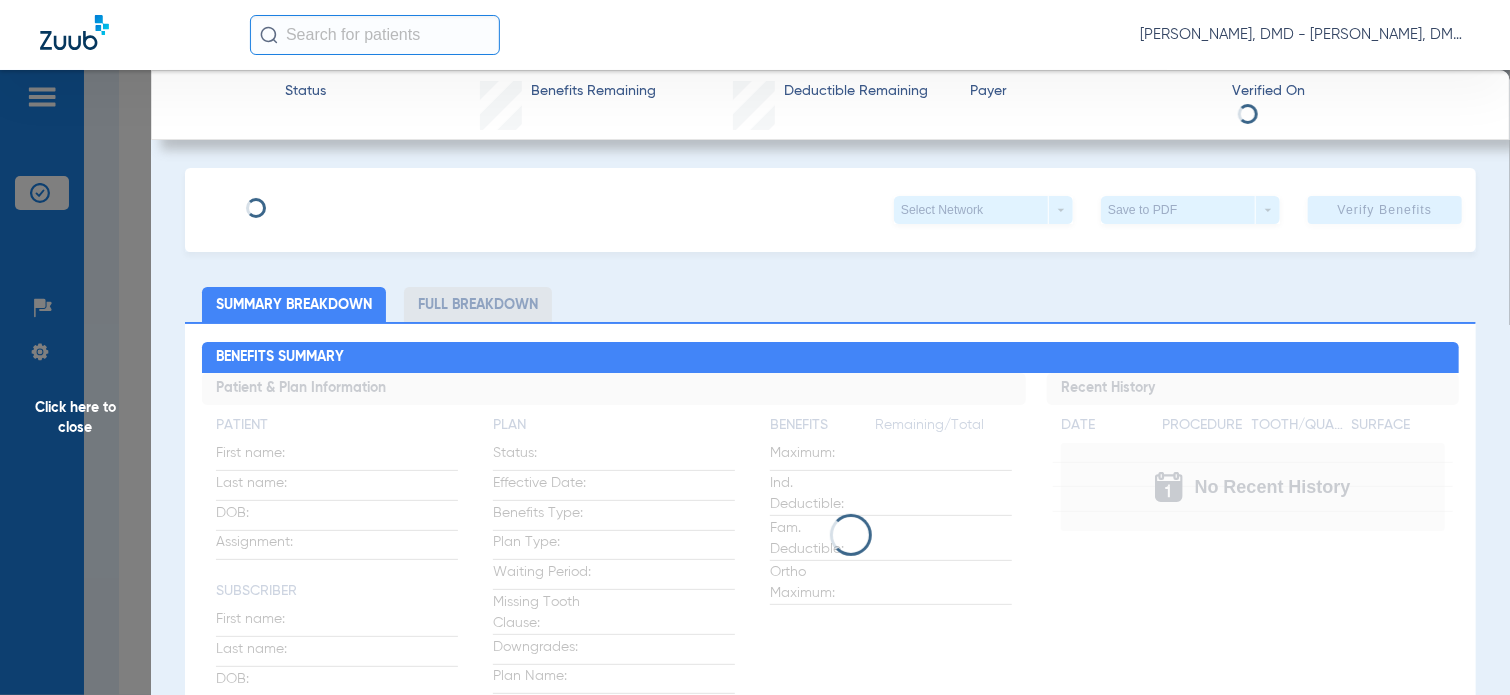 type on "103502681" 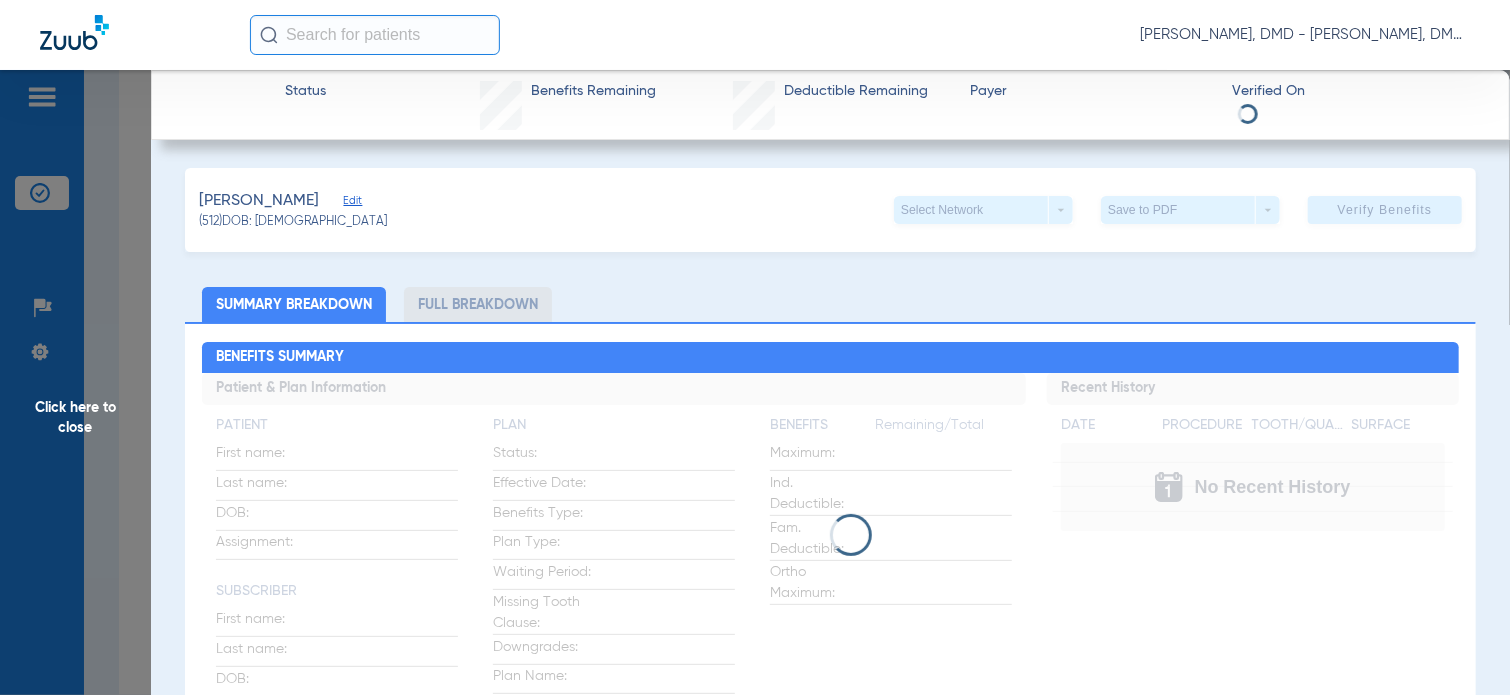 click on "Edit" 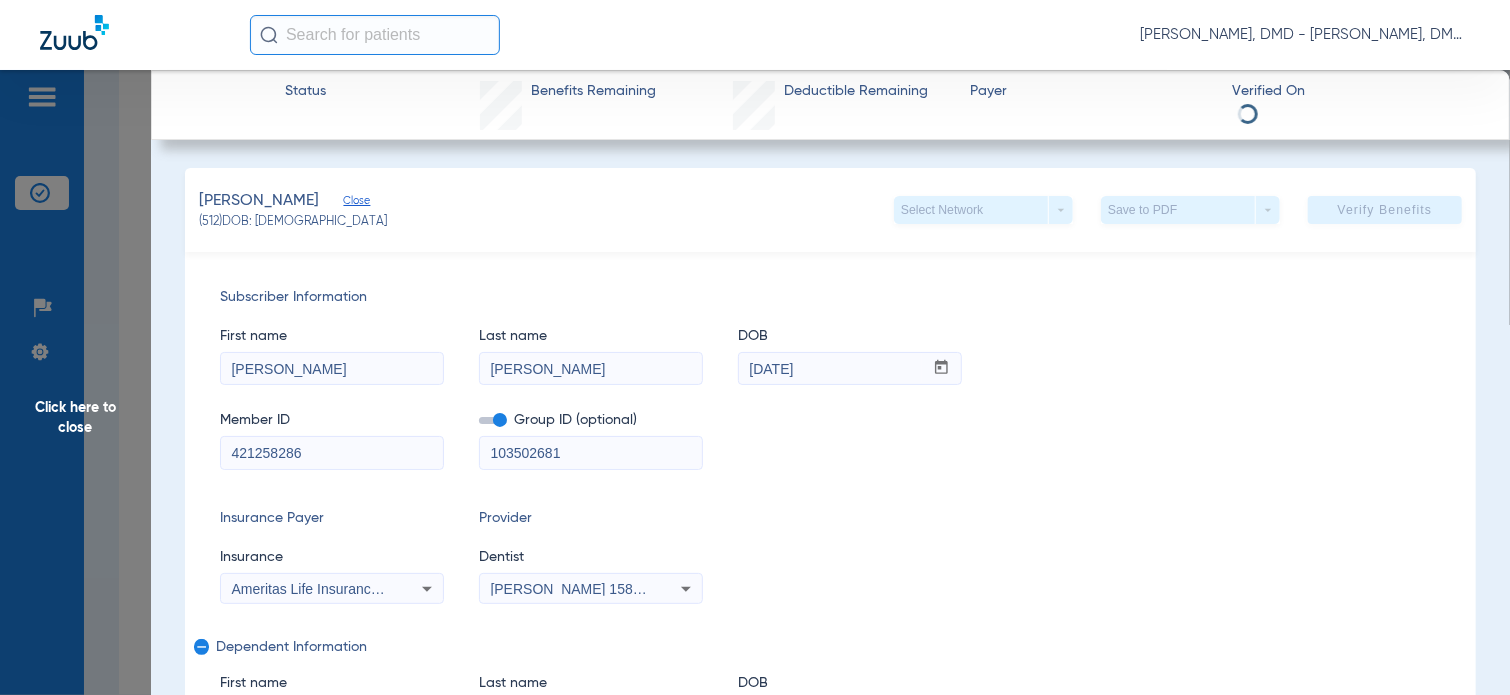 drag, startPoint x: 304, startPoint y: 460, endPoint x: 196, endPoint y: 460, distance: 108 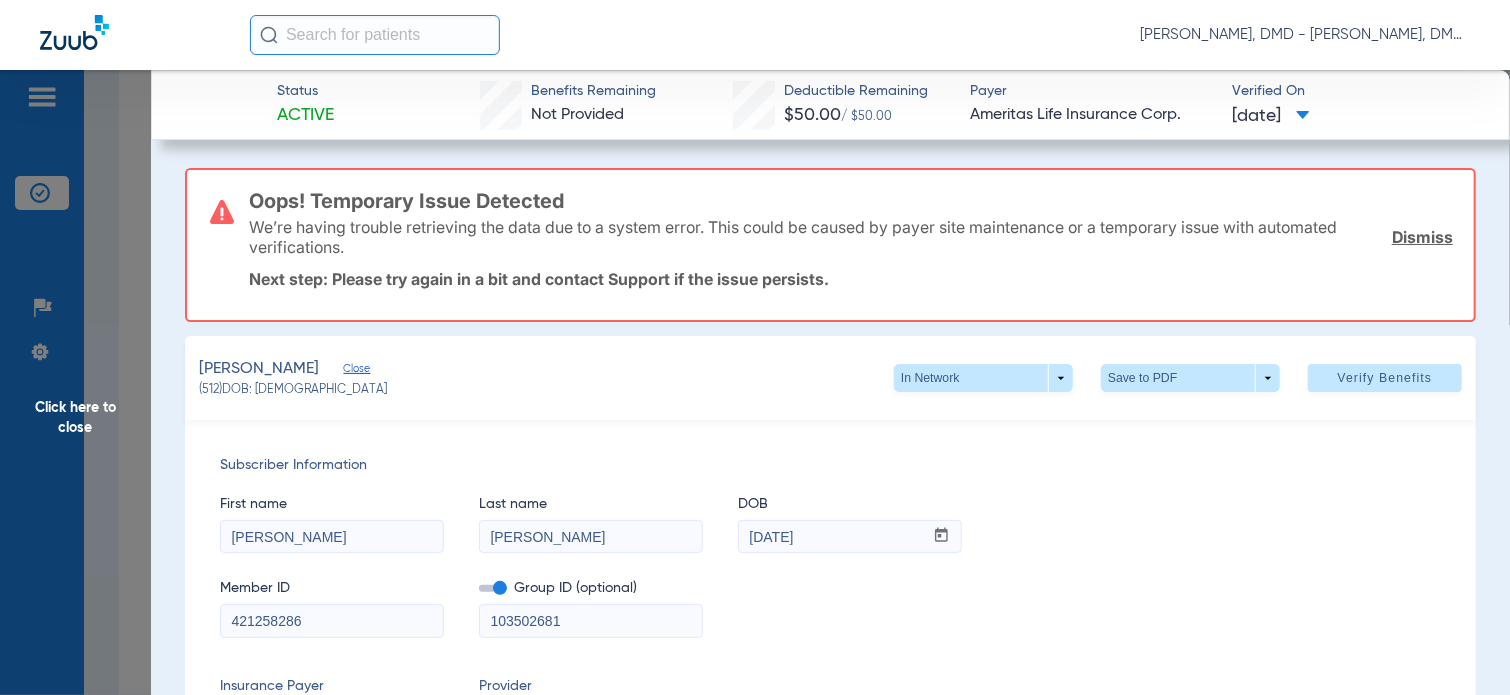 scroll, scrollTop: 200, scrollLeft: 0, axis: vertical 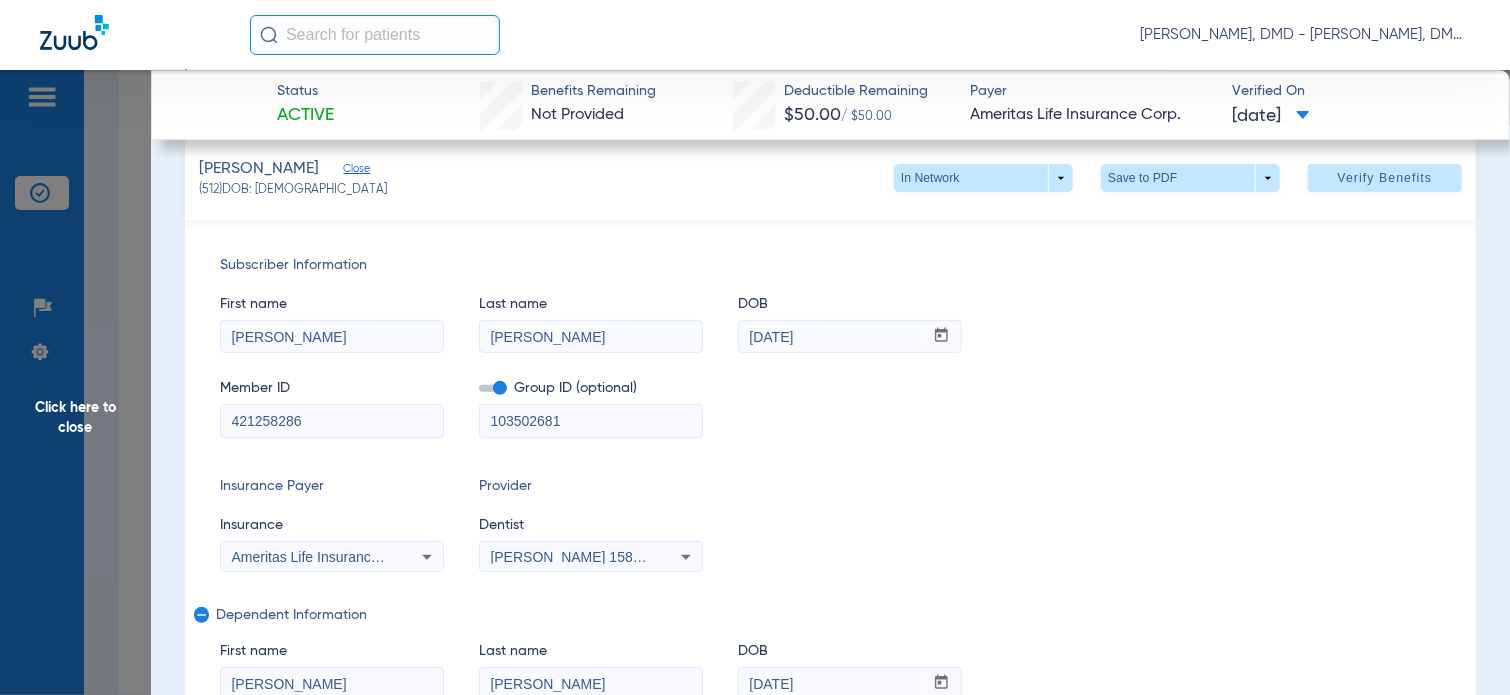 click on "Click here to close" 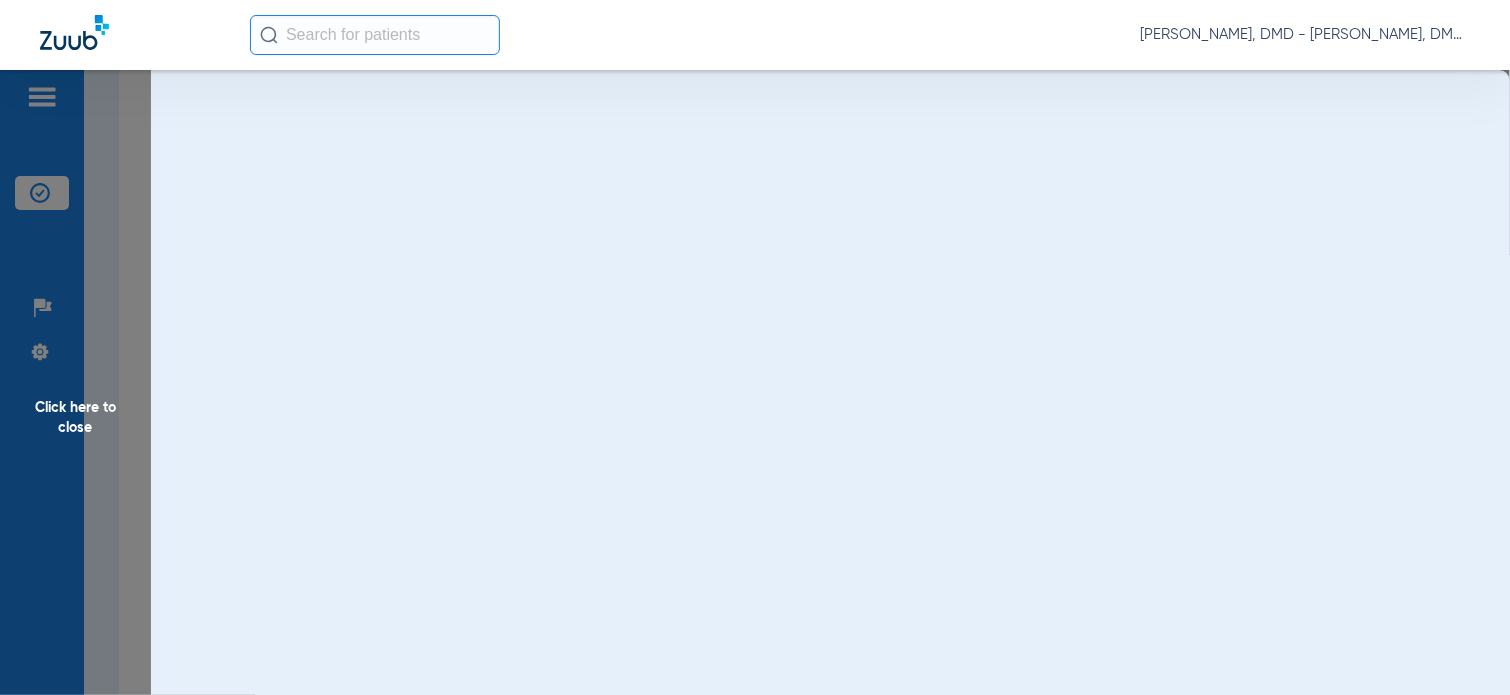 scroll, scrollTop: 0, scrollLeft: 0, axis: both 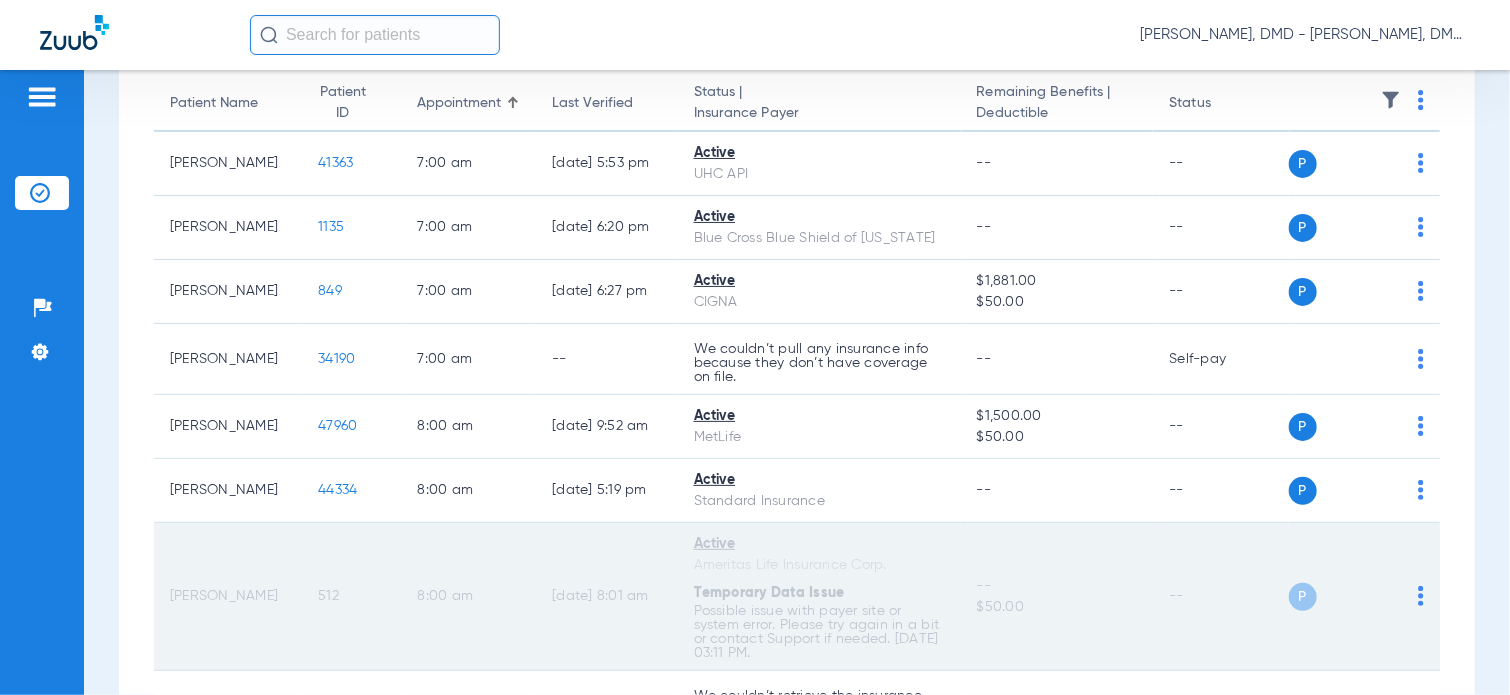 click on "512" 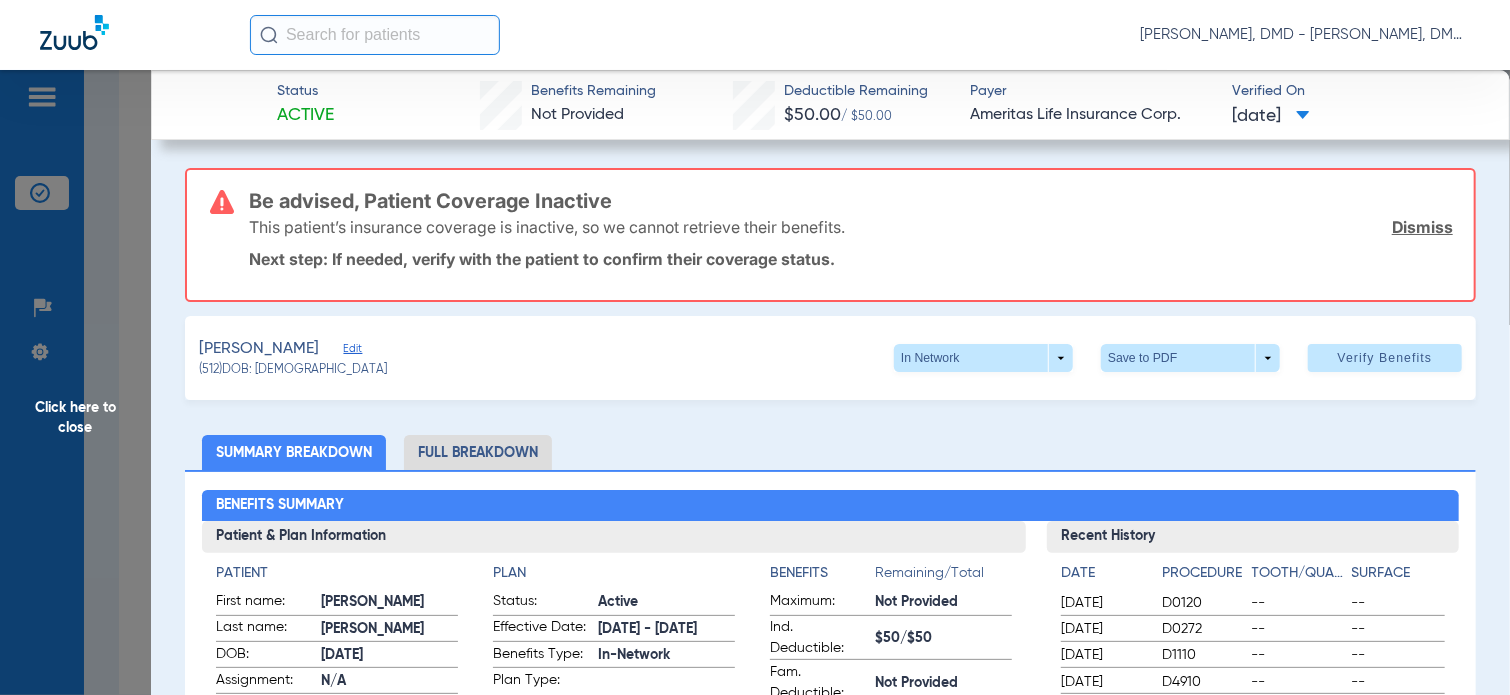 click on "Click here to close" 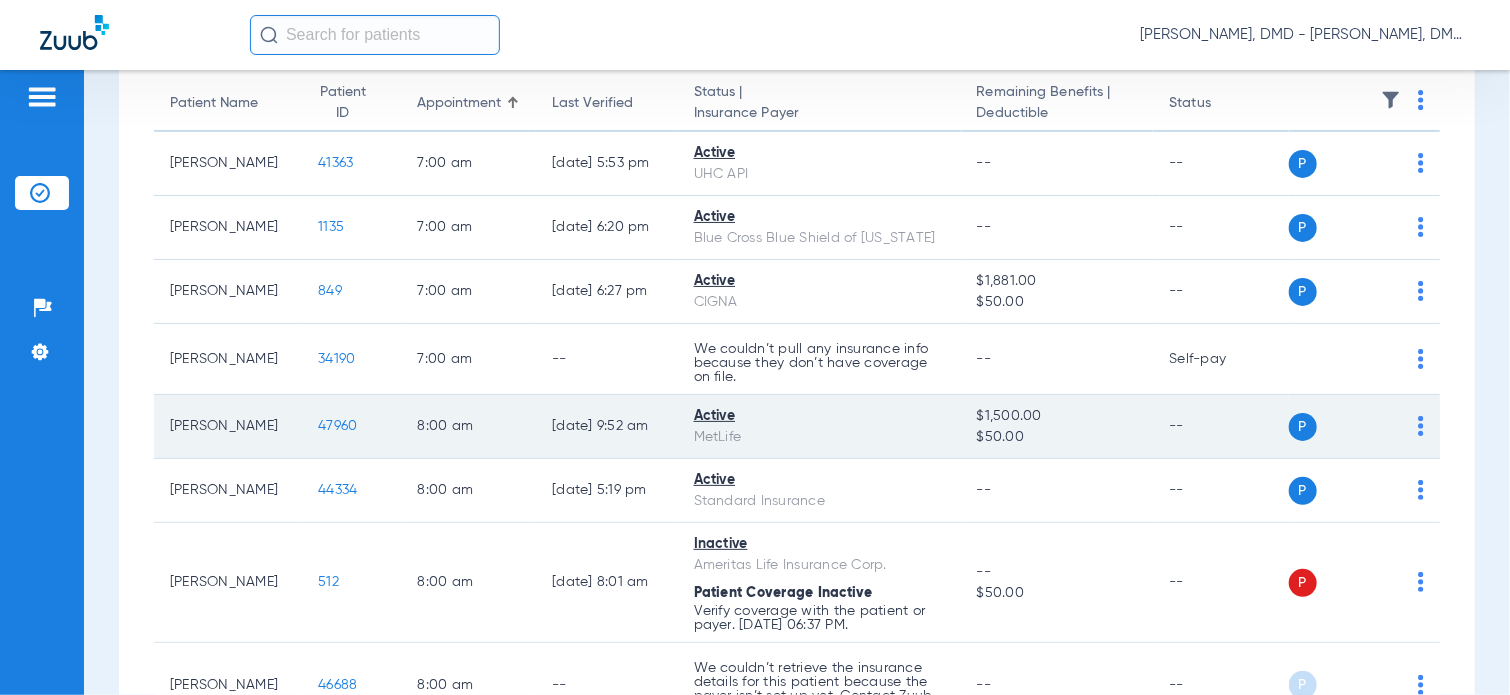click 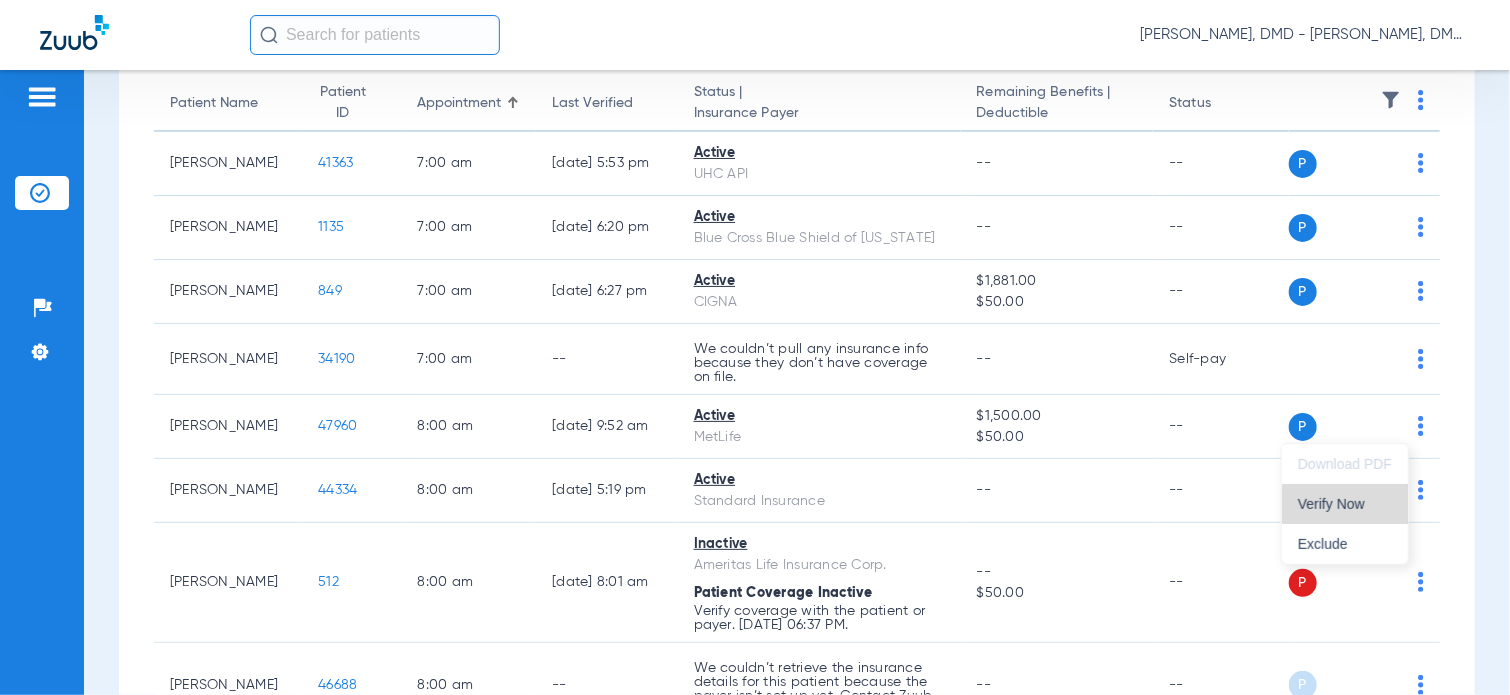 click on "Verify Now" at bounding box center [1345, 504] 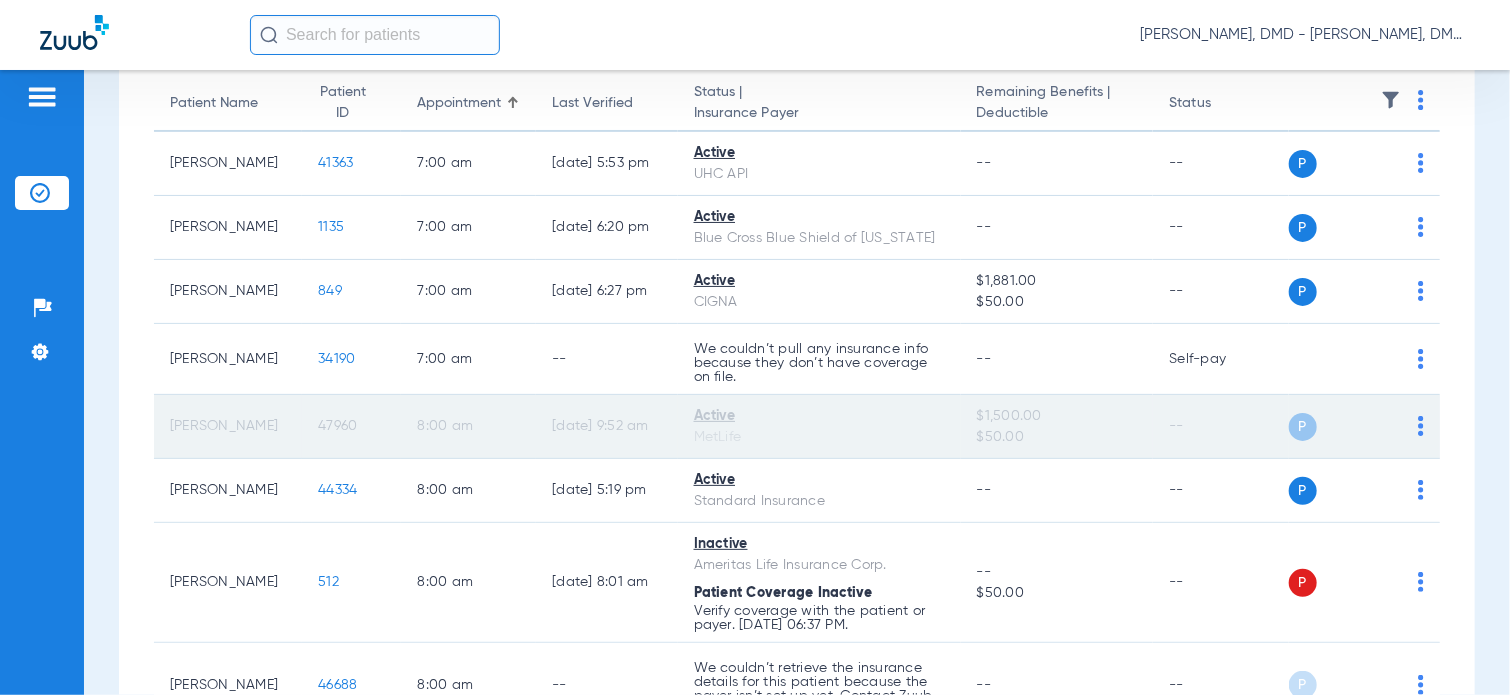 click on "47960" 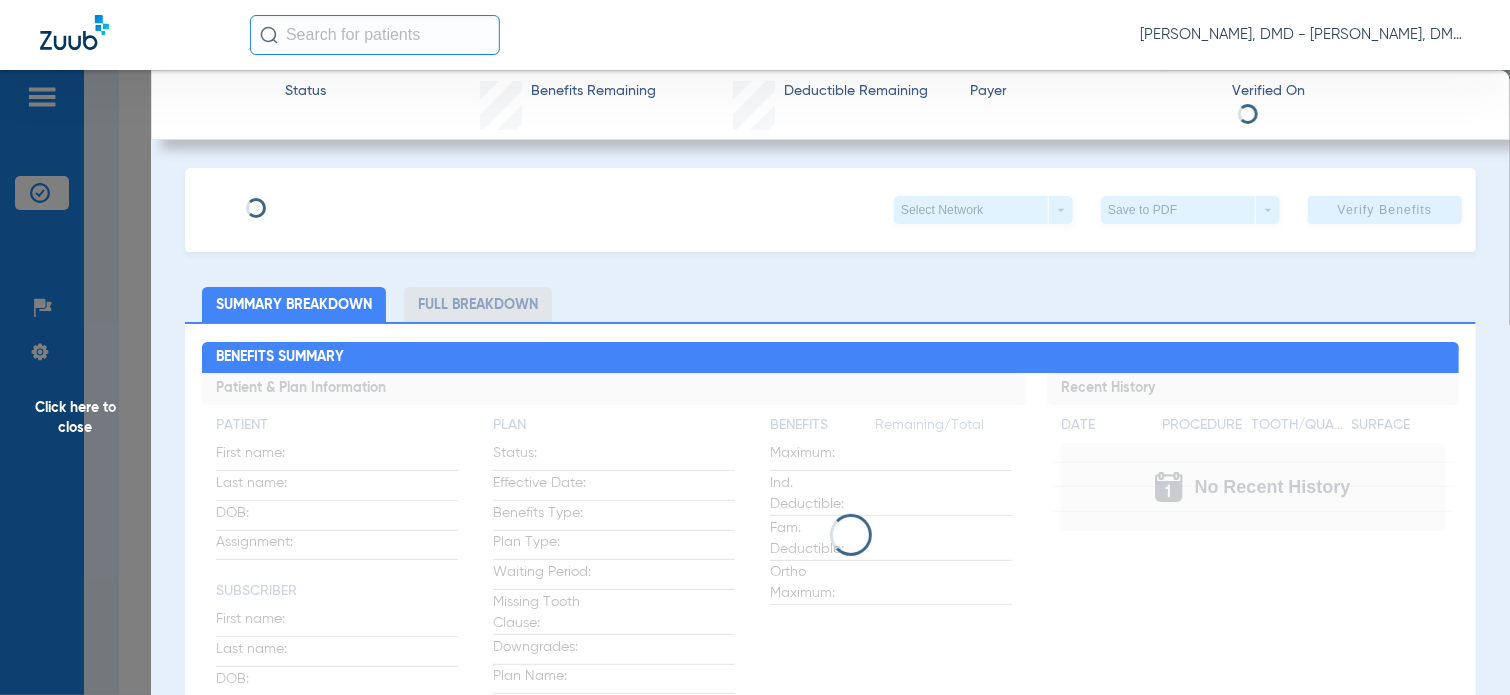 type on "[PERSON_NAME]" 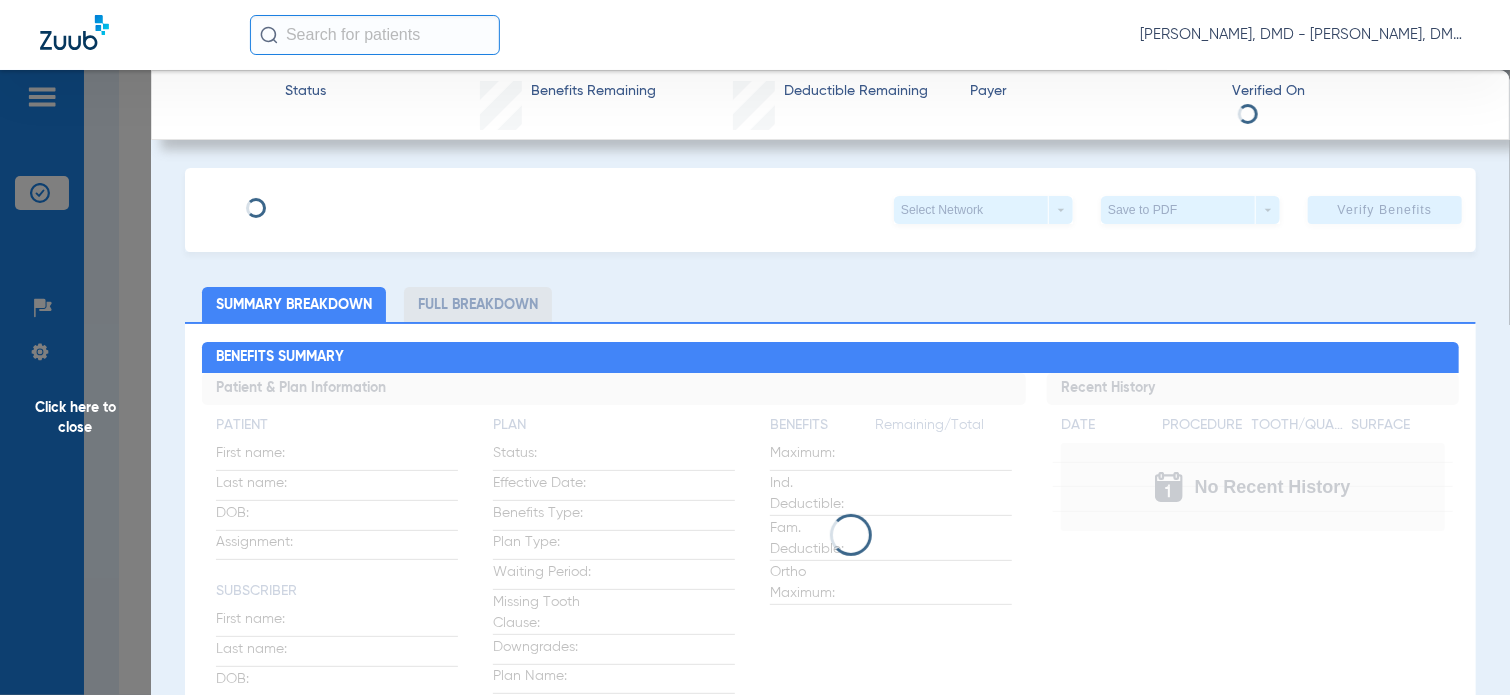 type on "[DATE]" 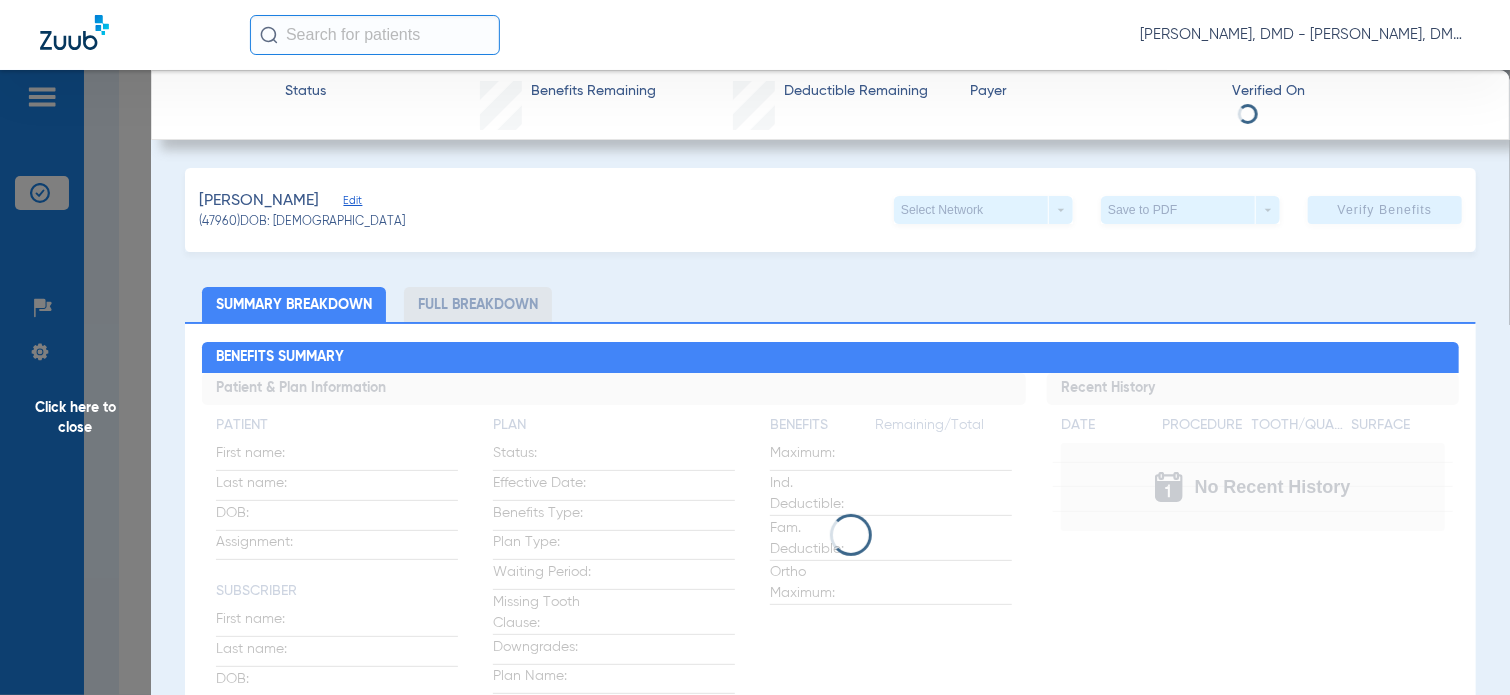 click on "Edit" 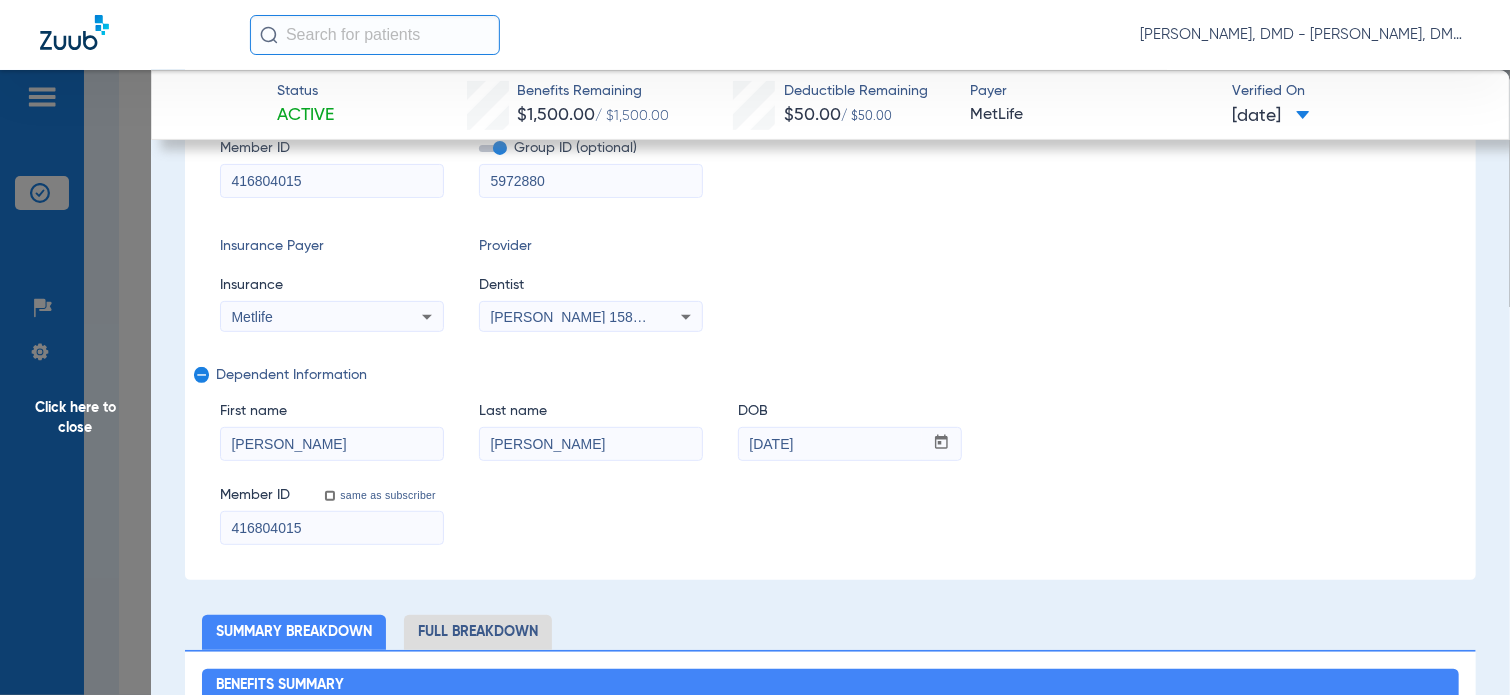 scroll, scrollTop: 300, scrollLeft: 0, axis: vertical 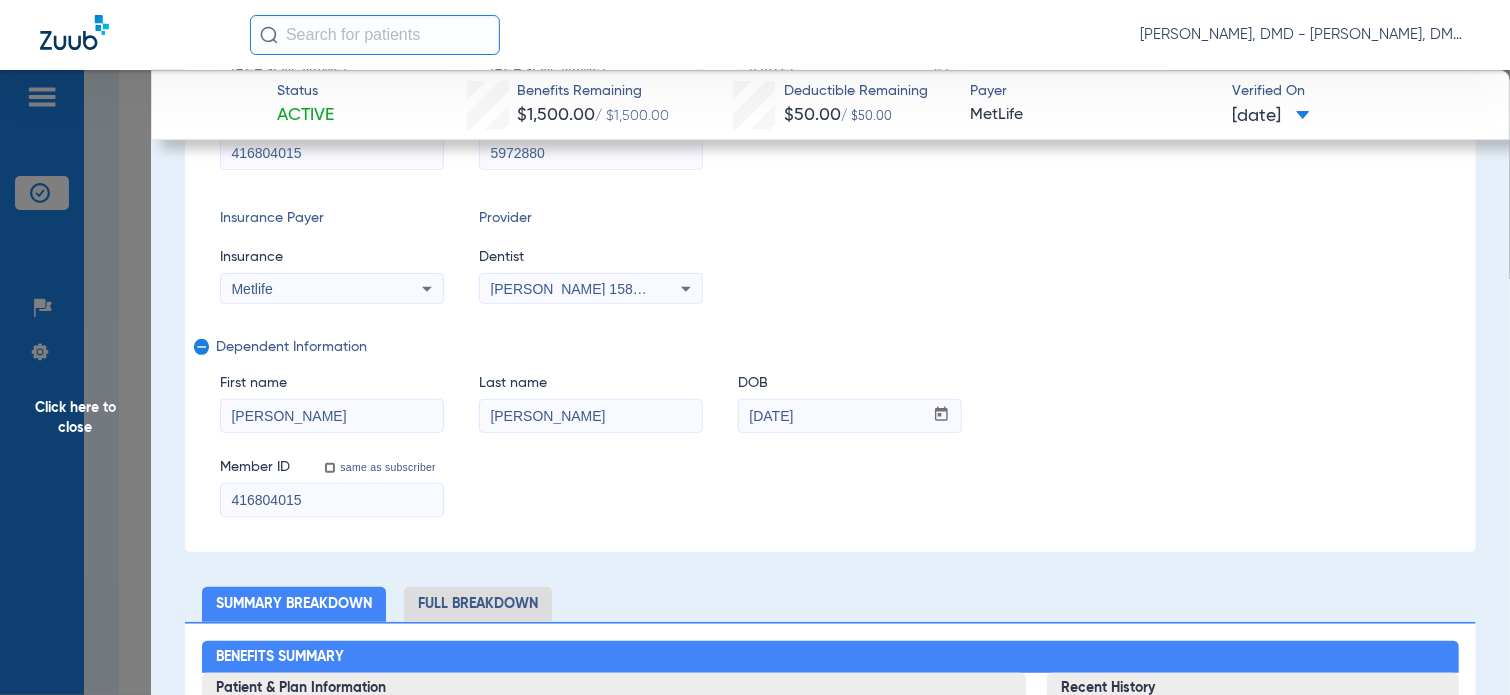 drag, startPoint x: 344, startPoint y: 499, endPoint x: 160, endPoint y: 492, distance: 184.1331 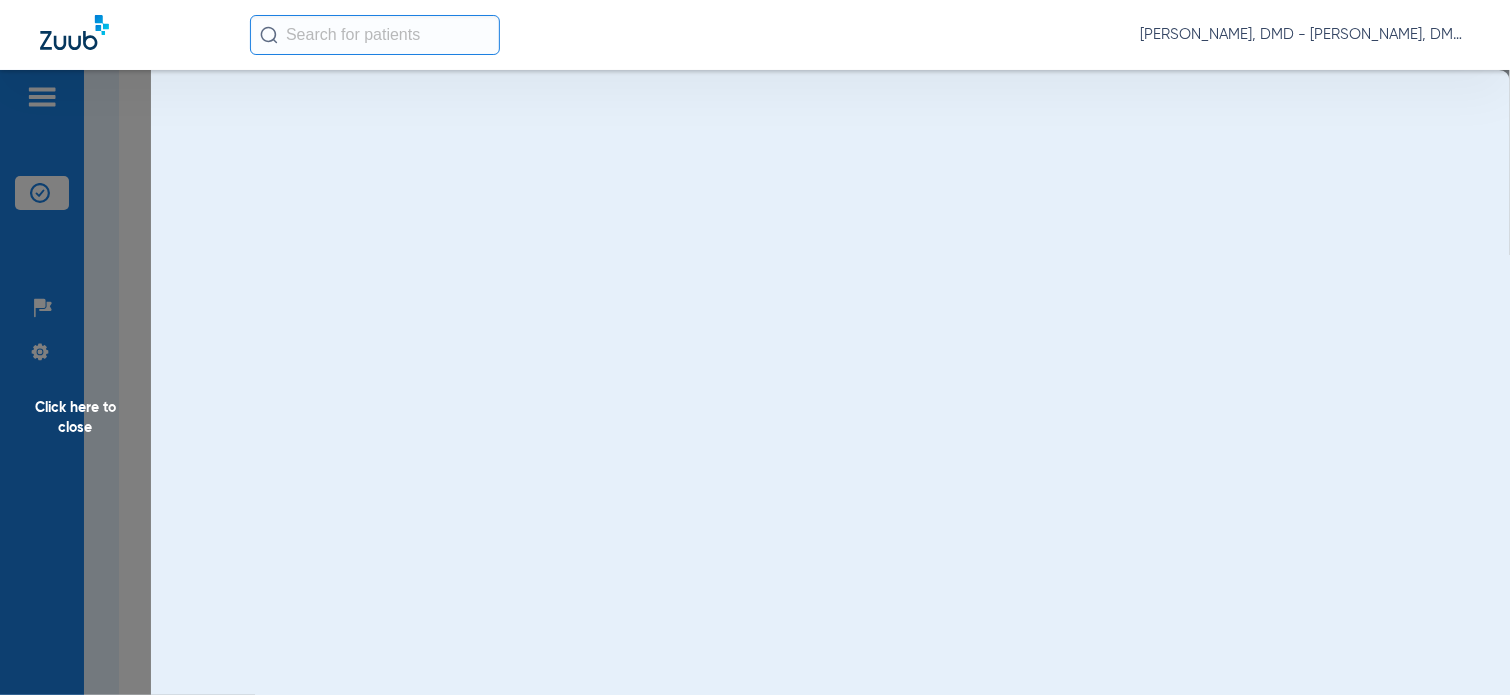scroll, scrollTop: 0, scrollLeft: 0, axis: both 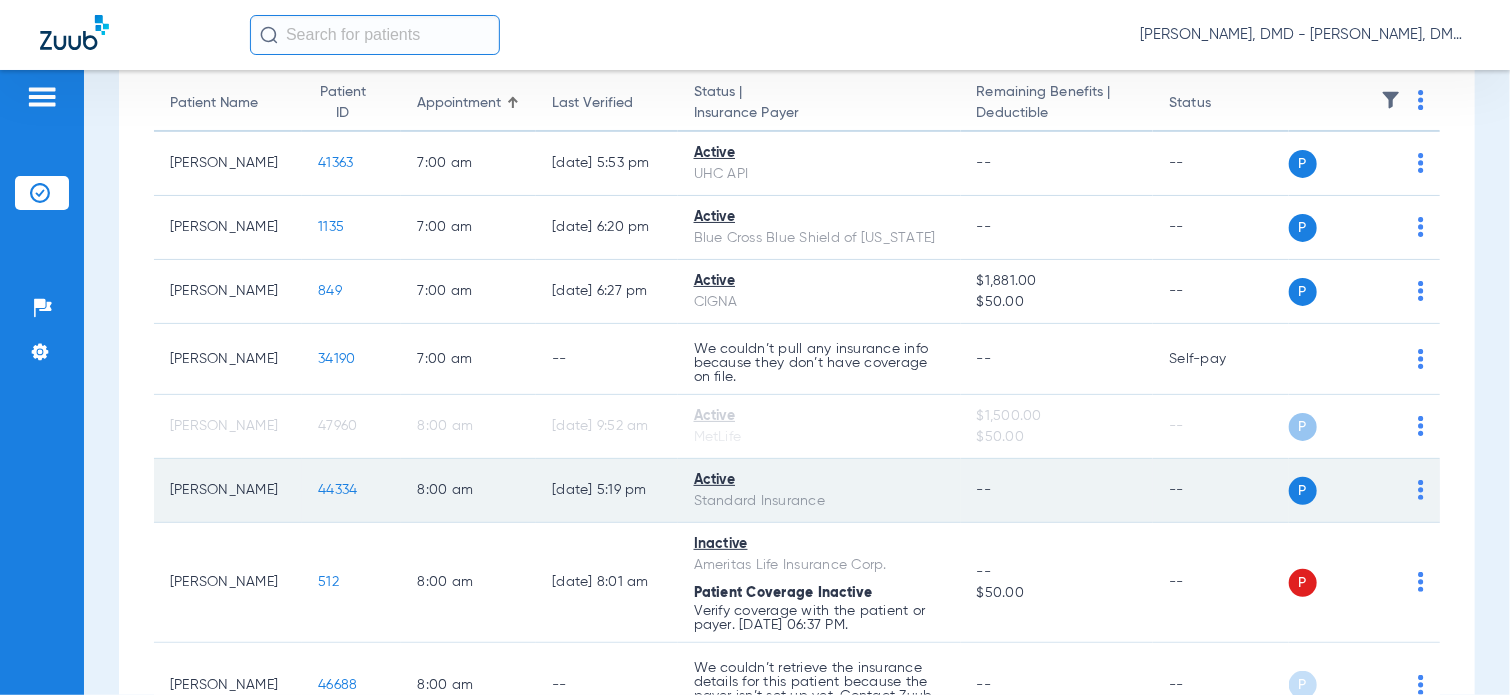 click 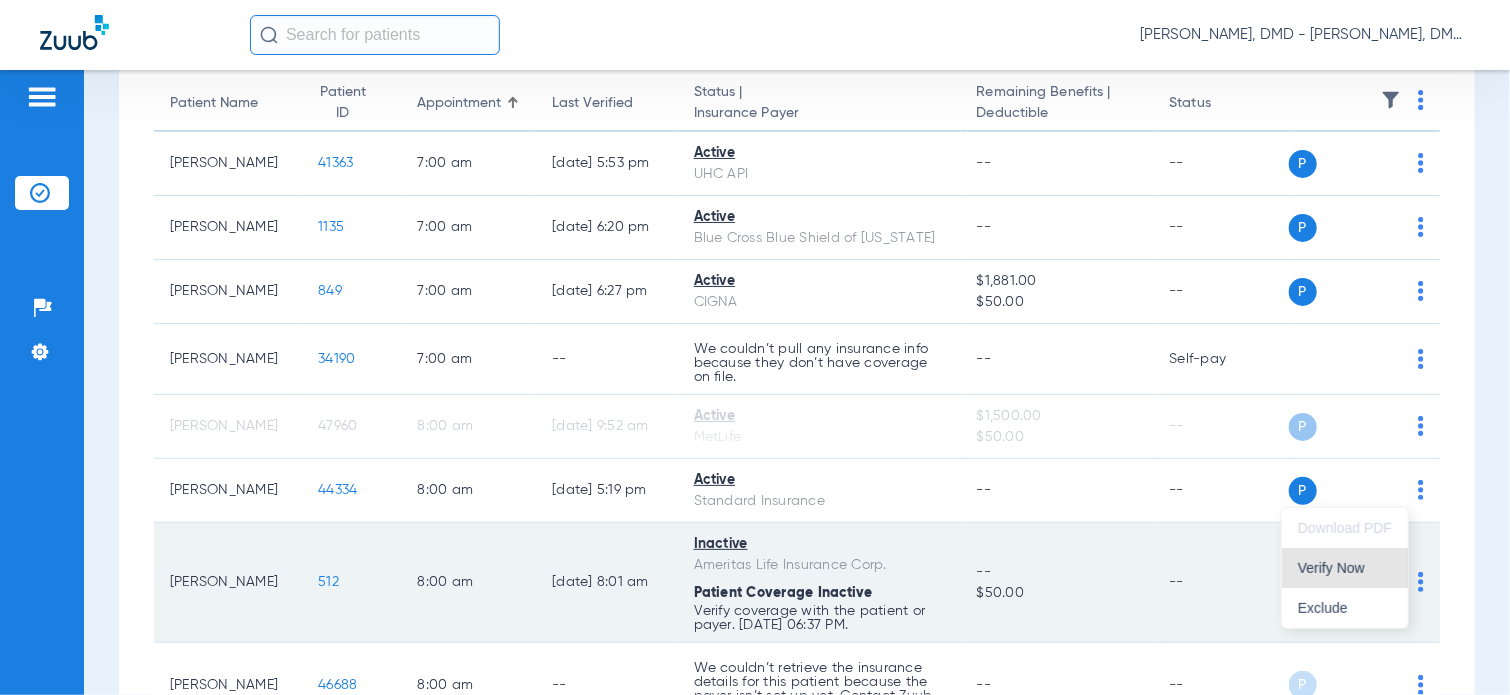 drag, startPoint x: 1312, startPoint y: 558, endPoint x: 987, endPoint y: 569, distance: 325.1861 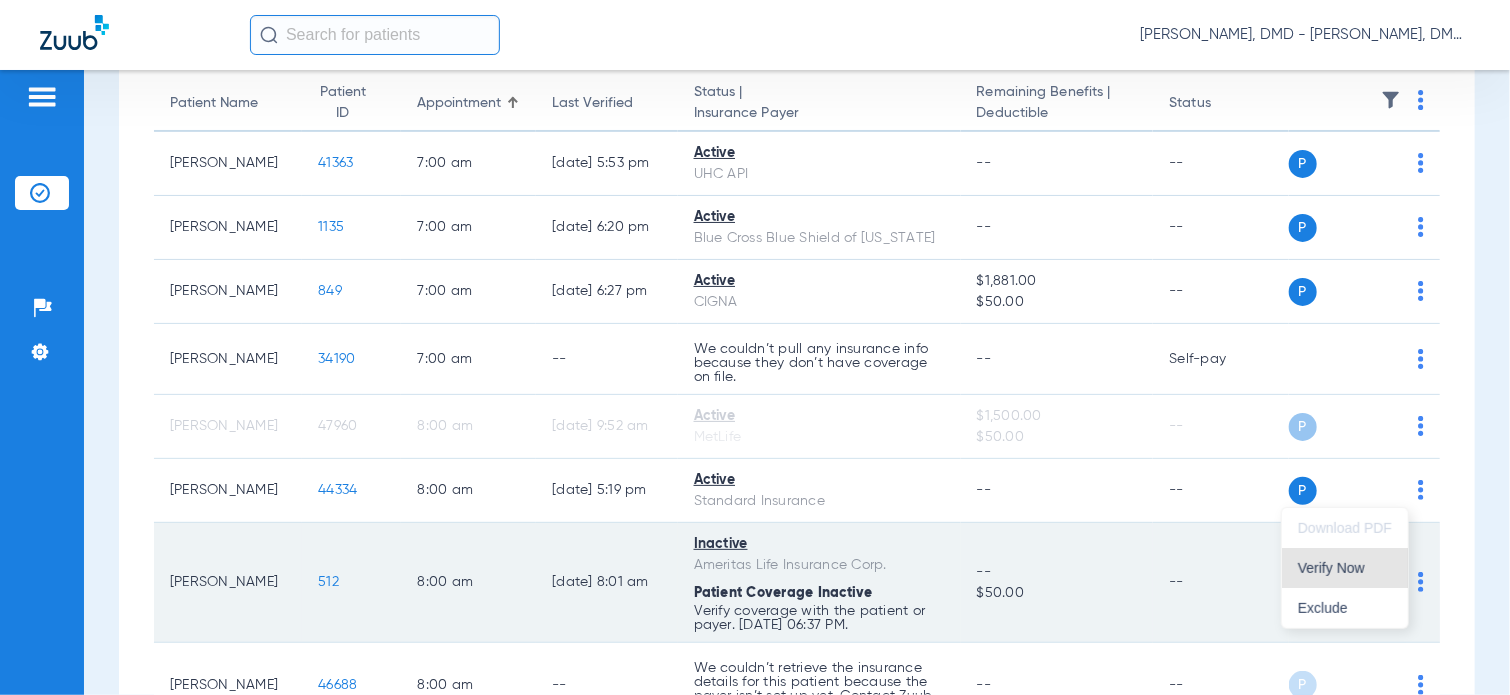 click on "Verify Now" at bounding box center [1345, 568] 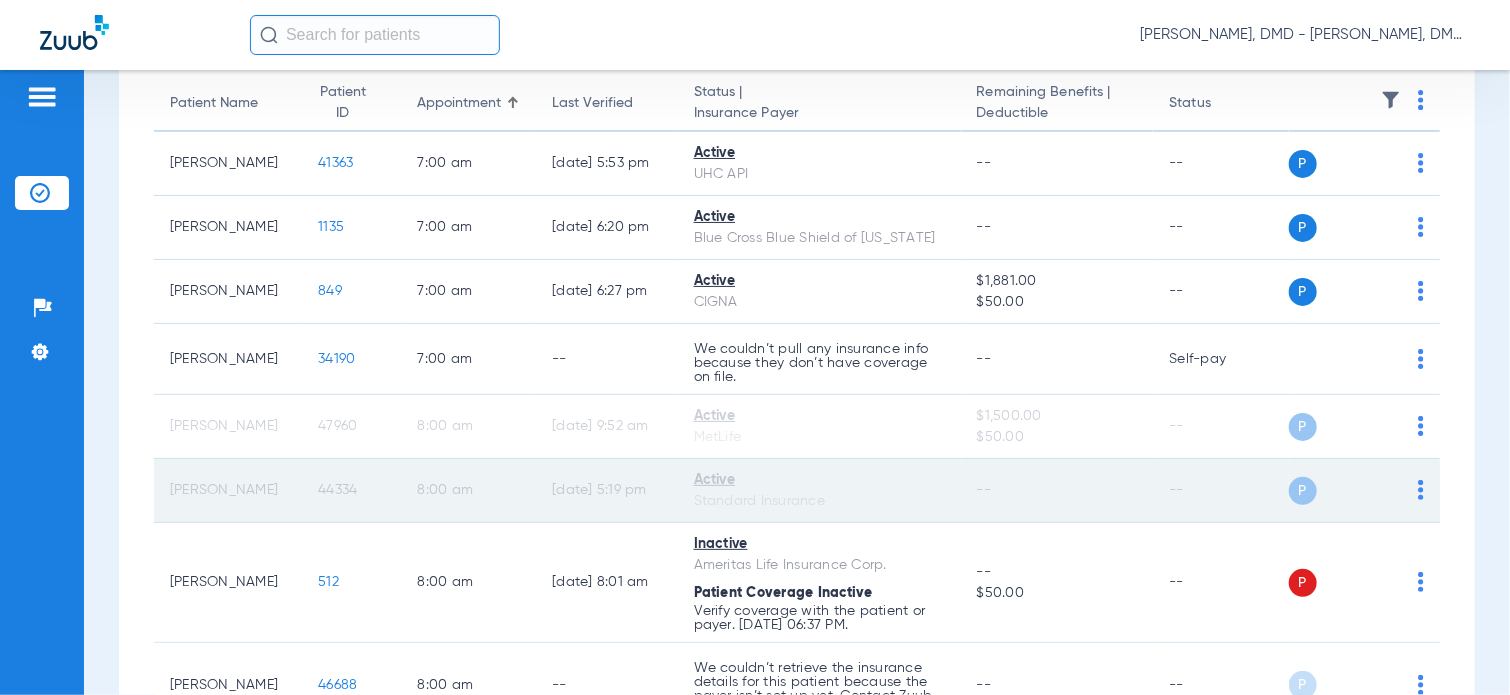 click on "44334" 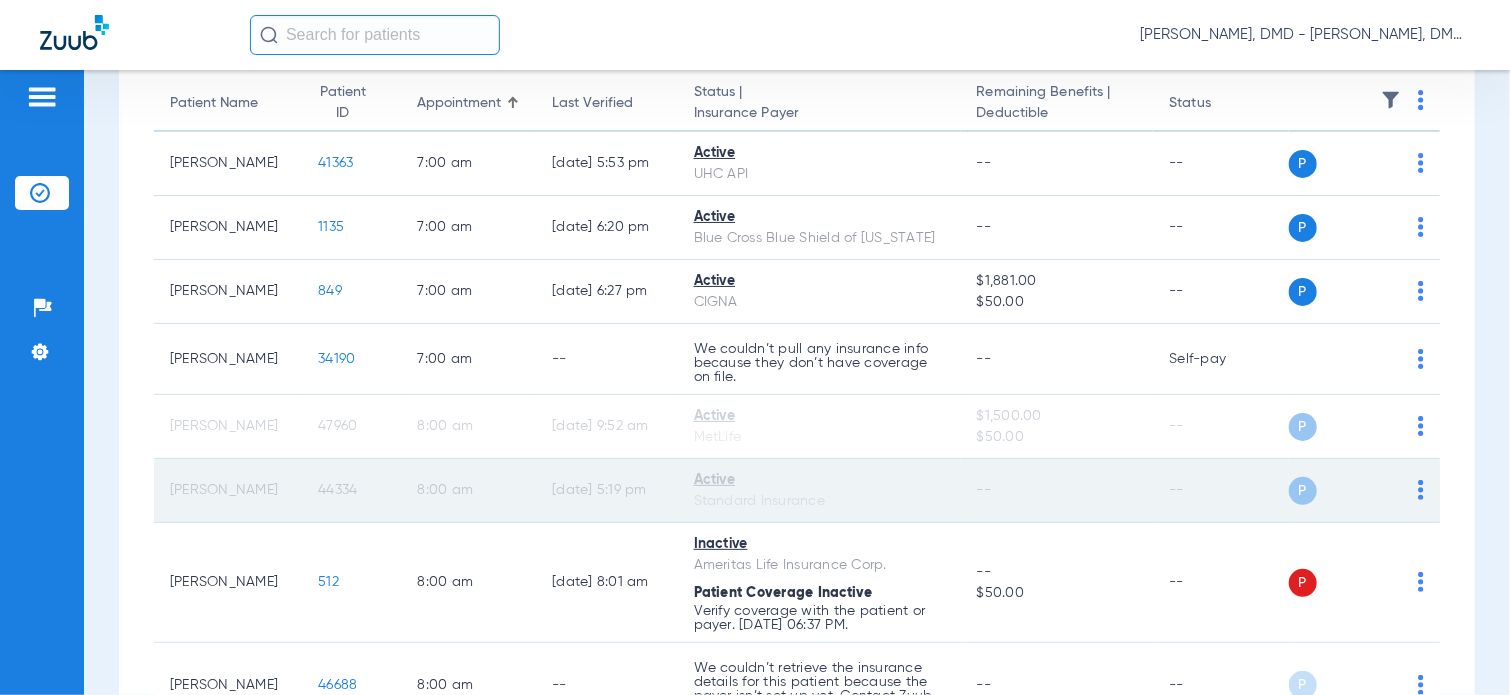 click on "44334" 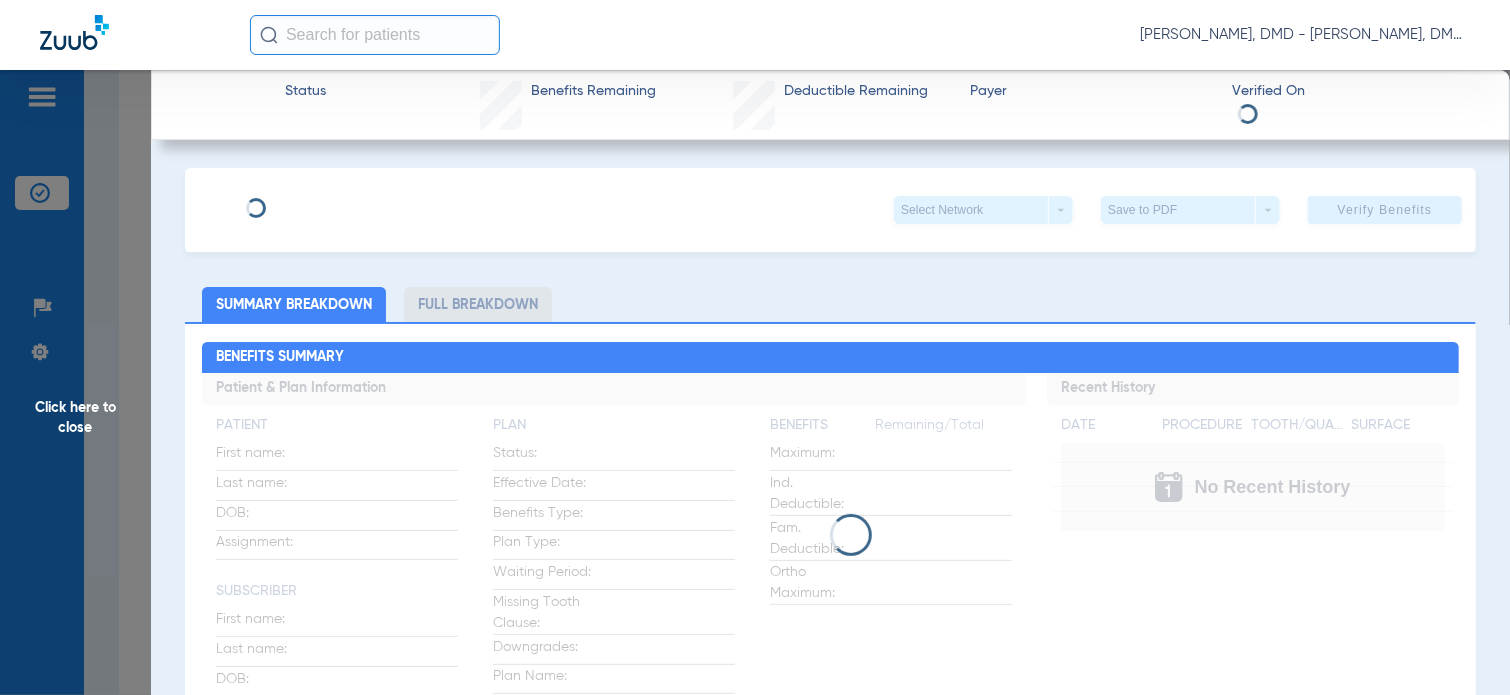 click on "Select Network  arrow_drop_down  Save to PDF  arrow_drop_down  Verify Benefits" 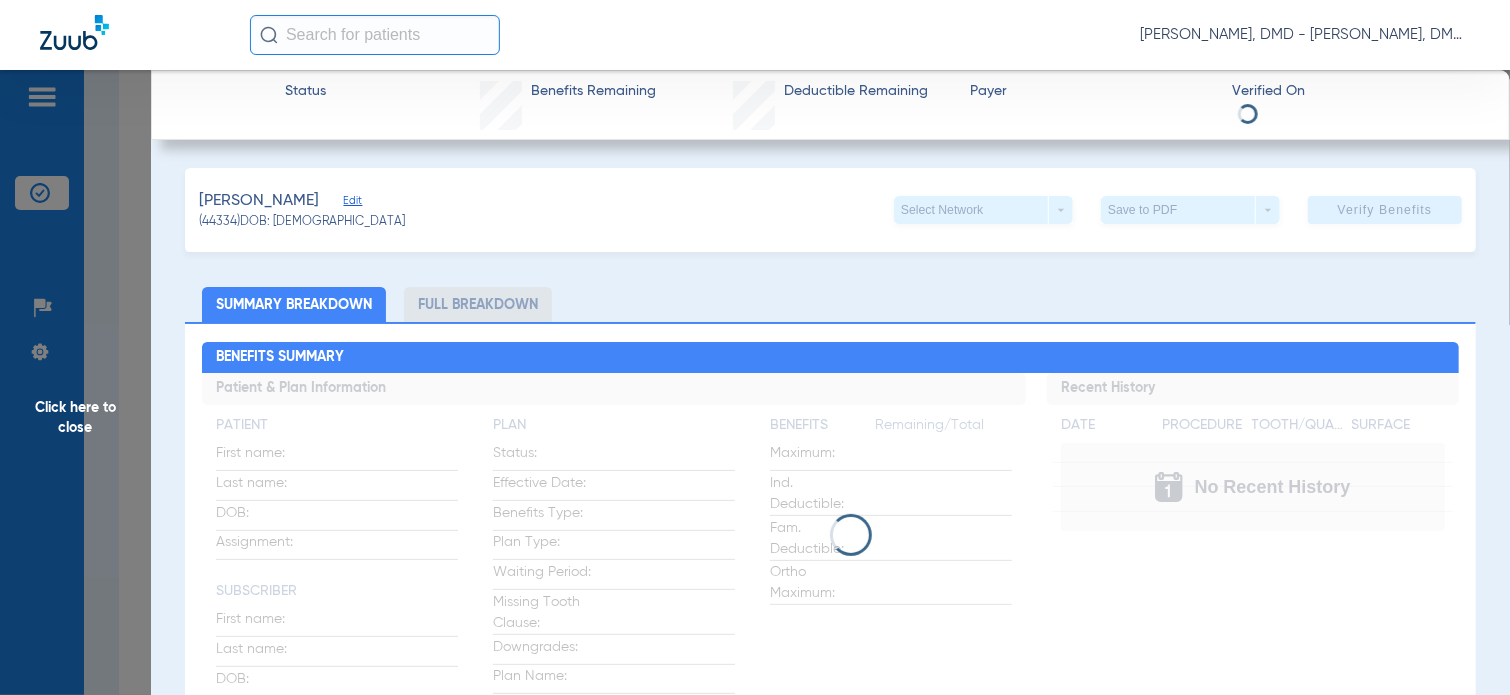 click on "Edit" 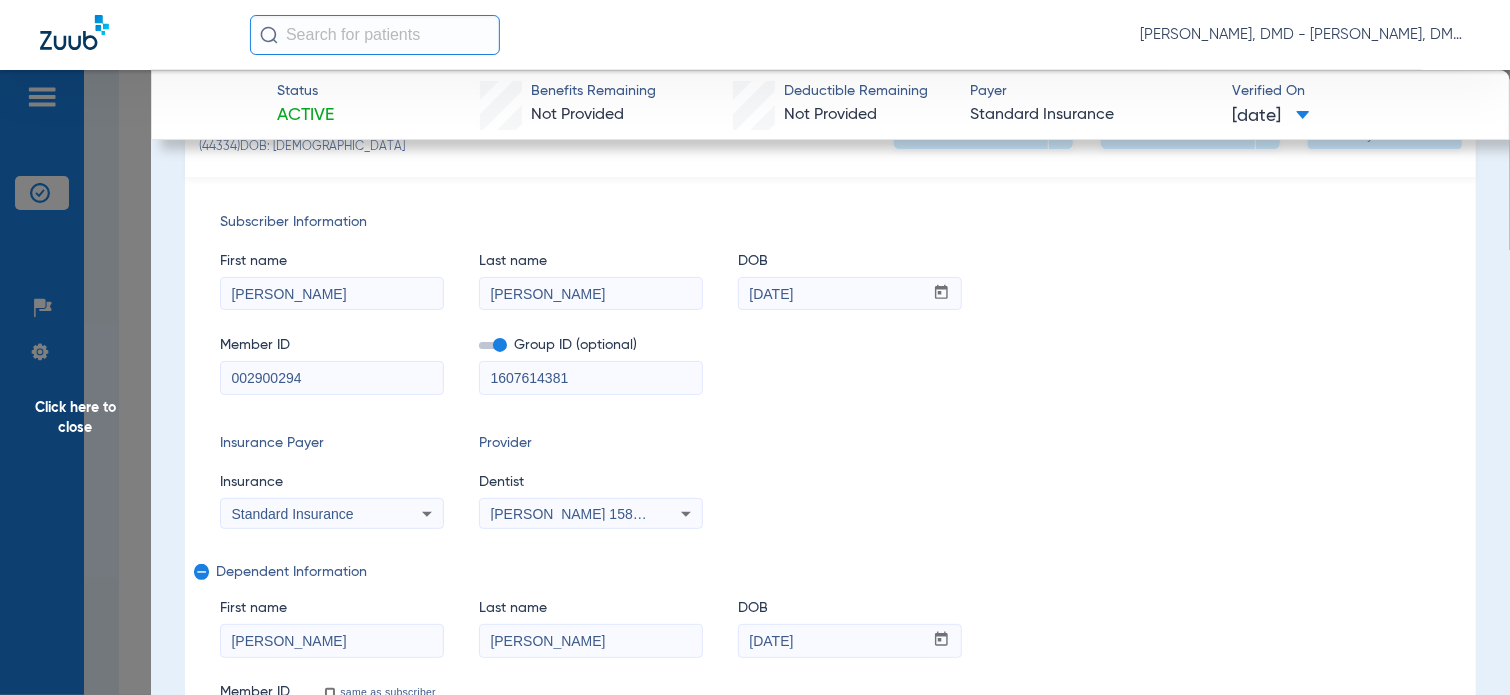 scroll, scrollTop: 200, scrollLeft: 0, axis: vertical 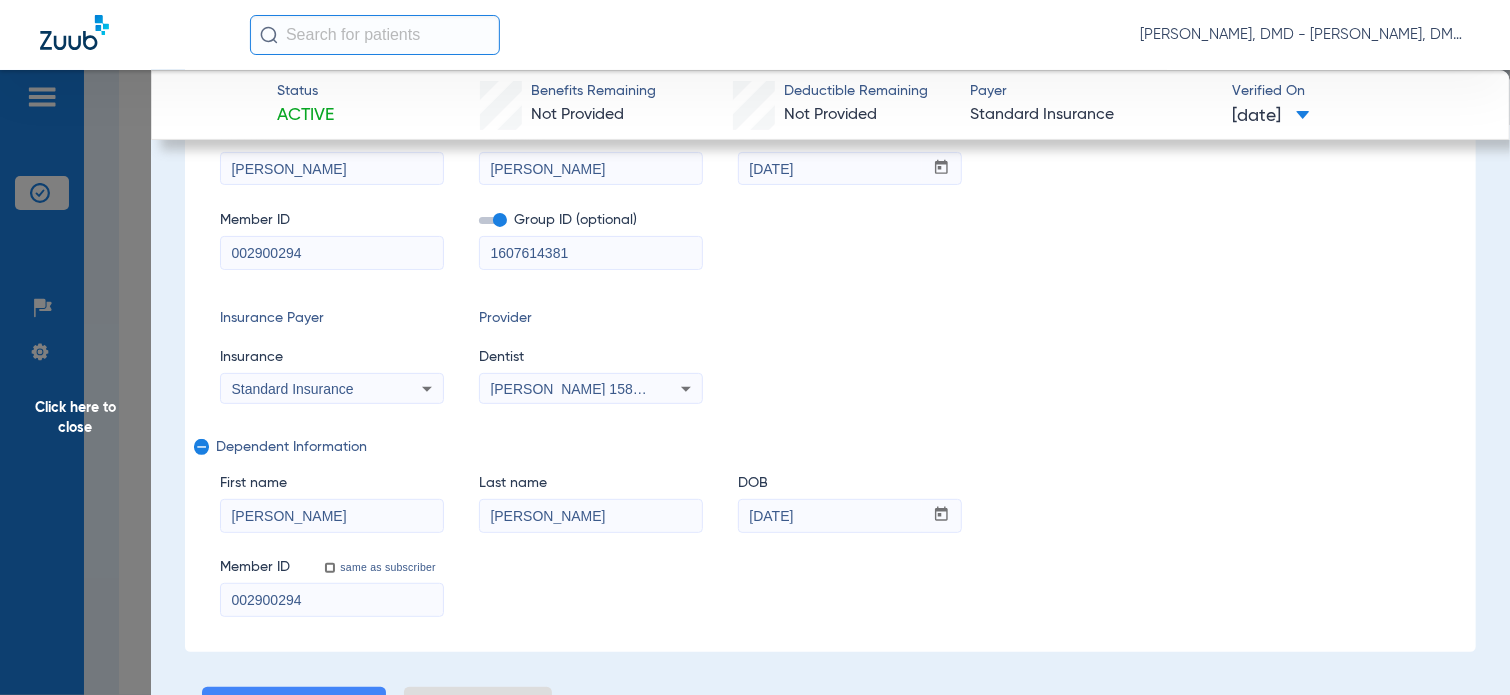 click on "Click here to close" 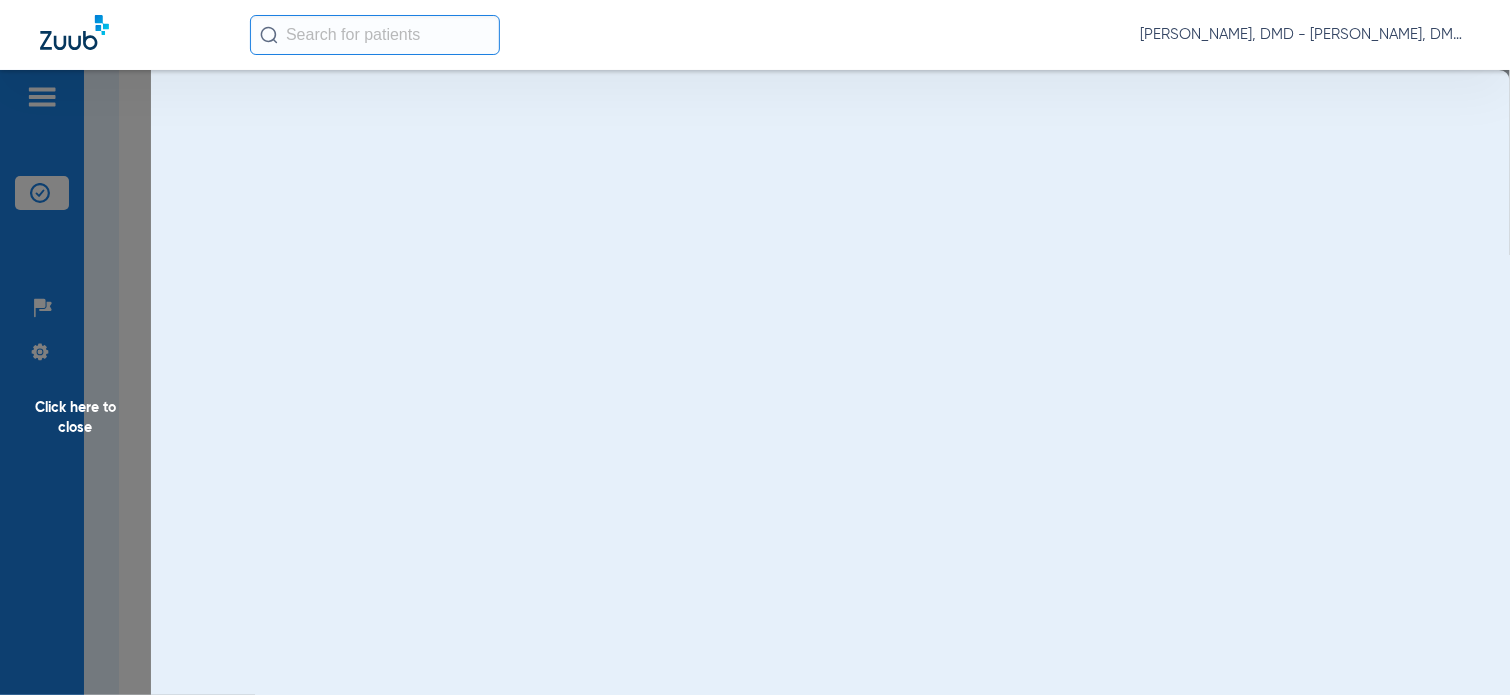 scroll, scrollTop: 0, scrollLeft: 0, axis: both 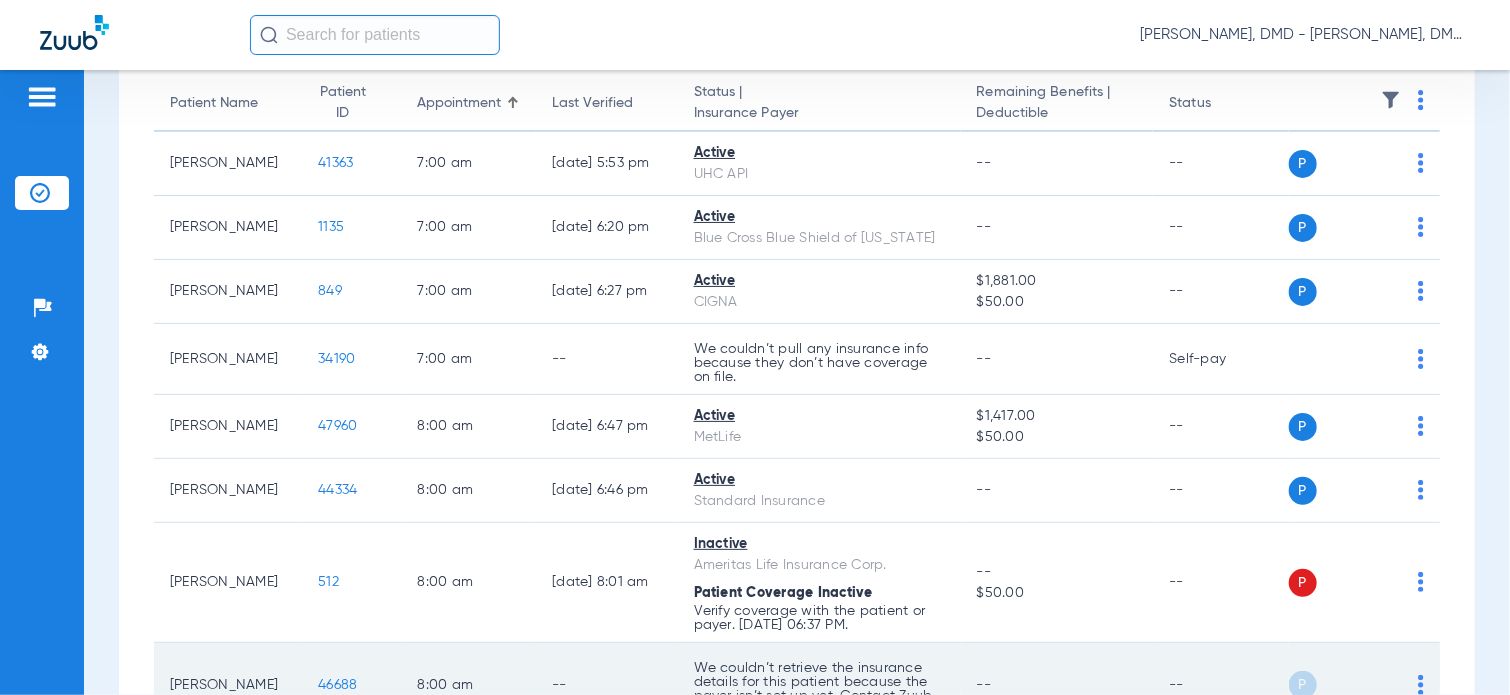 click on "46688" 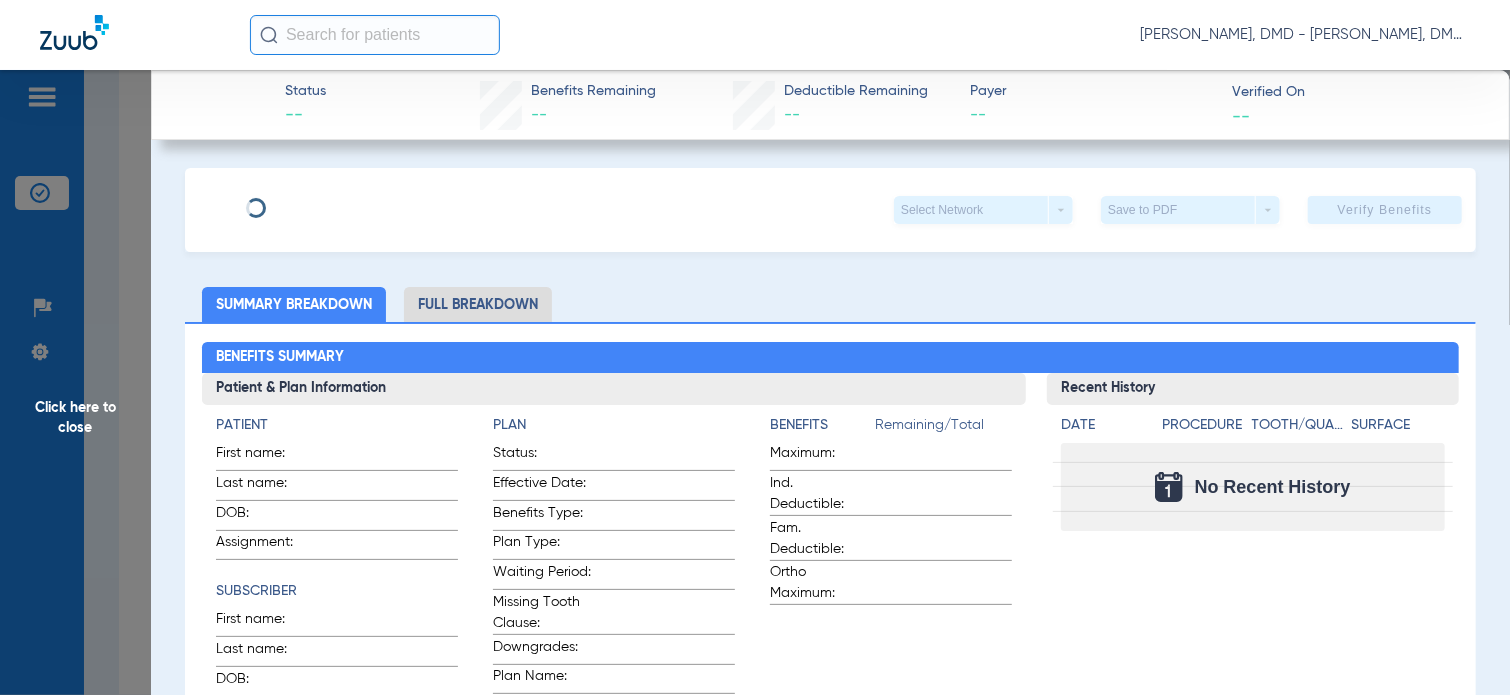 type on "[PERSON_NAME]" 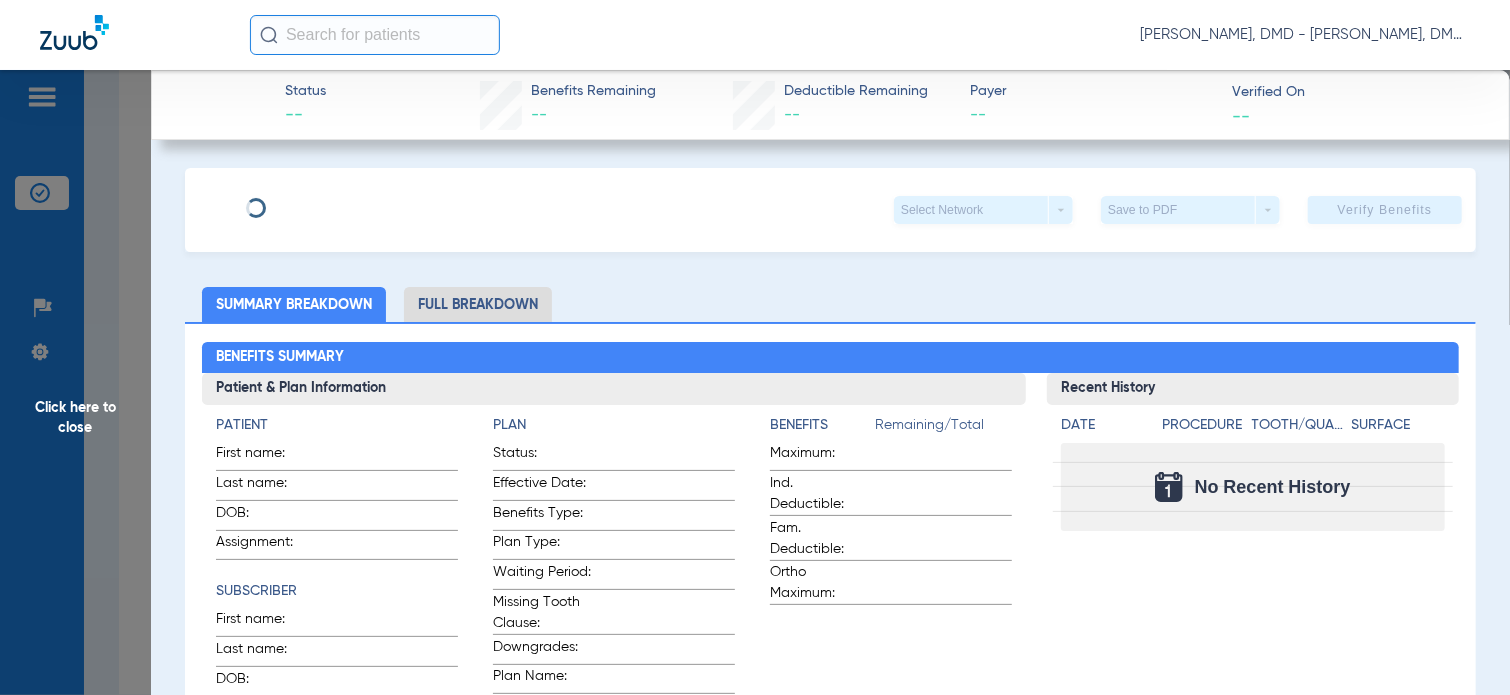 type on "[DATE]" 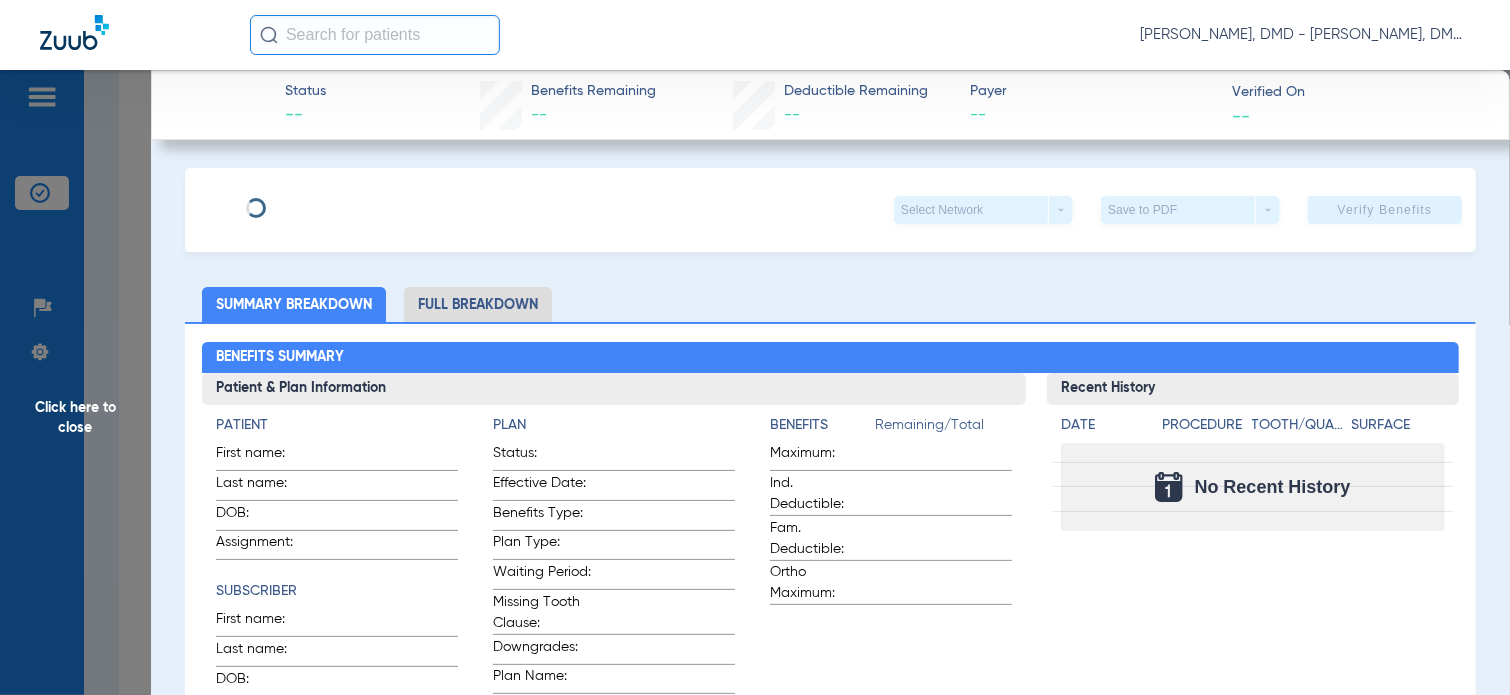 type on "SBS0001053" 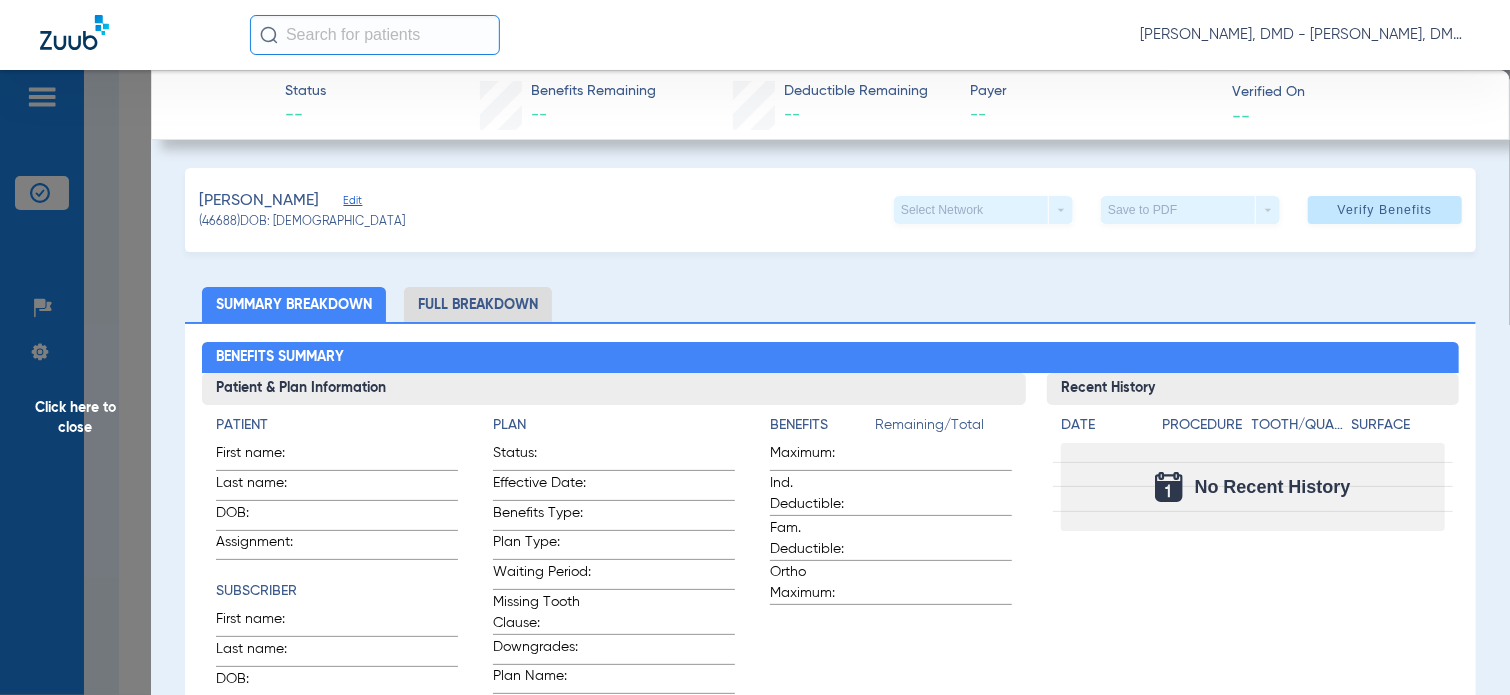click on "Edit" 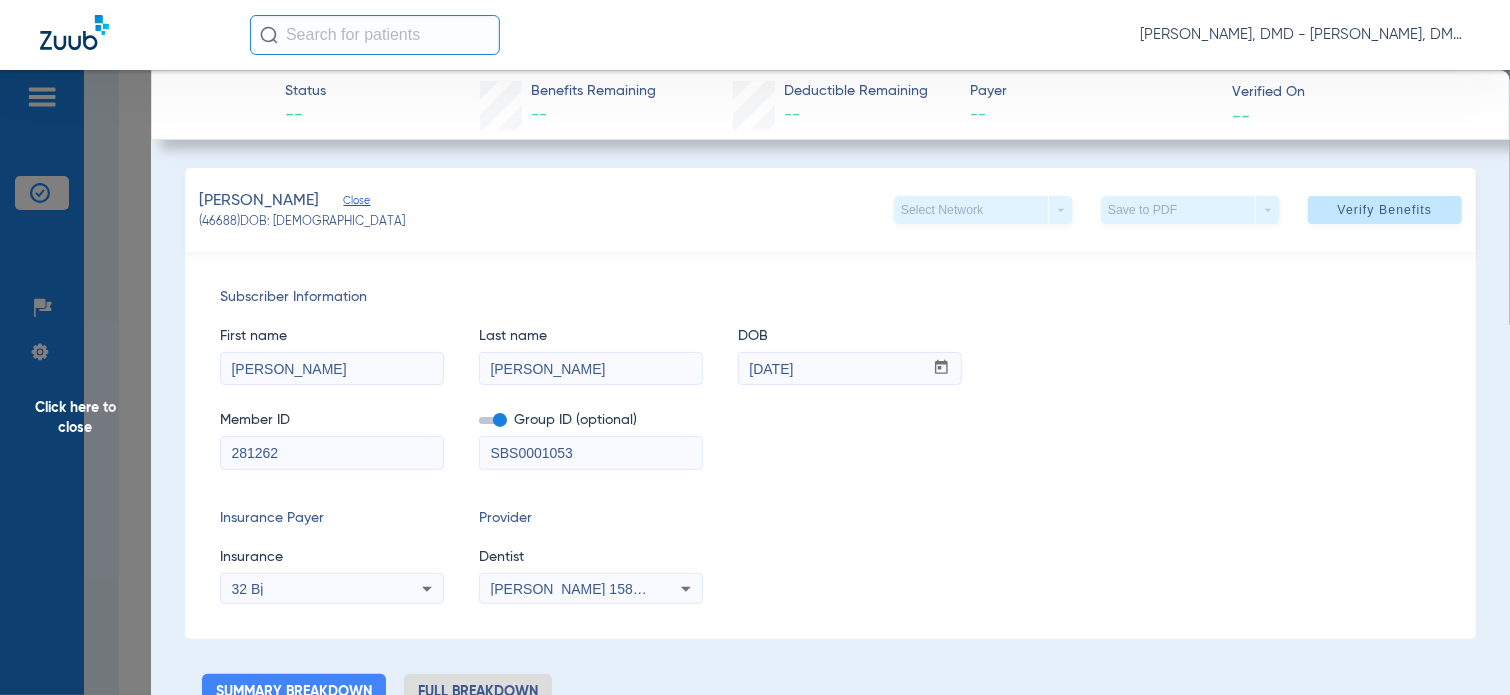 drag, startPoint x: 349, startPoint y: 448, endPoint x: 140, endPoint y: 461, distance: 209.40392 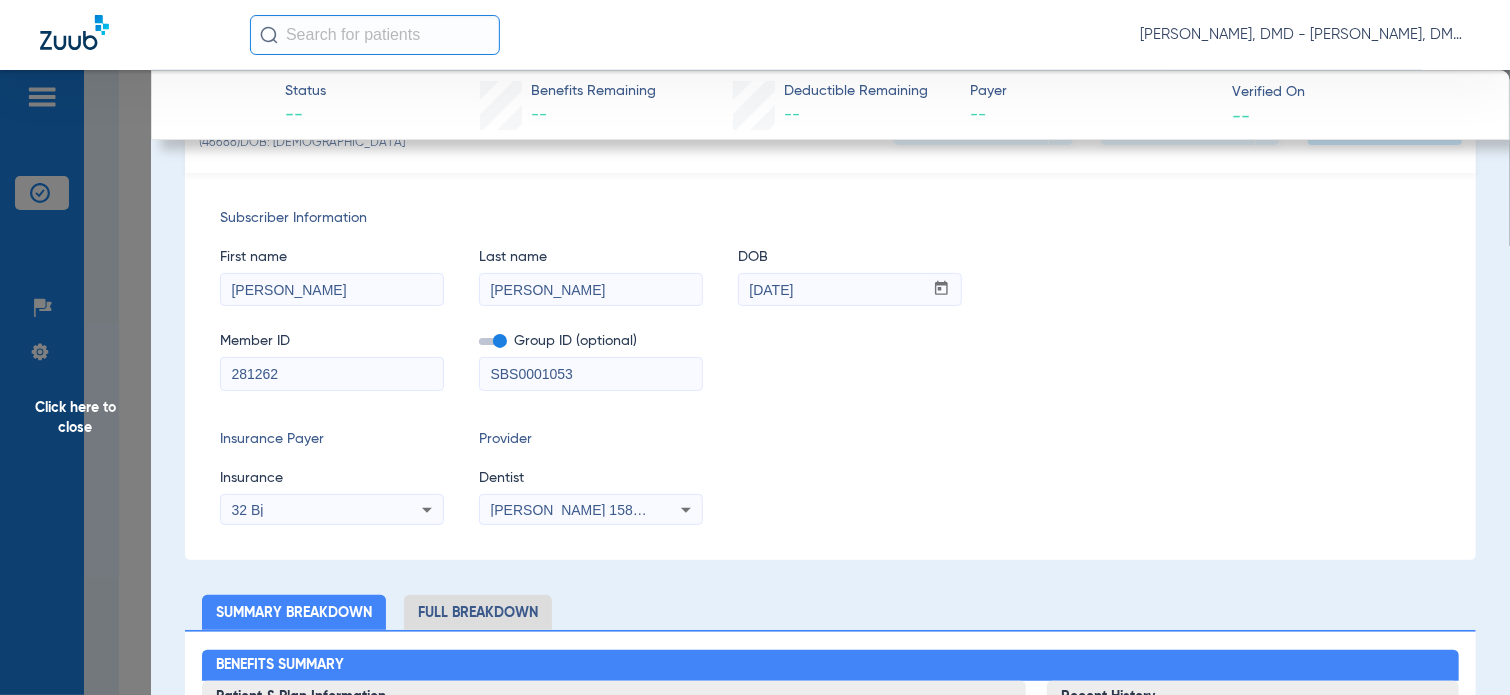 scroll, scrollTop: 0, scrollLeft: 0, axis: both 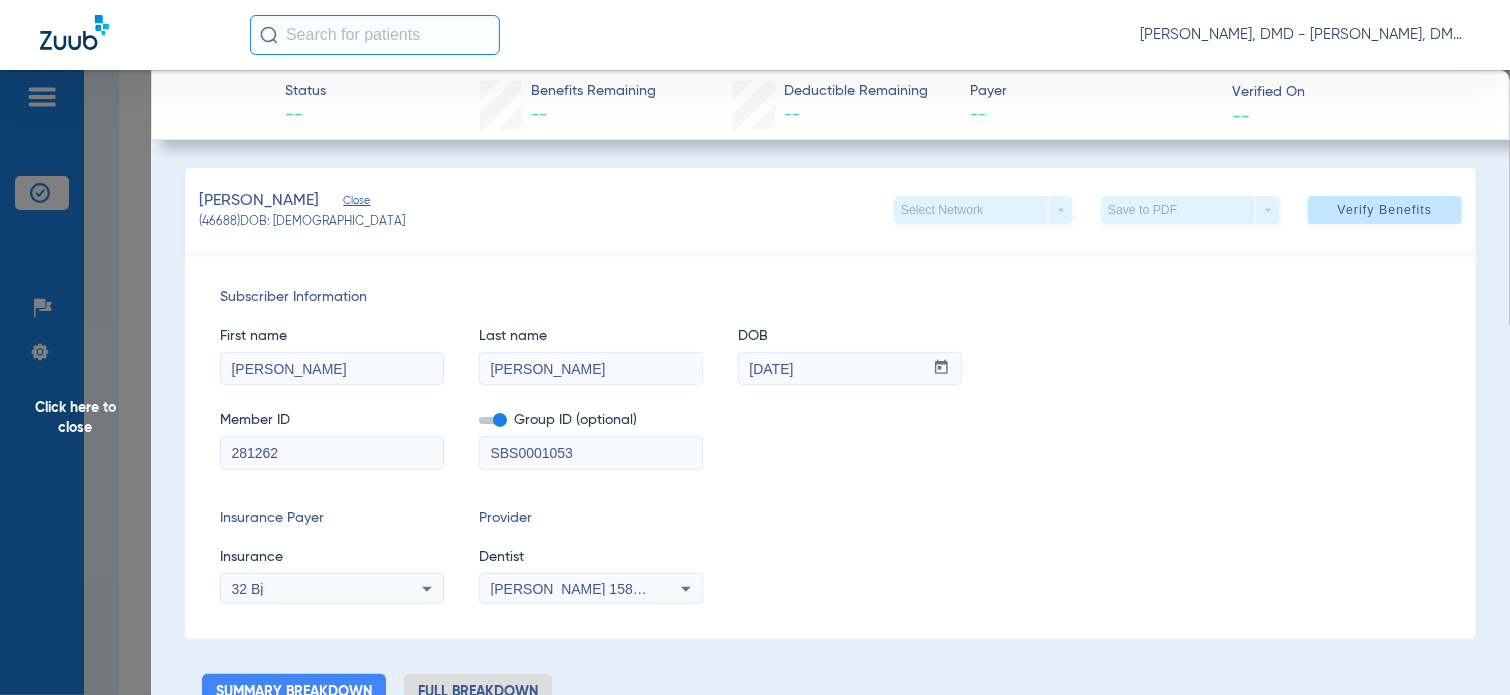 drag, startPoint x: 852, startPoint y: 369, endPoint x: 575, endPoint y: 387, distance: 277.58423 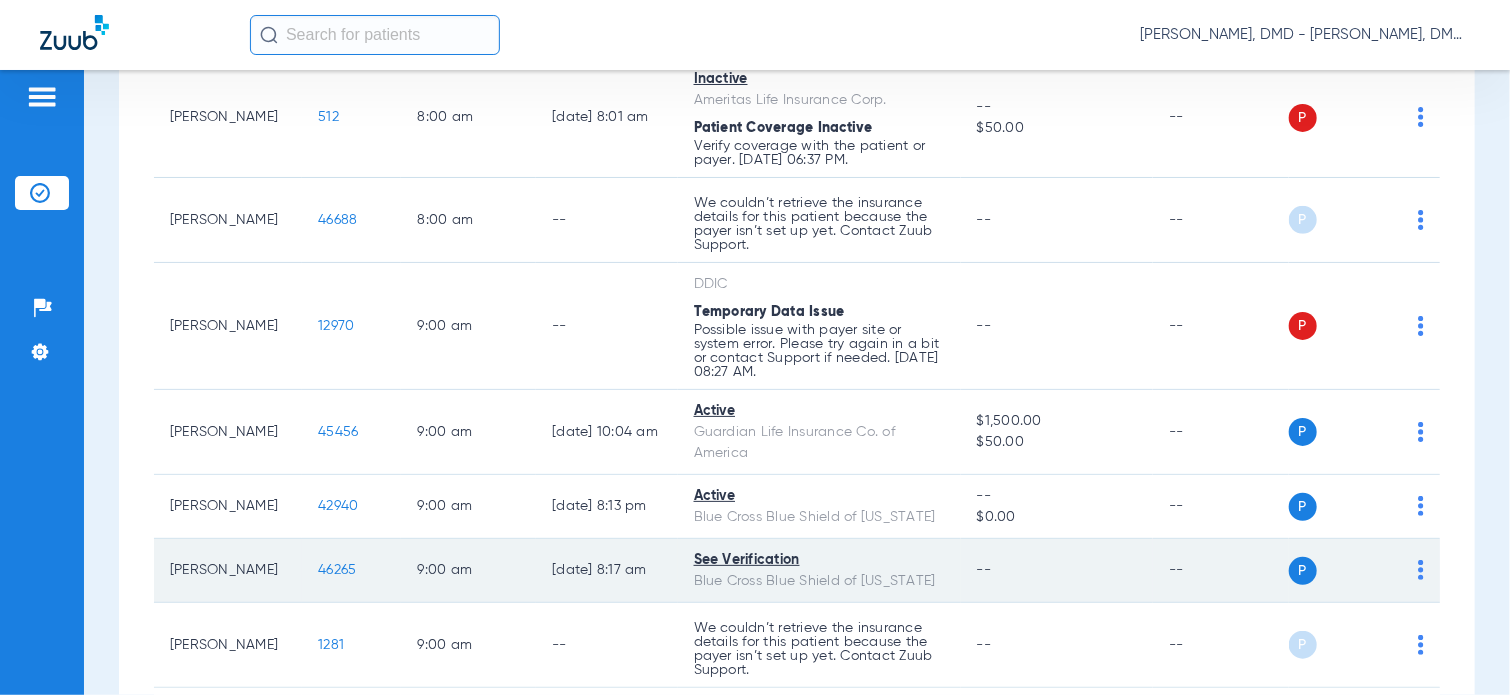 scroll, scrollTop: 700, scrollLeft: 0, axis: vertical 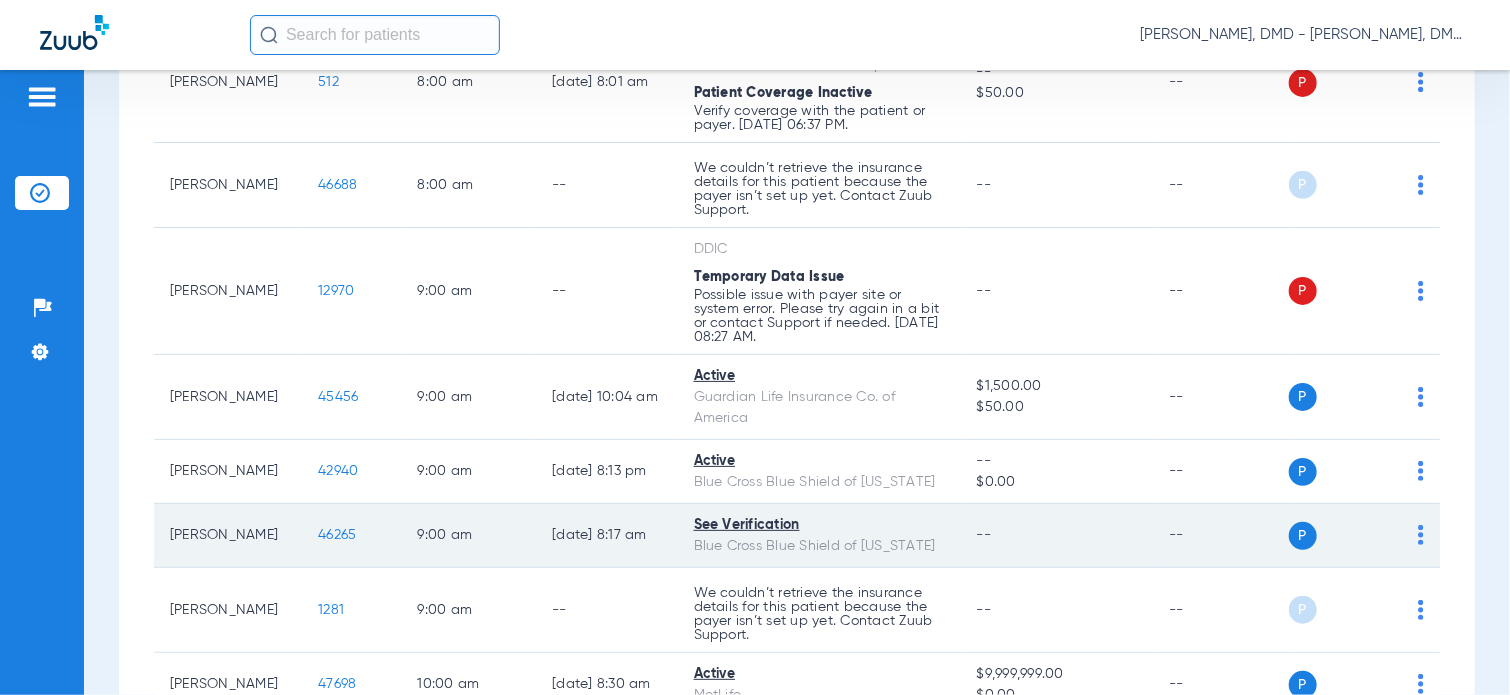 click on "P S" 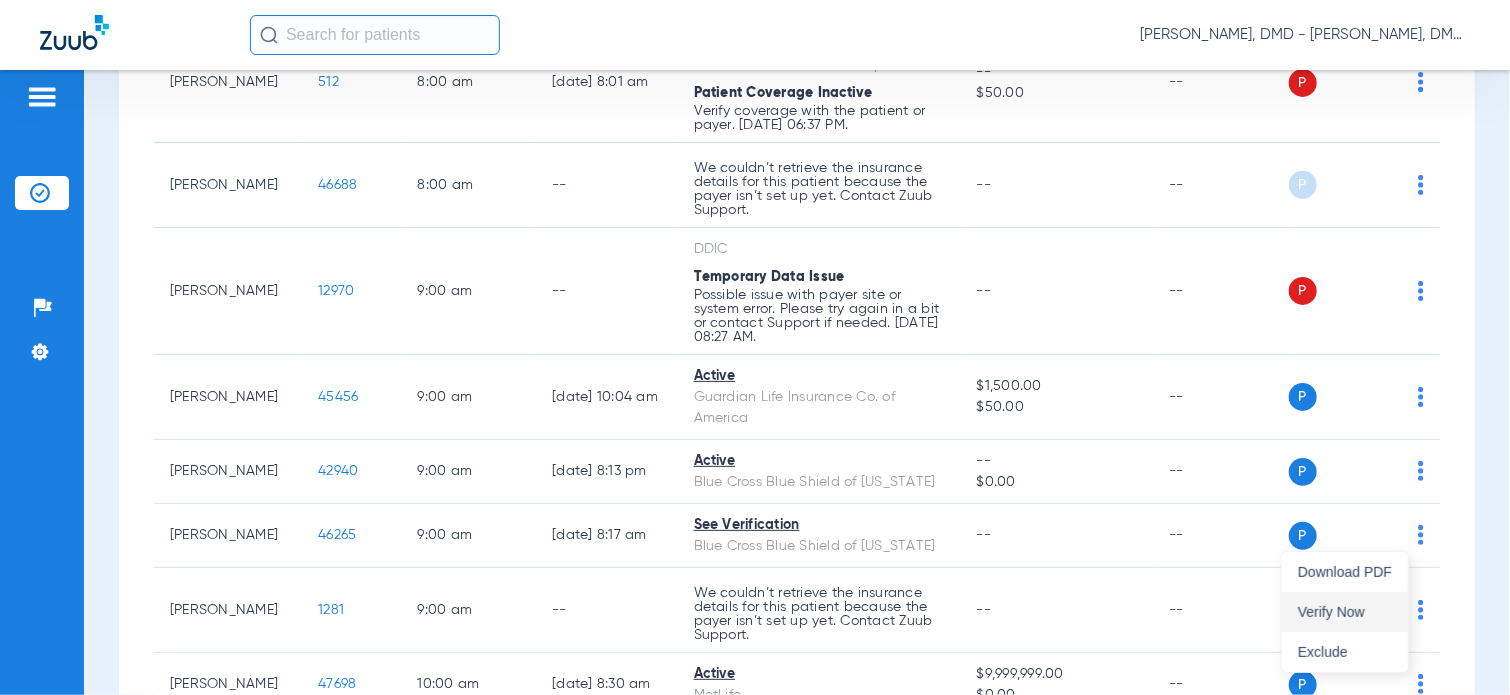 click on "Verify Now" at bounding box center (1345, 612) 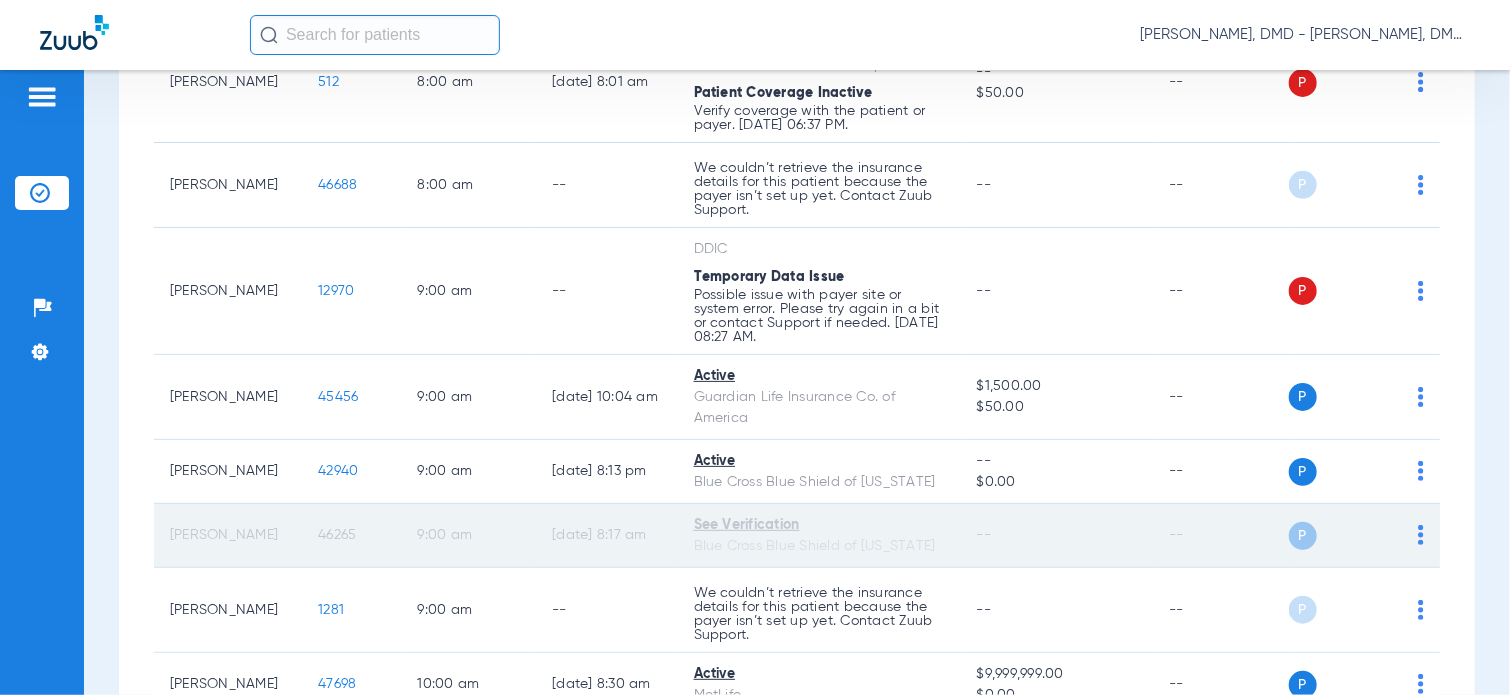 click on "46265" 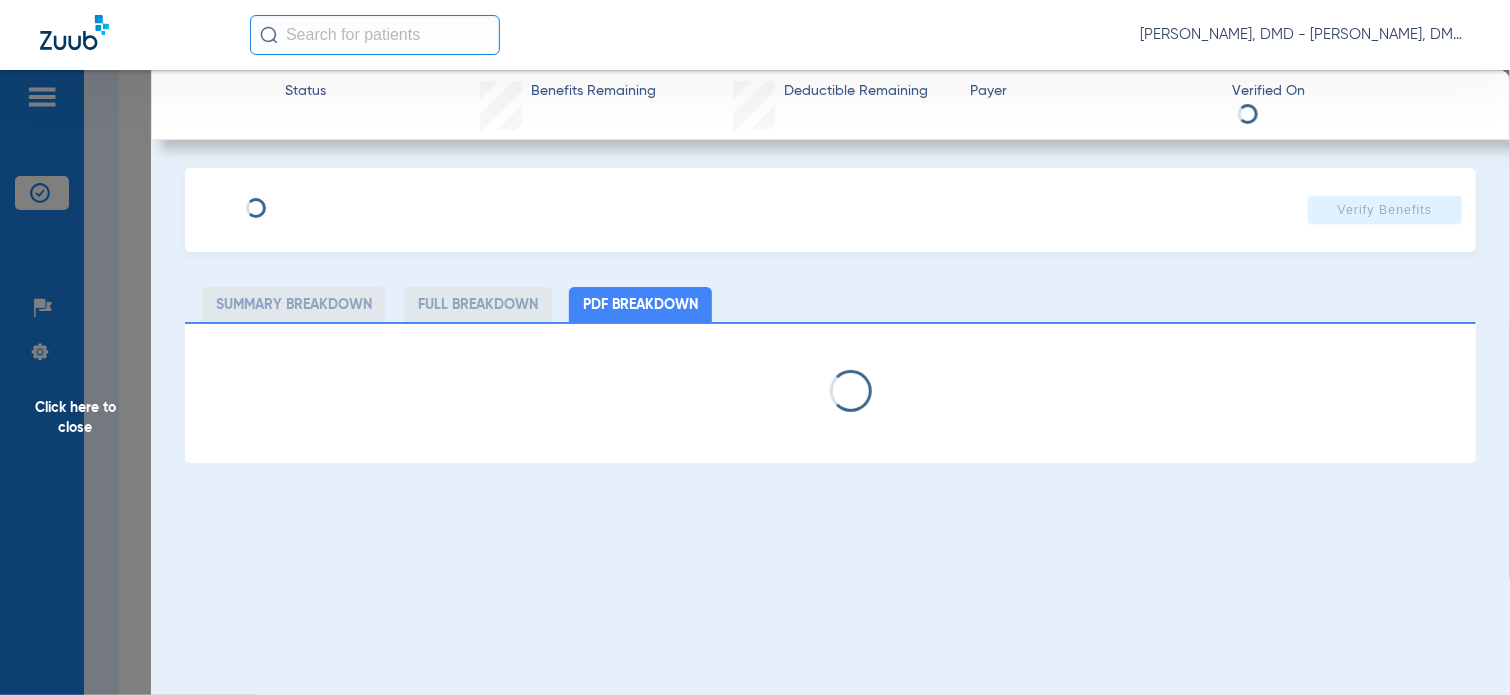 type on "[PERSON_NAME]" 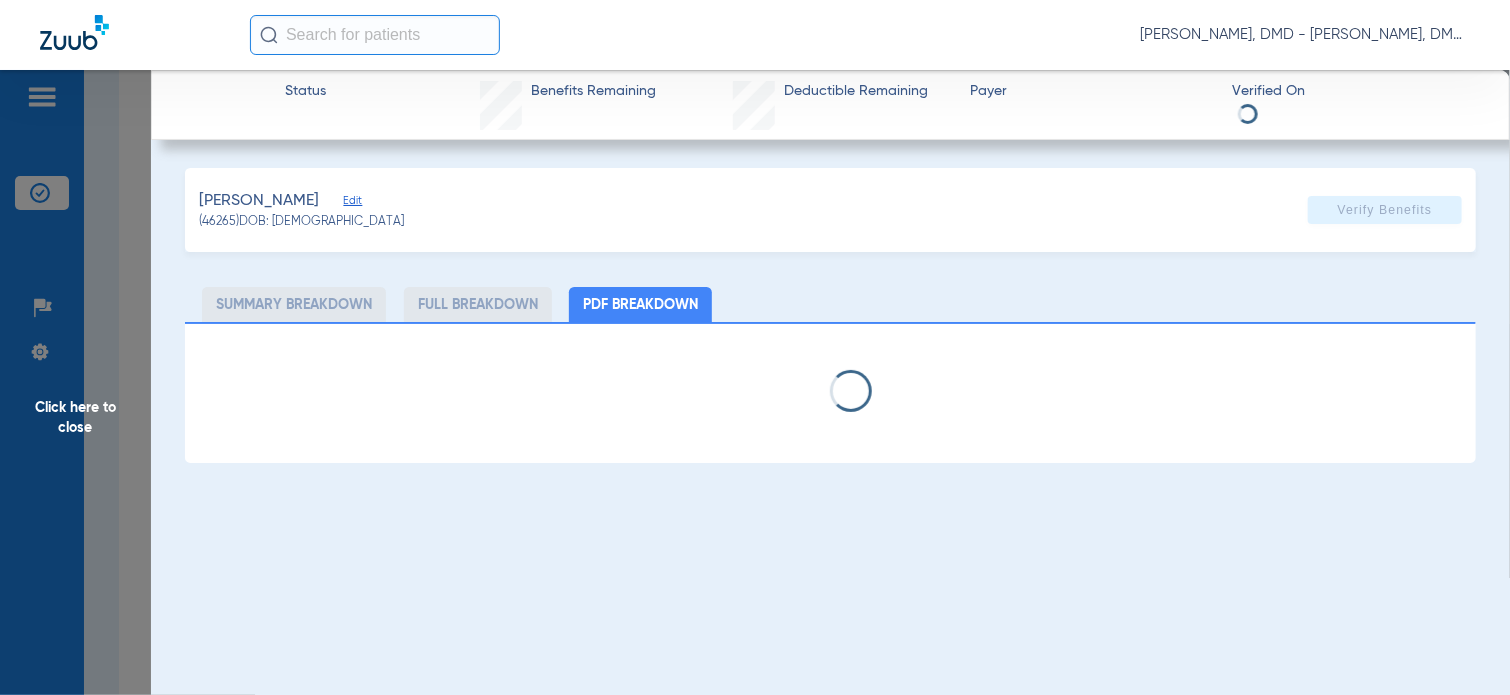 click on "[PERSON_NAME]   Edit" 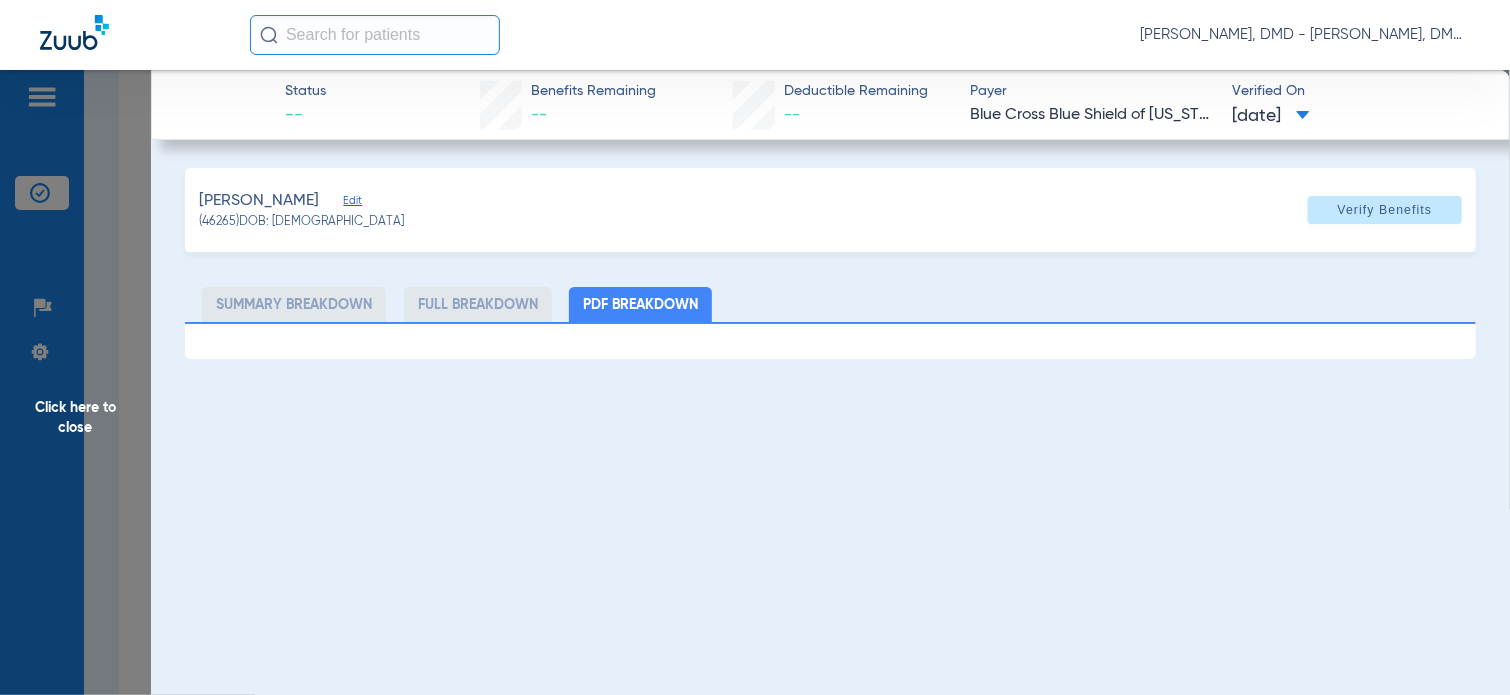 click on "Edit" 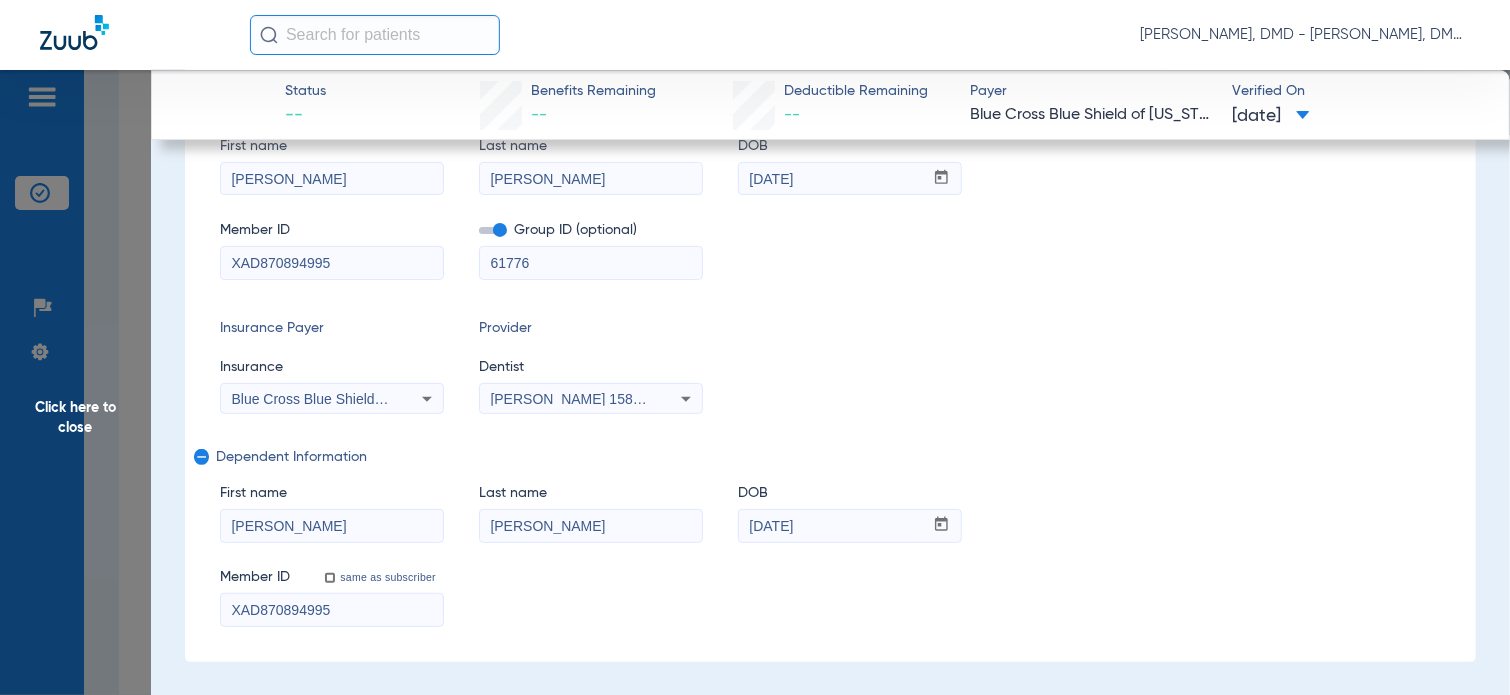 scroll, scrollTop: 191, scrollLeft: 0, axis: vertical 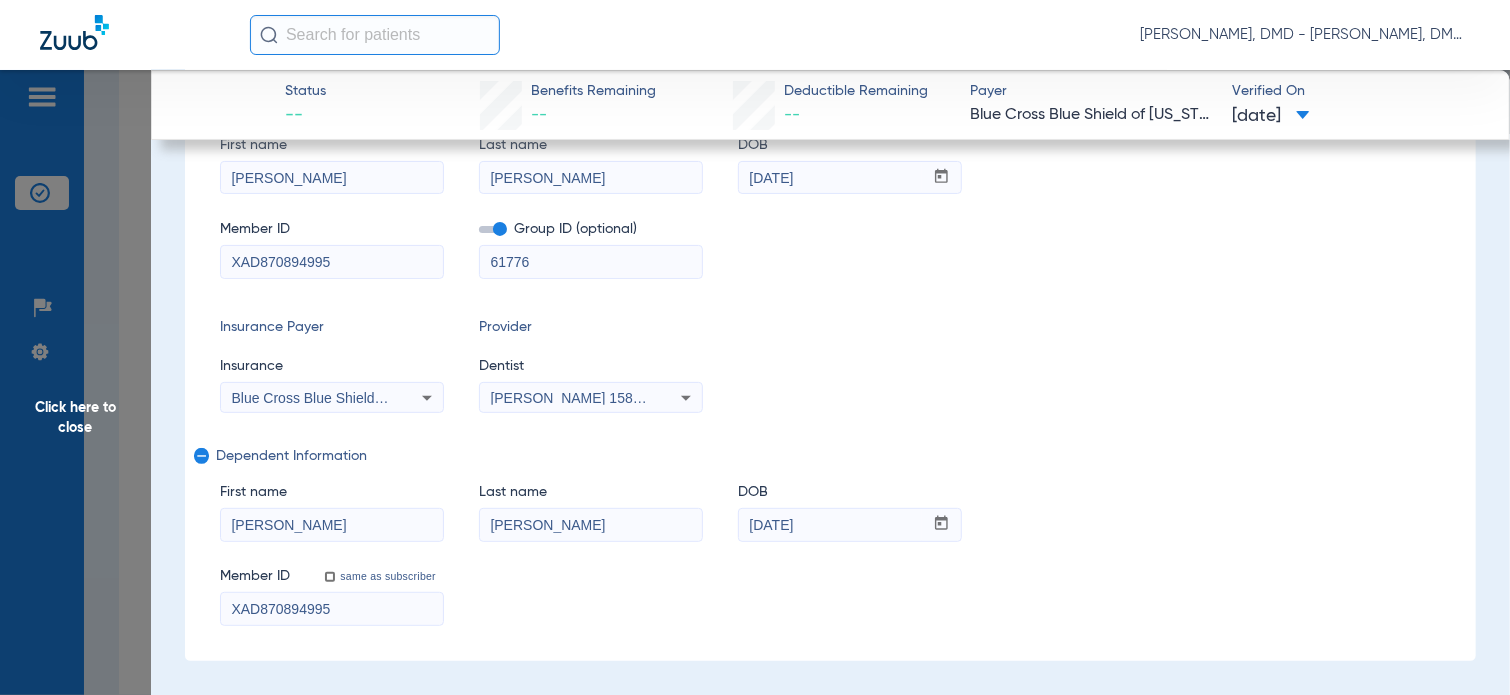 drag, startPoint x: 376, startPoint y: 524, endPoint x: -7, endPoint y: 499, distance: 383.81506 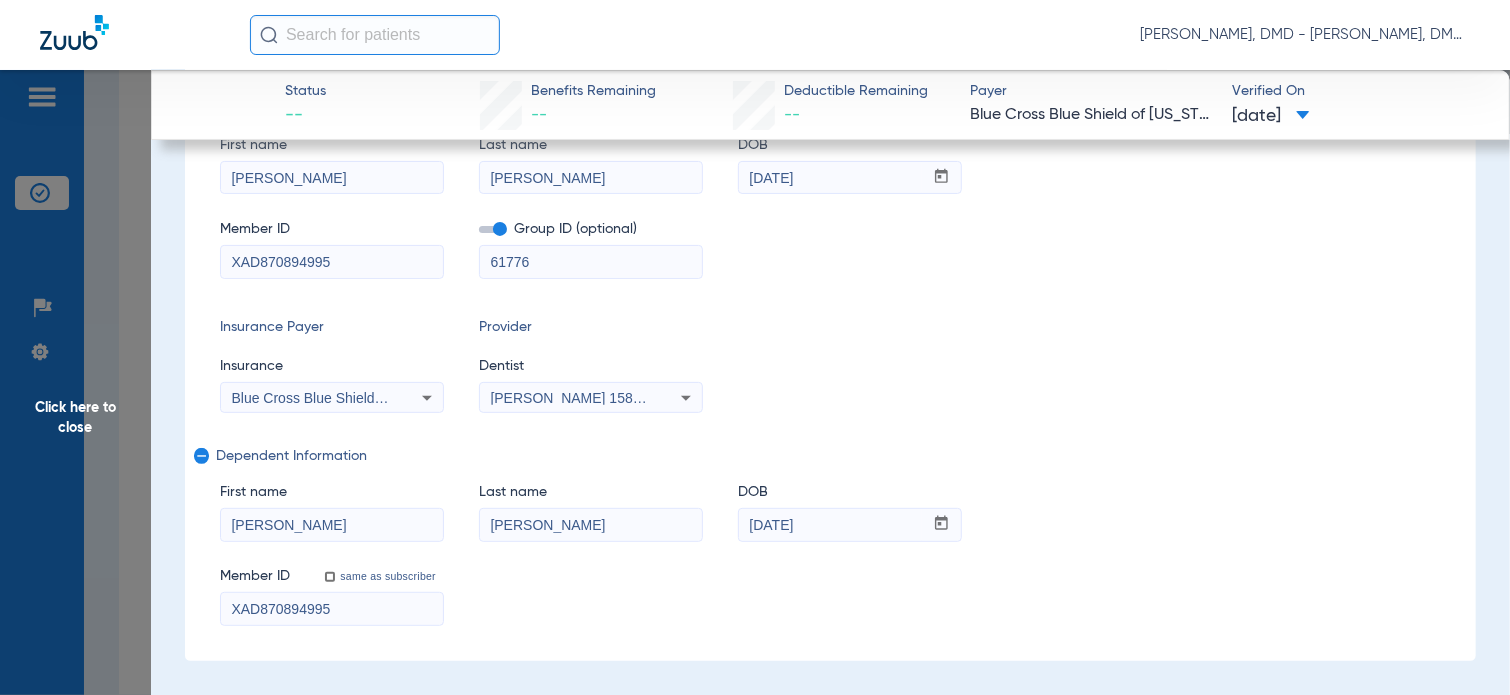 click on "First name  [PERSON_NAME]  Last name  [PERSON_NAME]  mm / dd / yyyy [DATE]" 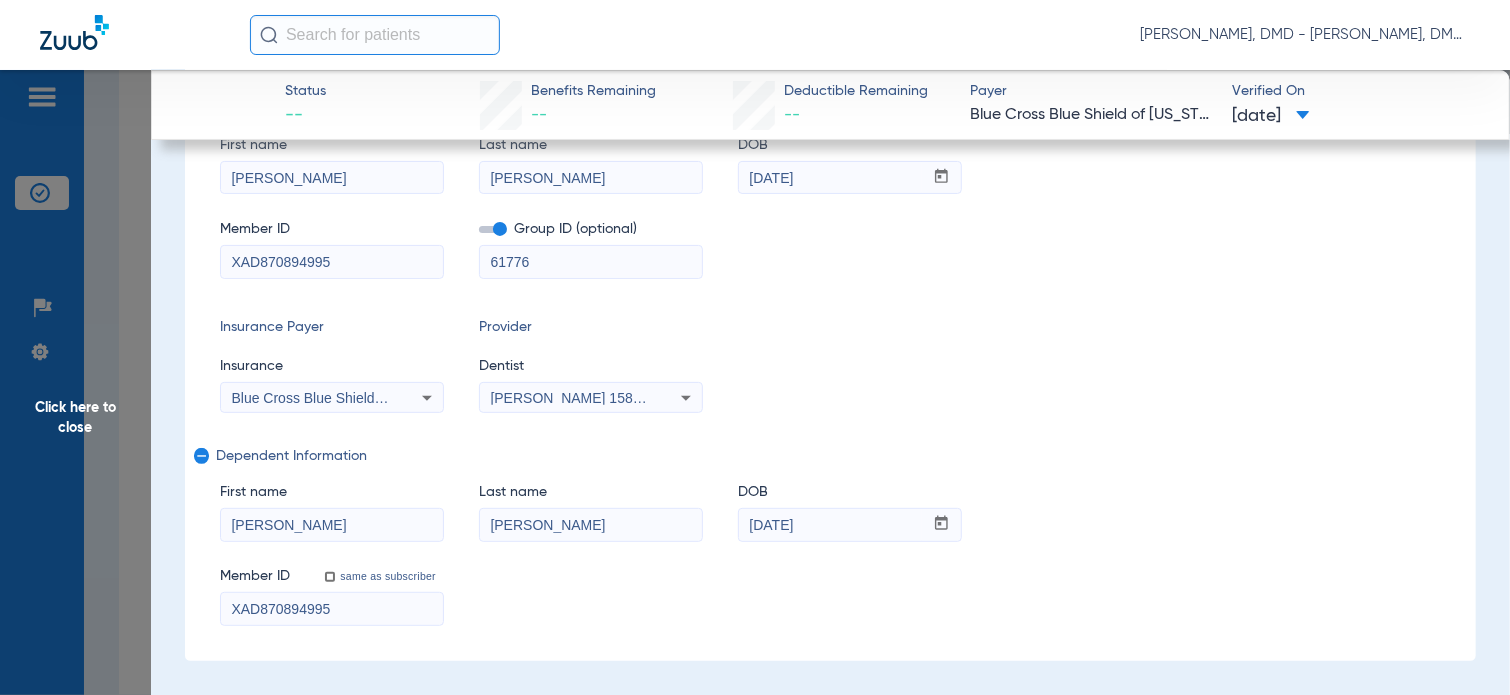 drag, startPoint x: 353, startPoint y: 613, endPoint x: -7, endPoint y: 613, distance: 360 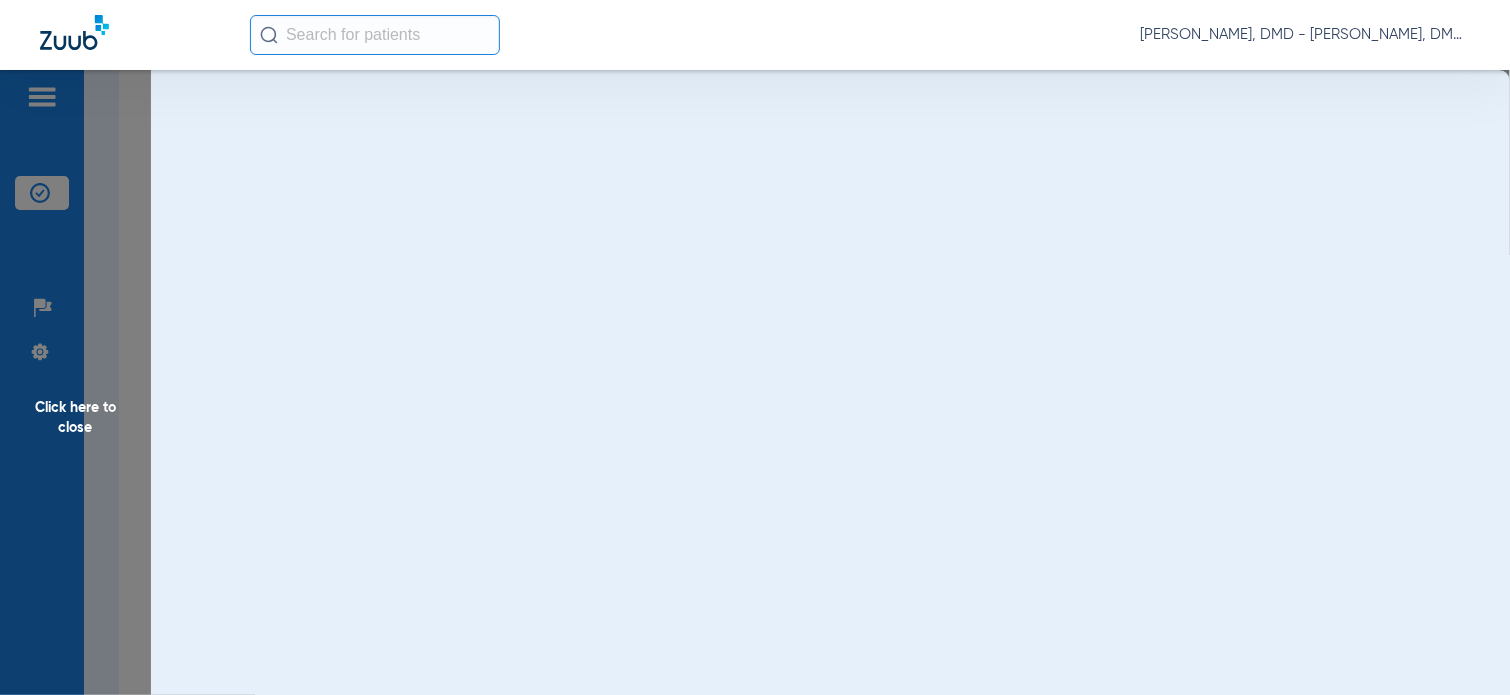 scroll, scrollTop: 0, scrollLeft: 0, axis: both 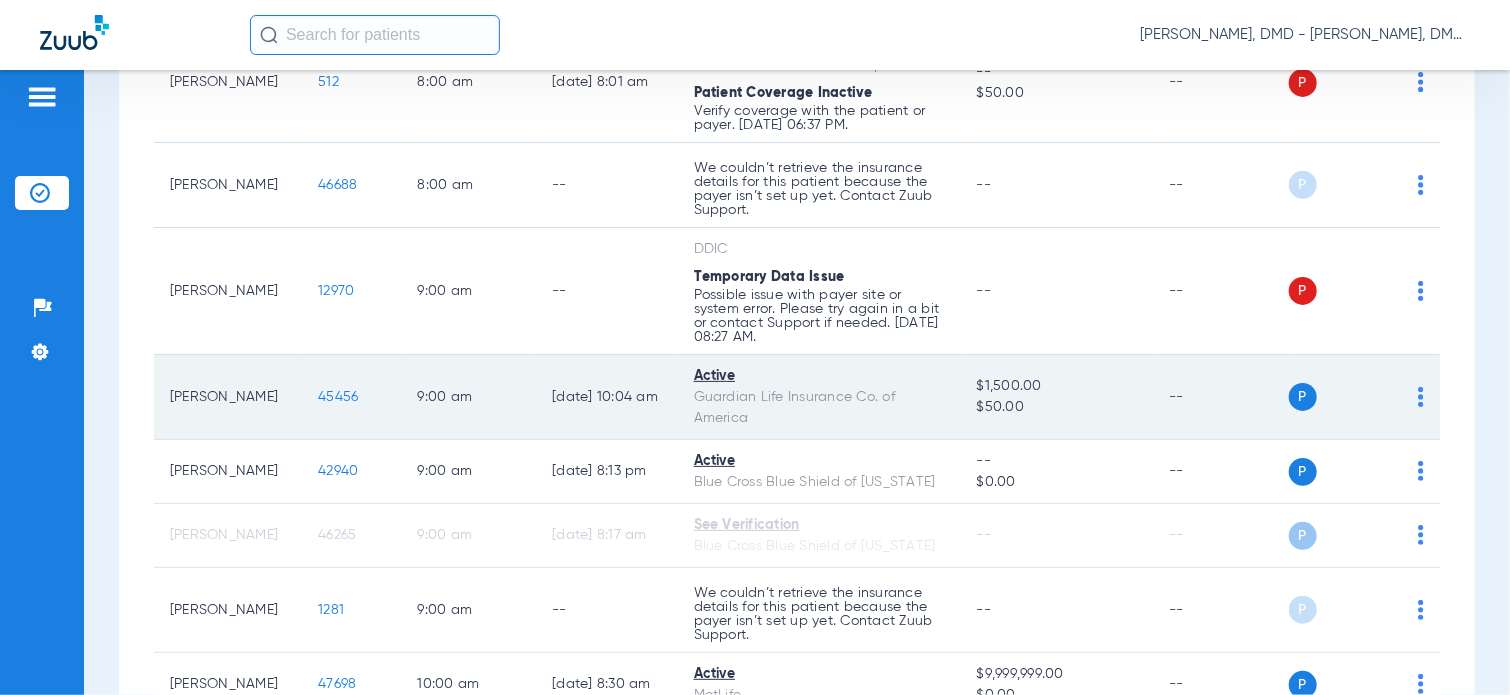 click on "P S" 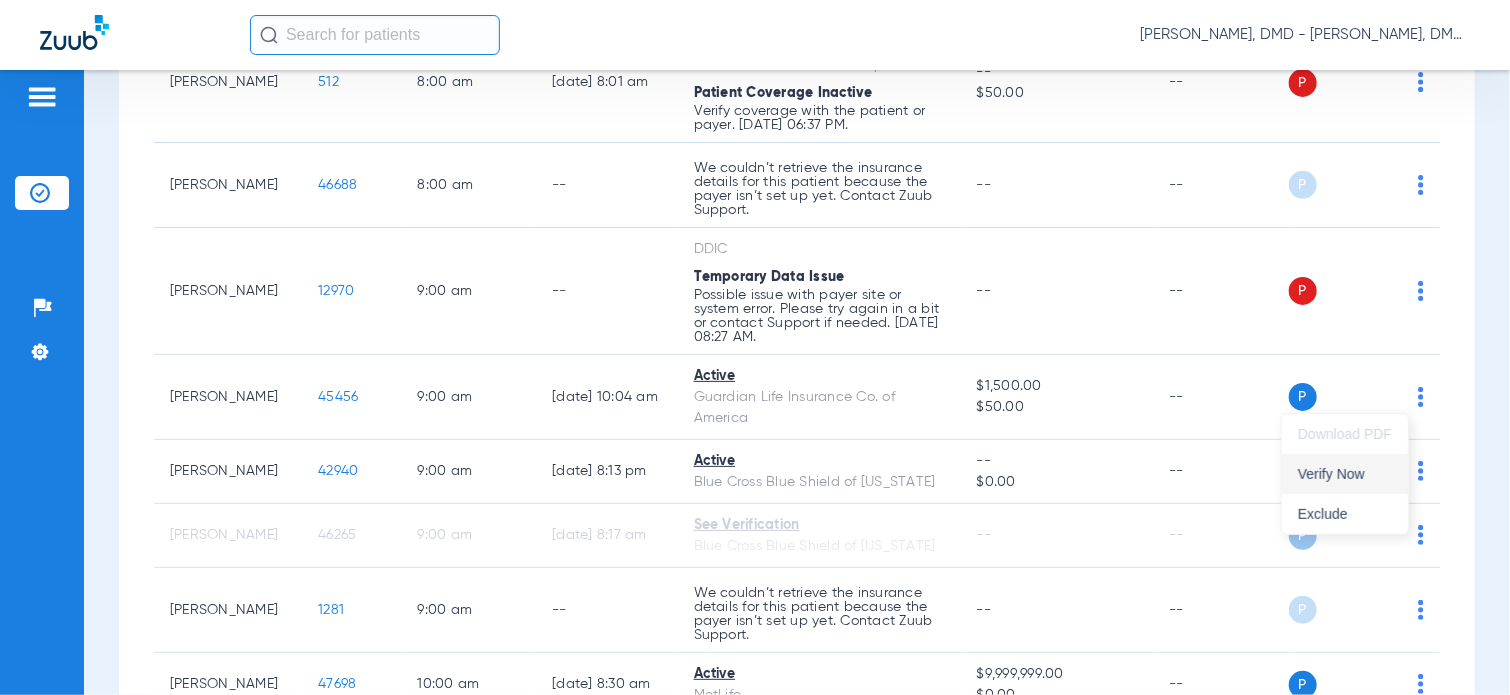 click on "Verify Now" at bounding box center (1345, 474) 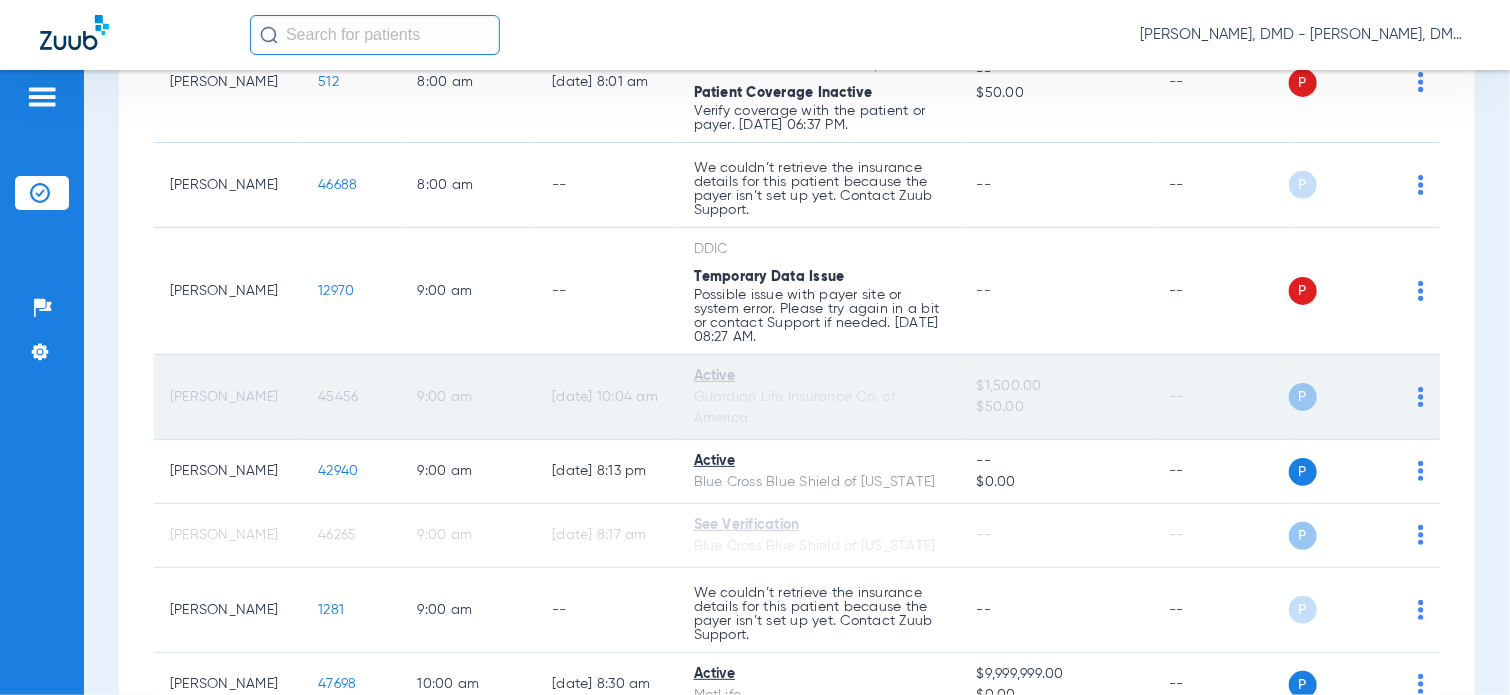 click on "45456" 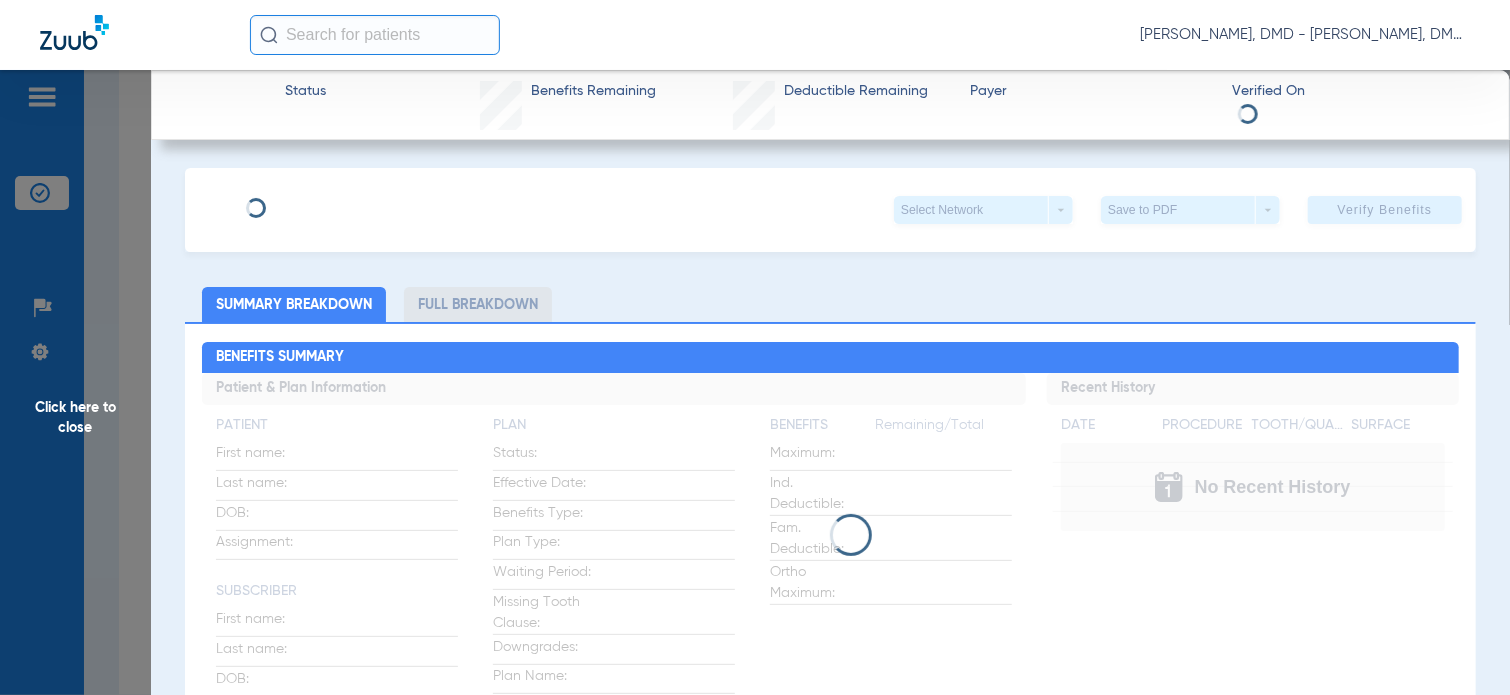type on "[PERSON_NAME]" 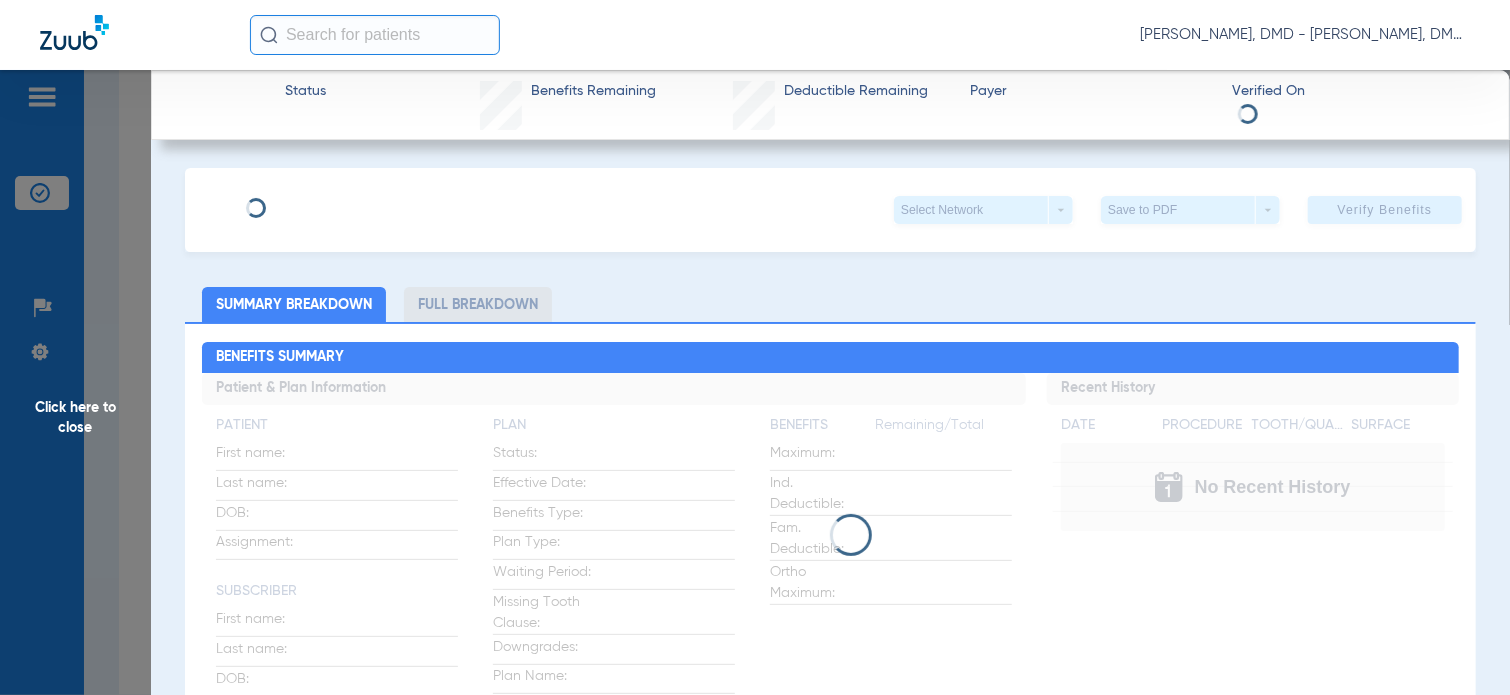 type on "[PERSON_NAME]" 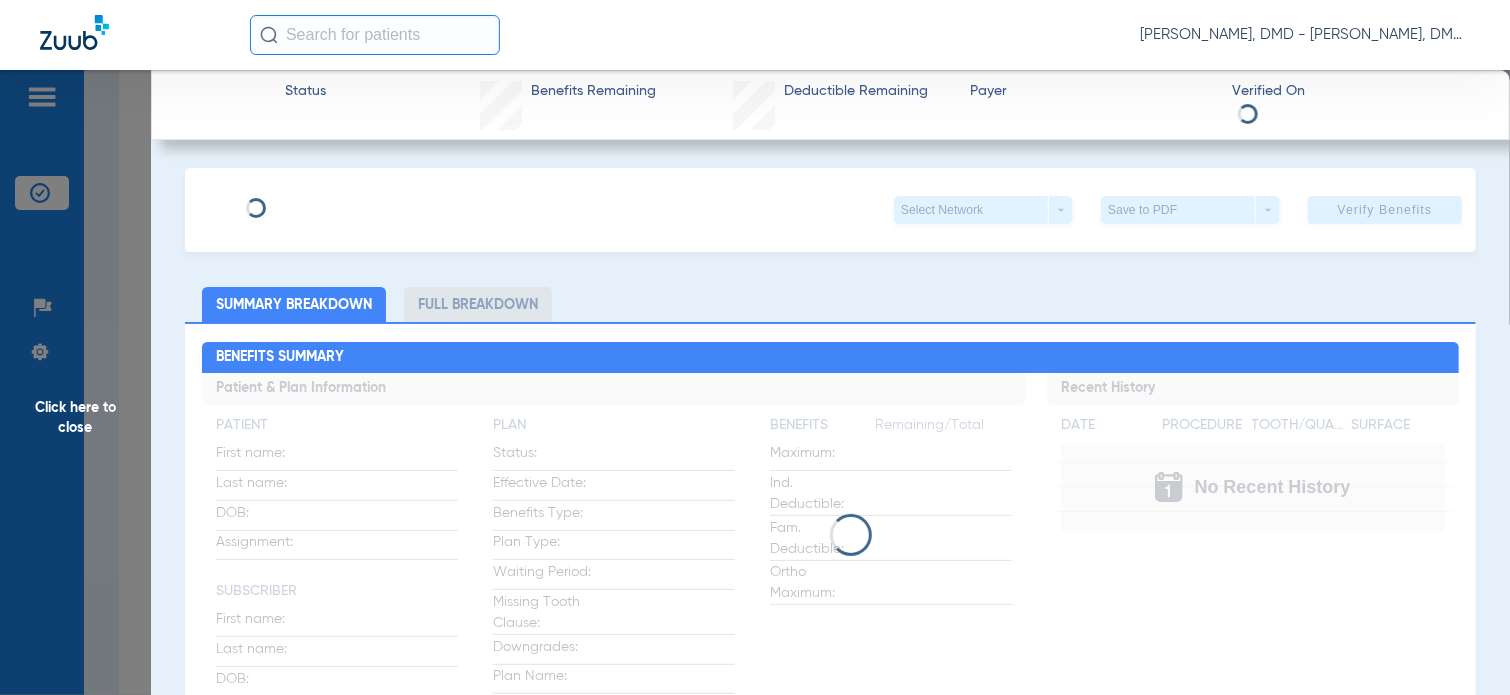 type on "940502946" 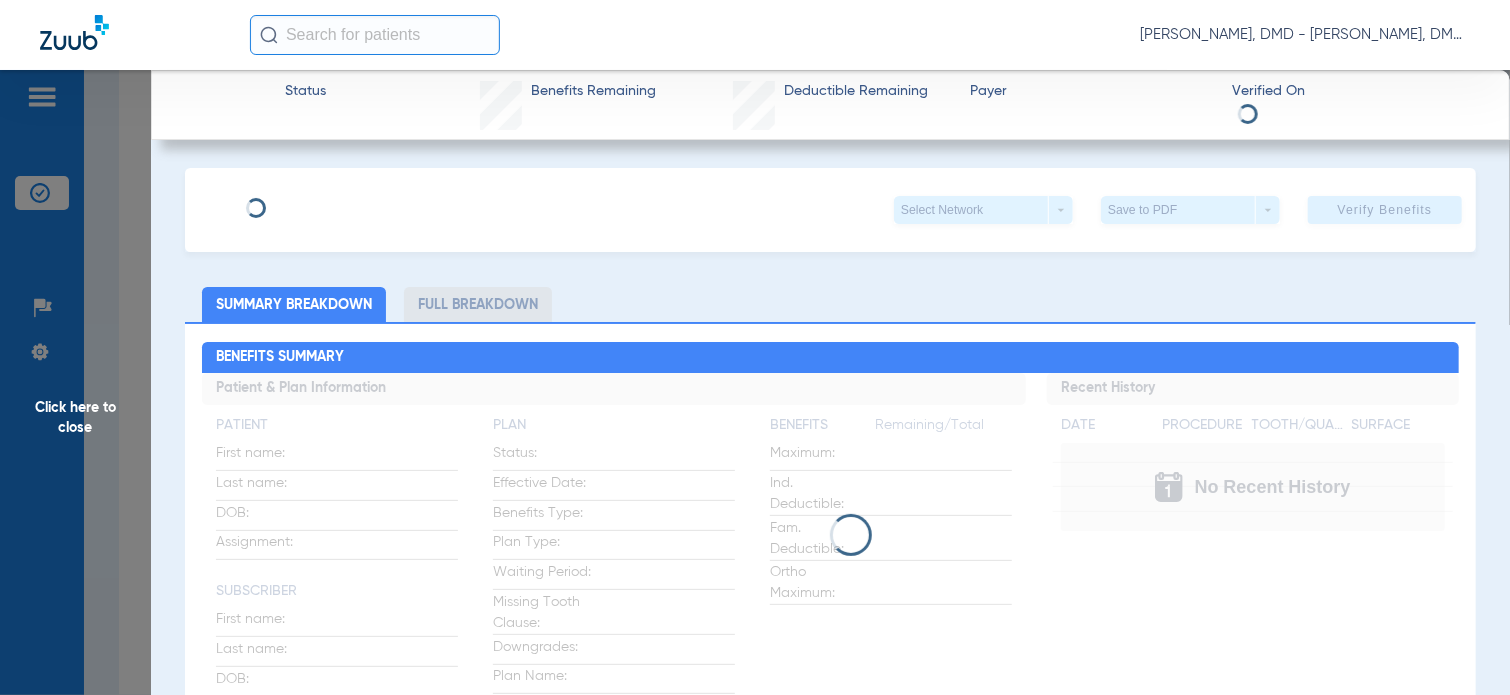 type on "G00532296" 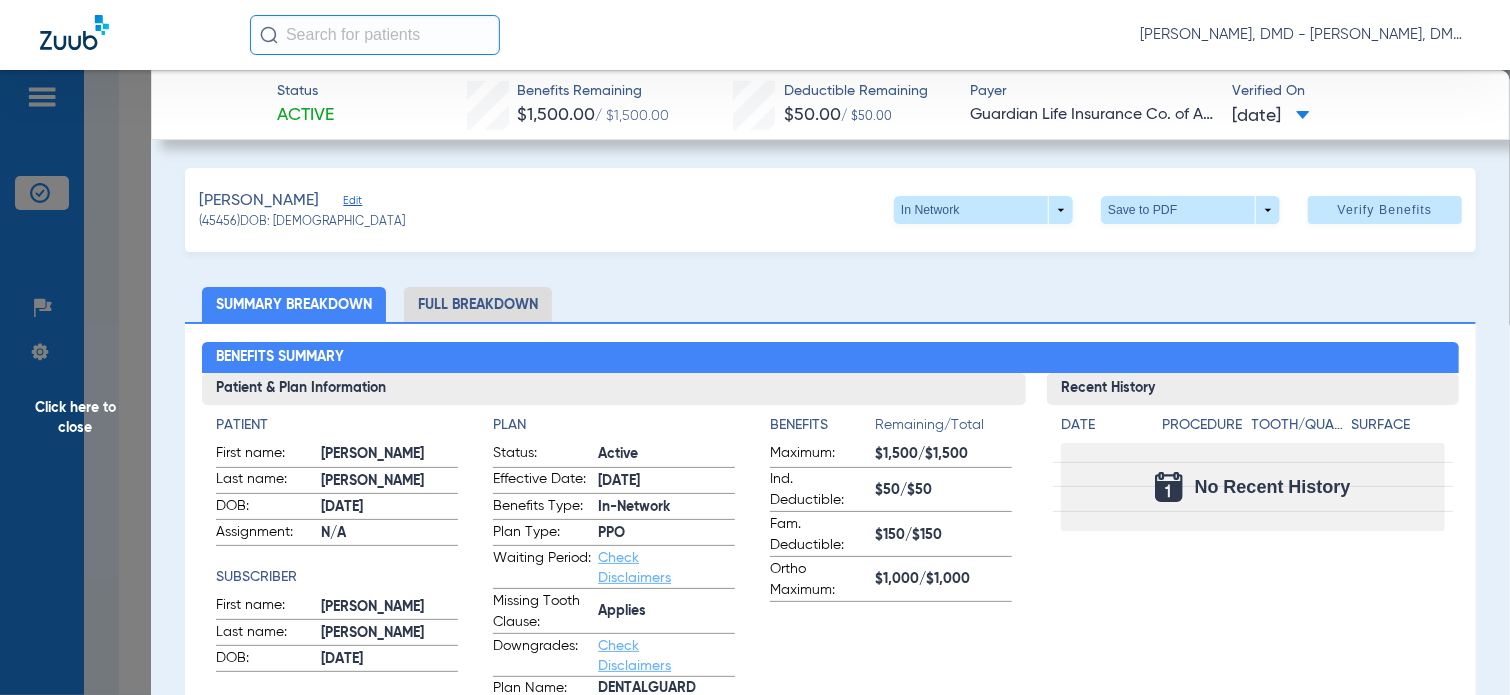 click on "Edit" 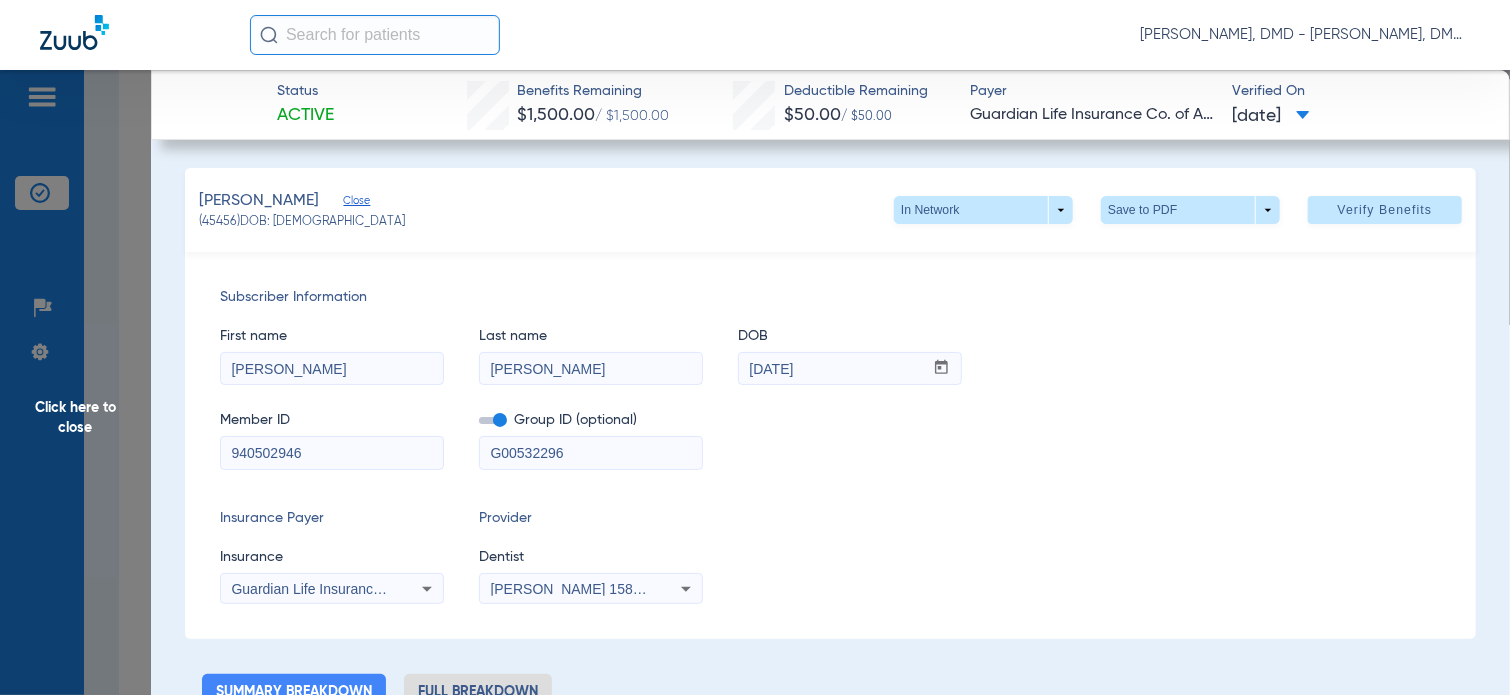 drag, startPoint x: 359, startPoint y: 458, endPoint x: -8, endPoint y: 472, distance: 367.26694 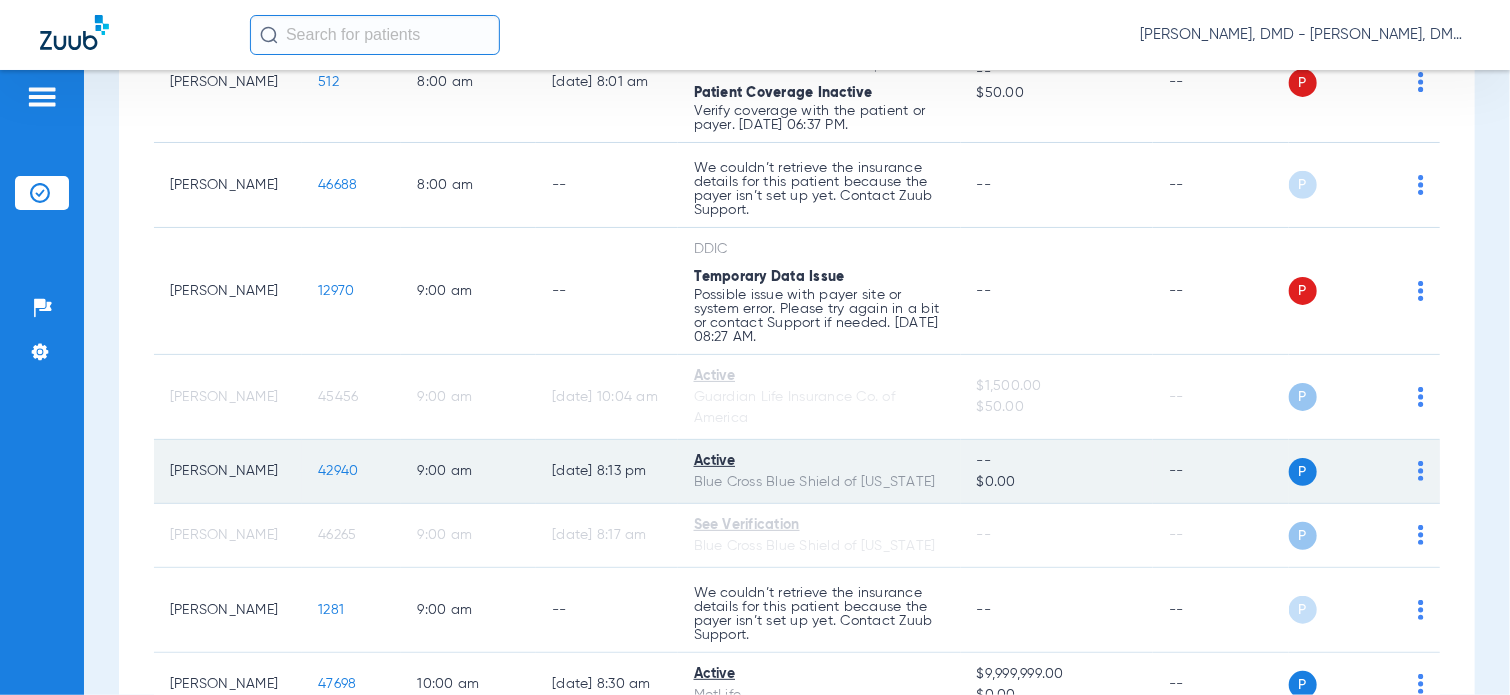 click 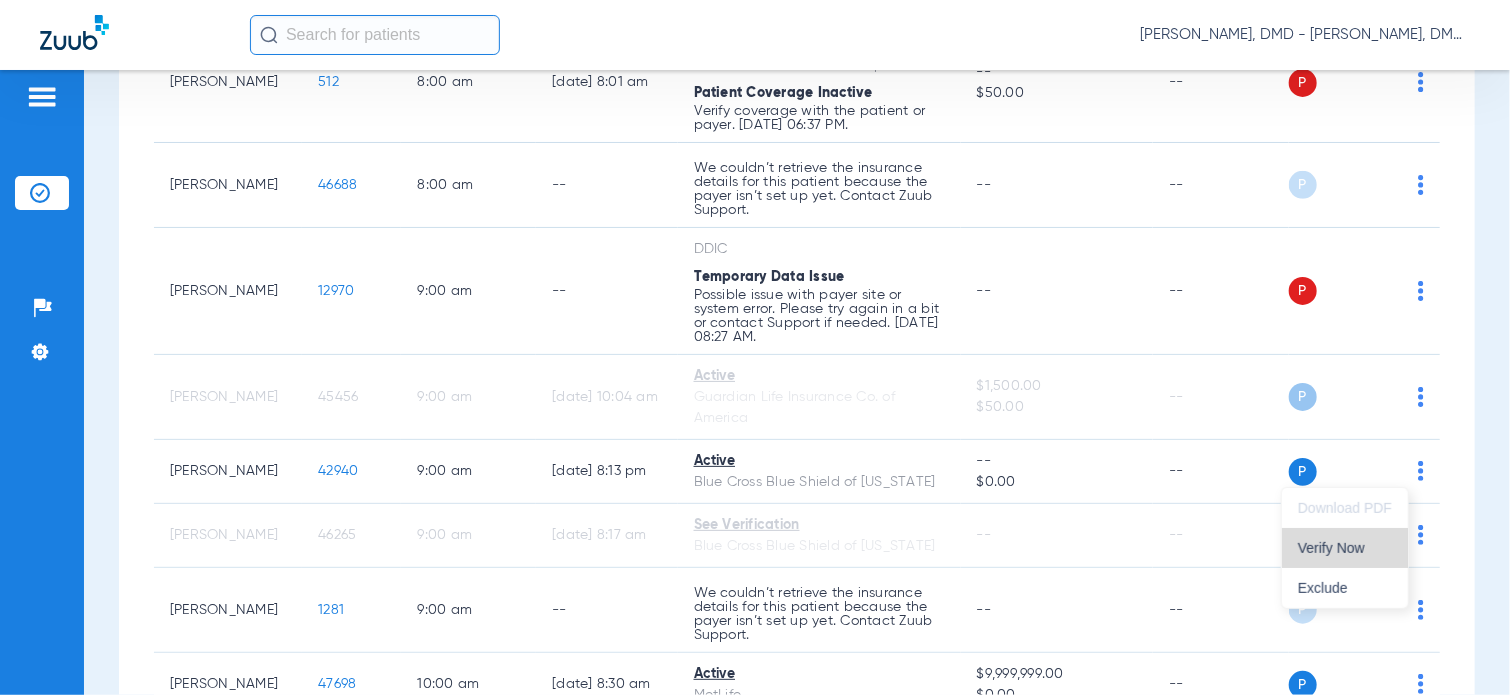 click on "Verify Now" at bounding box center [1345, 548] 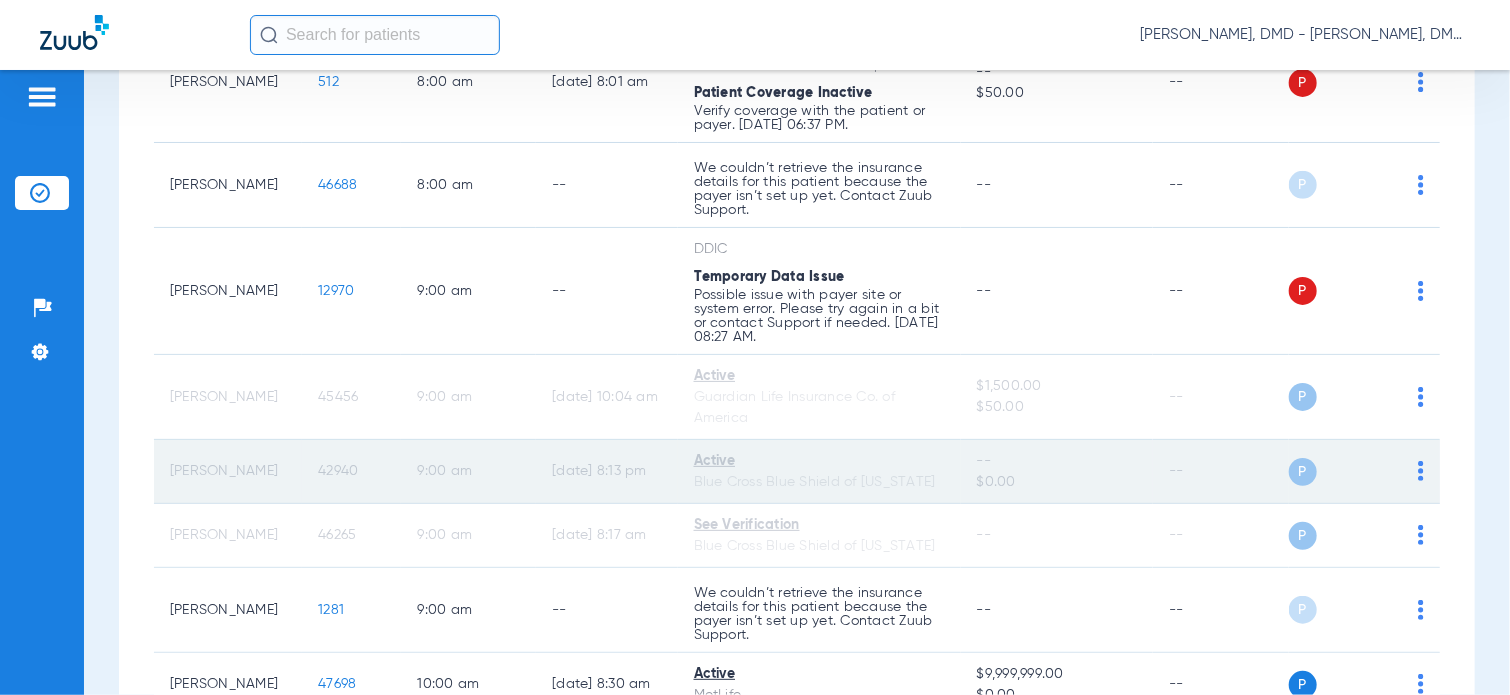 drag, startPoint x: 337, startPoint y: 463, endPoint x: 299, endPoint y: 463, distance: 38 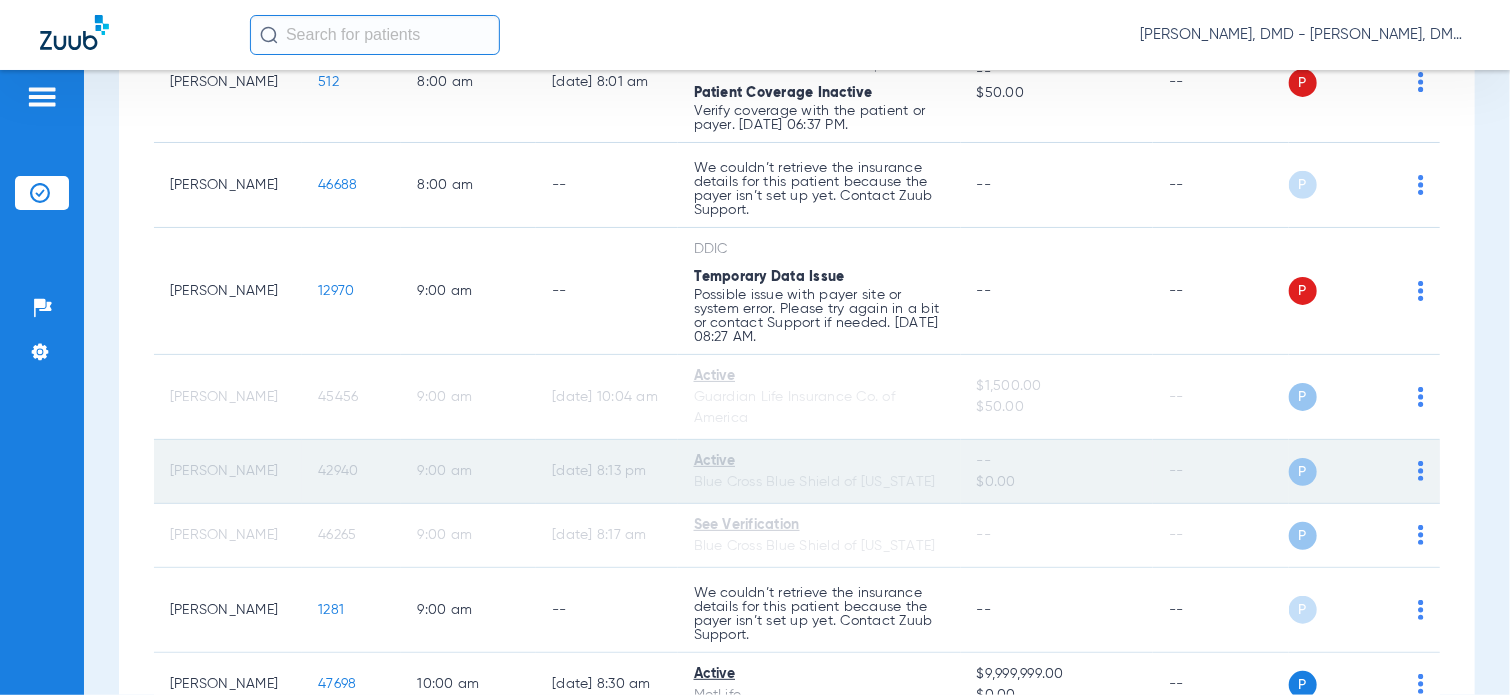 click on "42940" 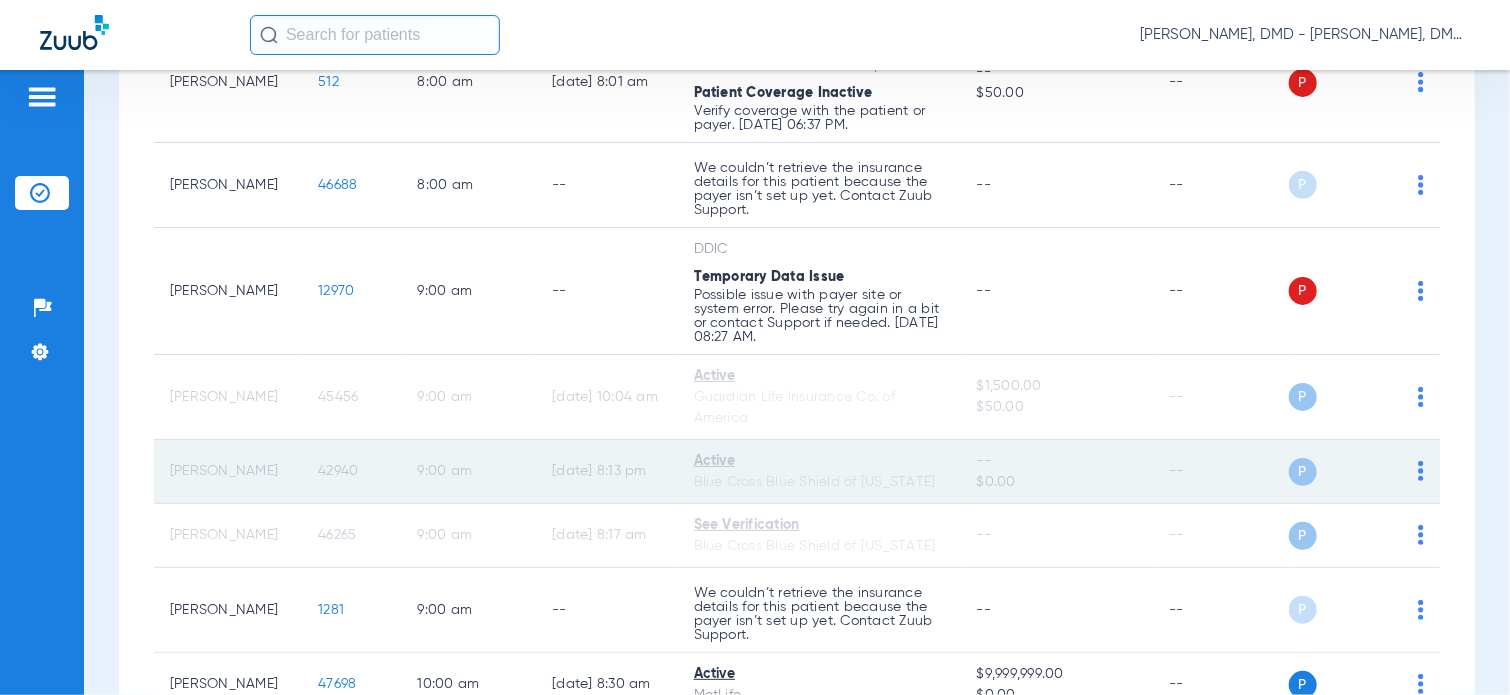 click on "42940" 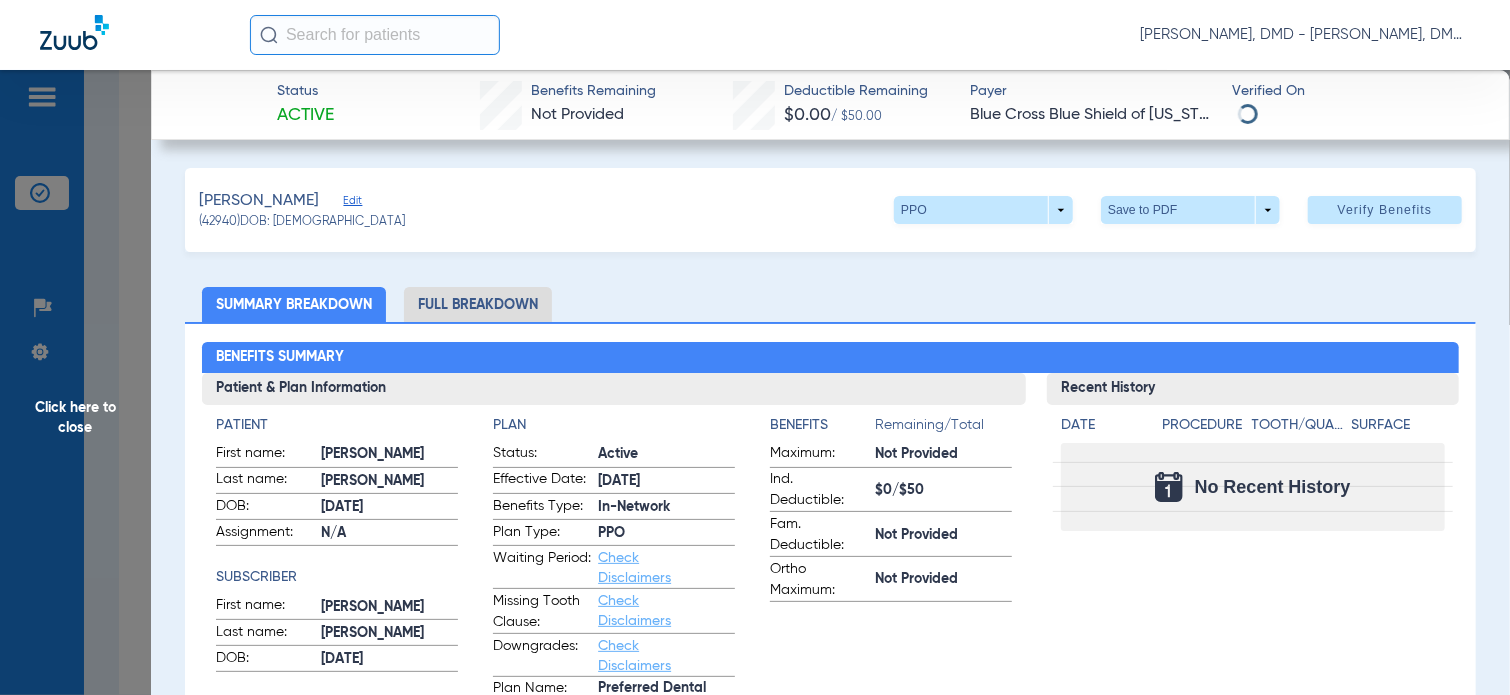 click on "Edit" 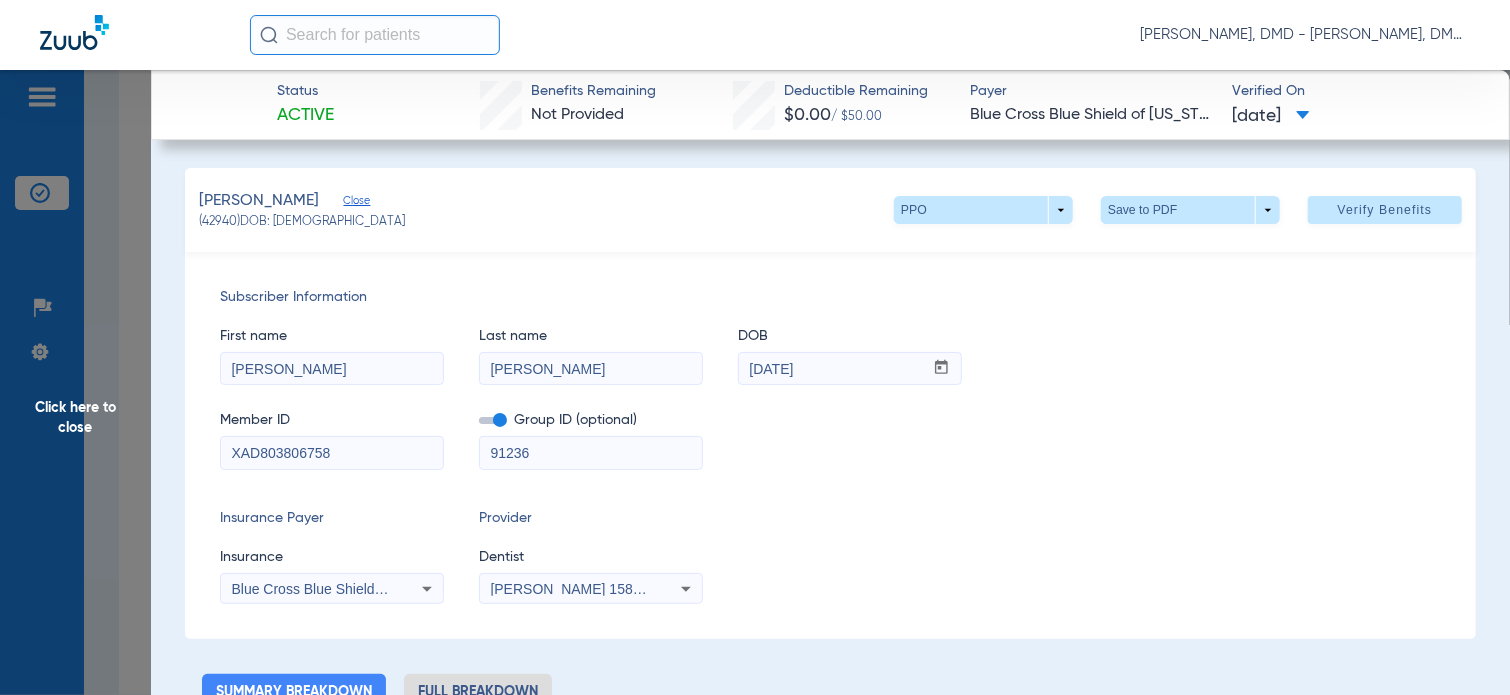 drag, startPoint x: 292, startPoint y: 453, endPoint x: -8, endPoint y: 452, distance: 300.00168 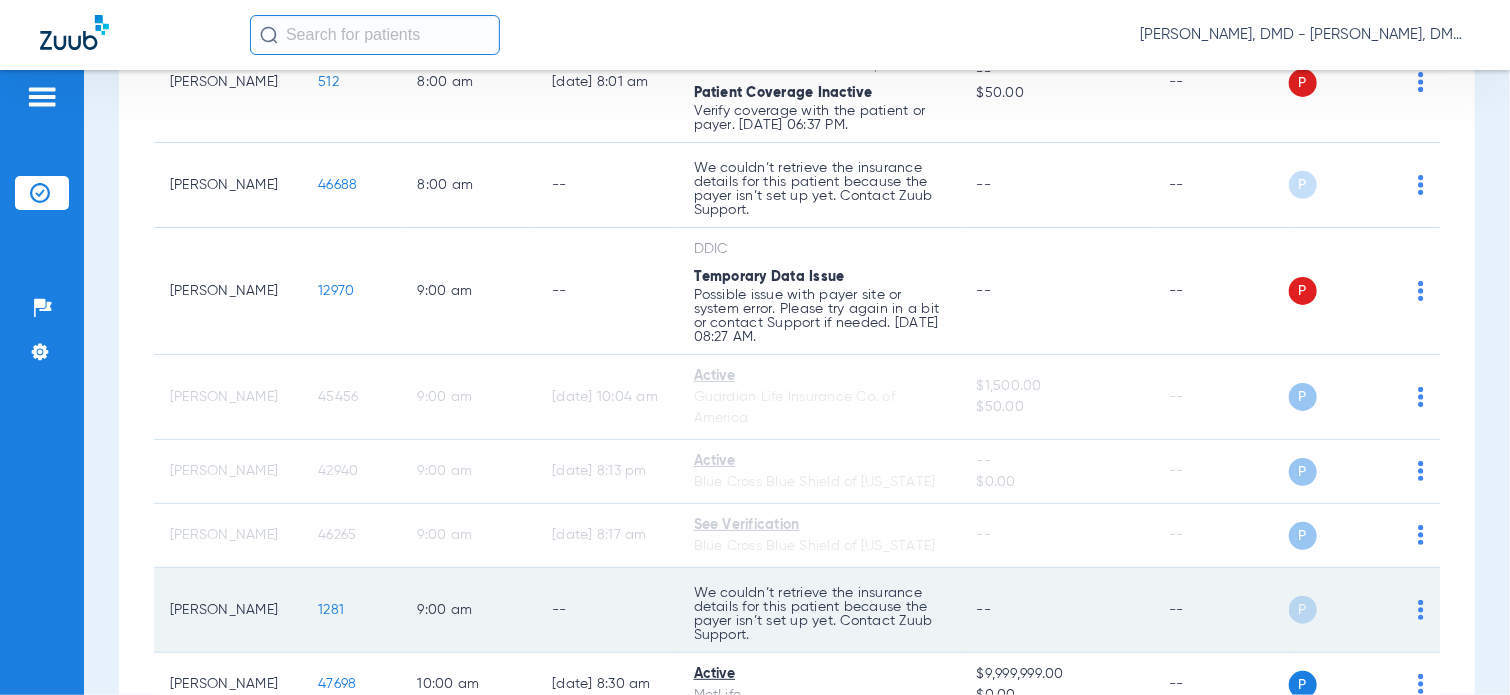 click on "1281" 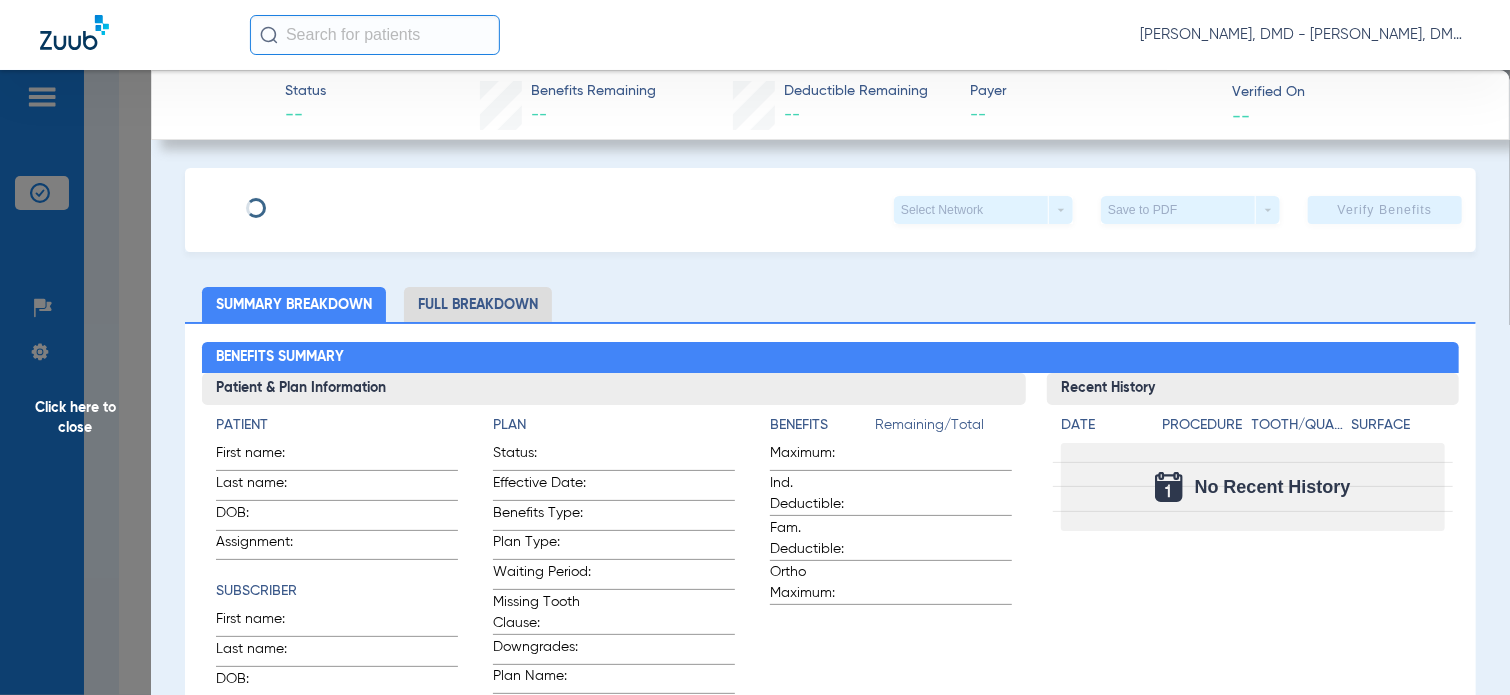 type on "[PERSON_NAME]" 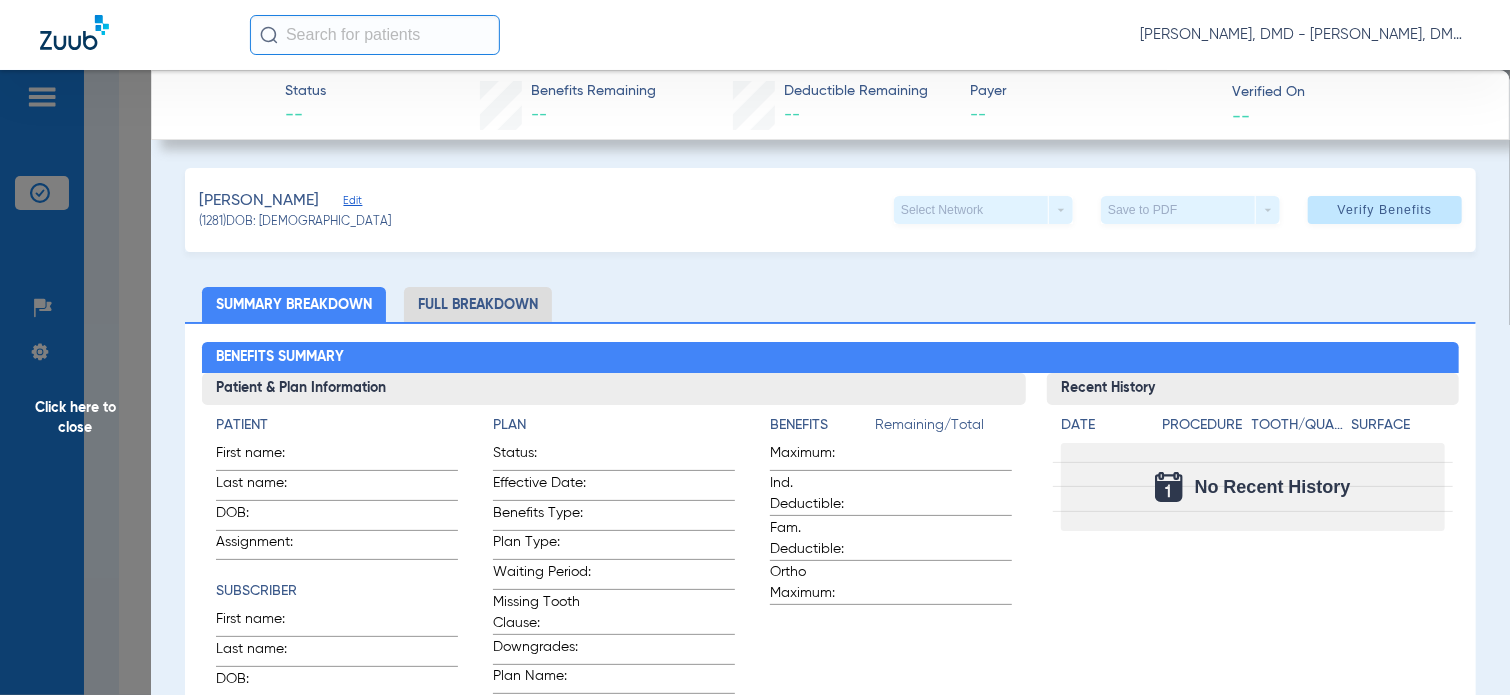 click on "Edit" 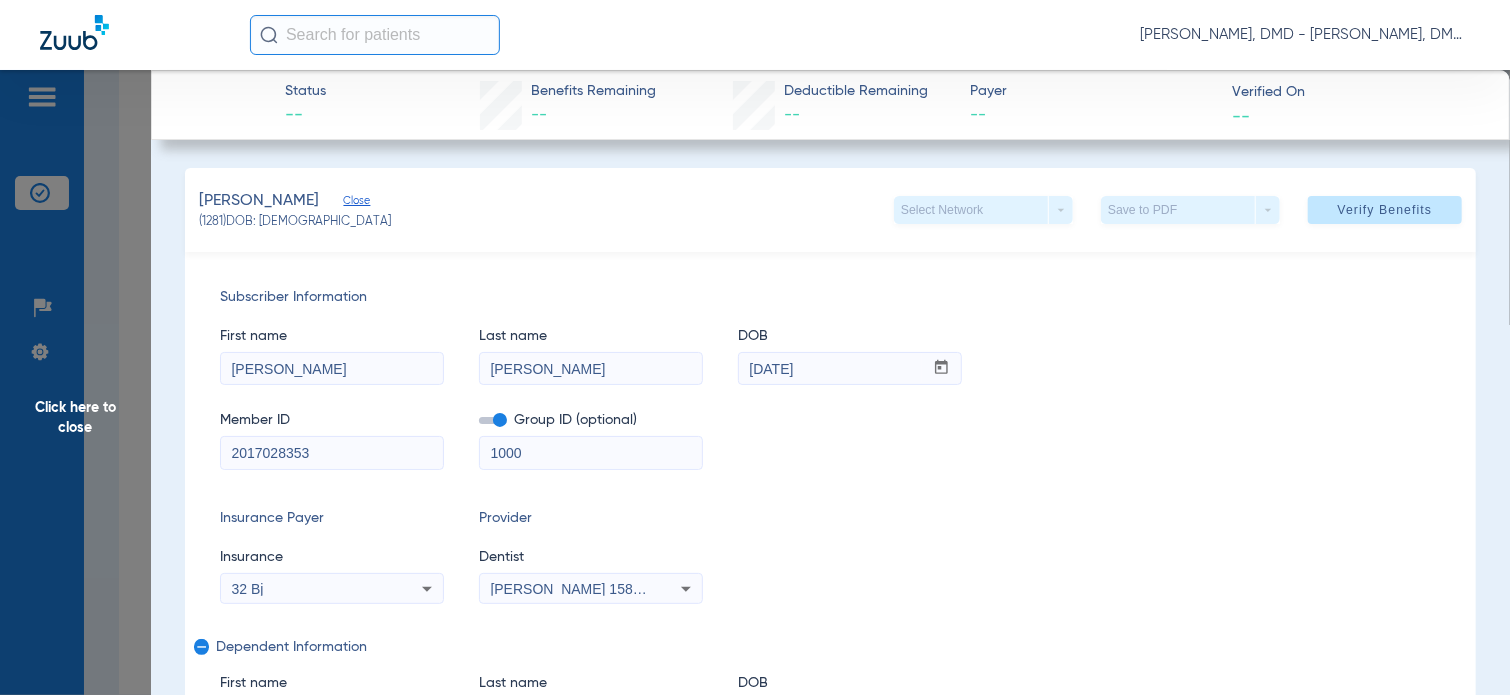 drag, startPoint x: 339, startPoint y: 464, endPoint x: -8, endPoint y: 471, distance: 347.0706 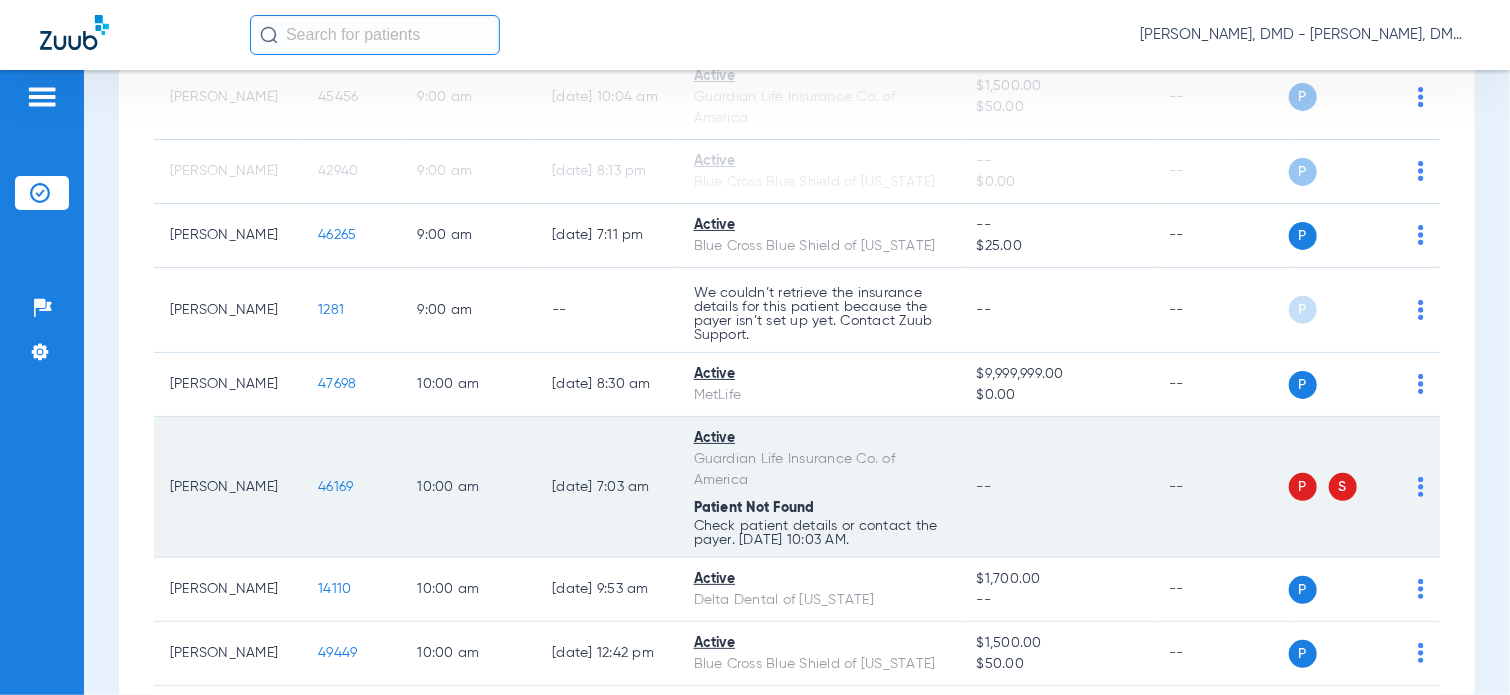 scroll, scrollTop: 1100, scrollLeft: 0, axis: vertical 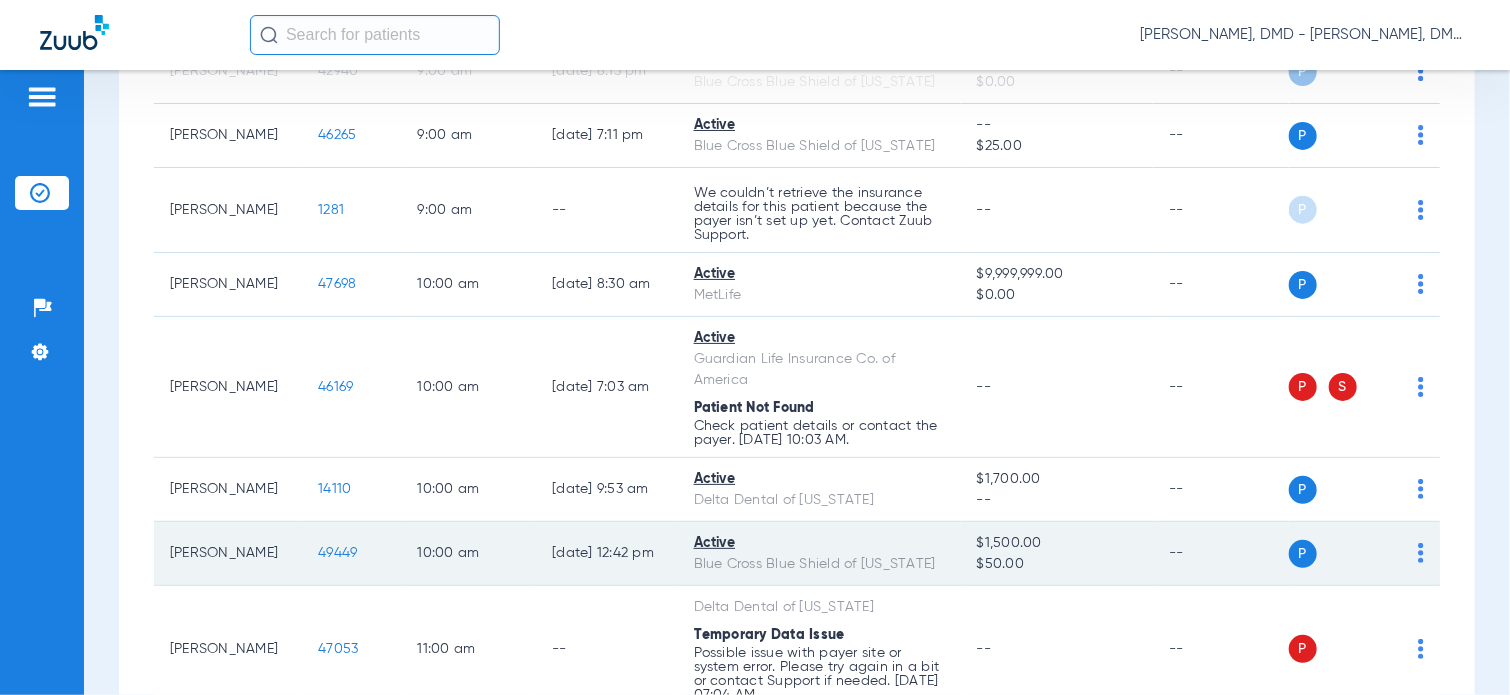 click 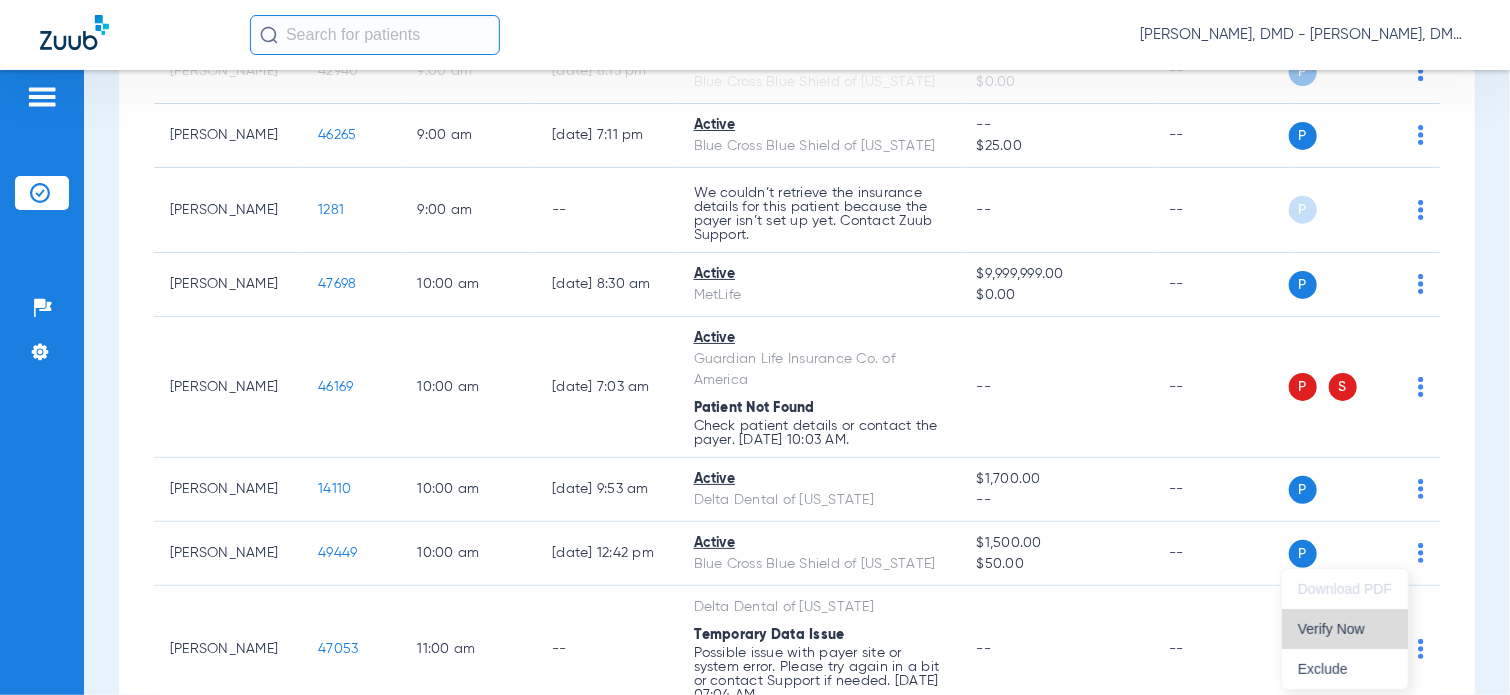 click on "Verify Now" at bounding box center [1345, 629] 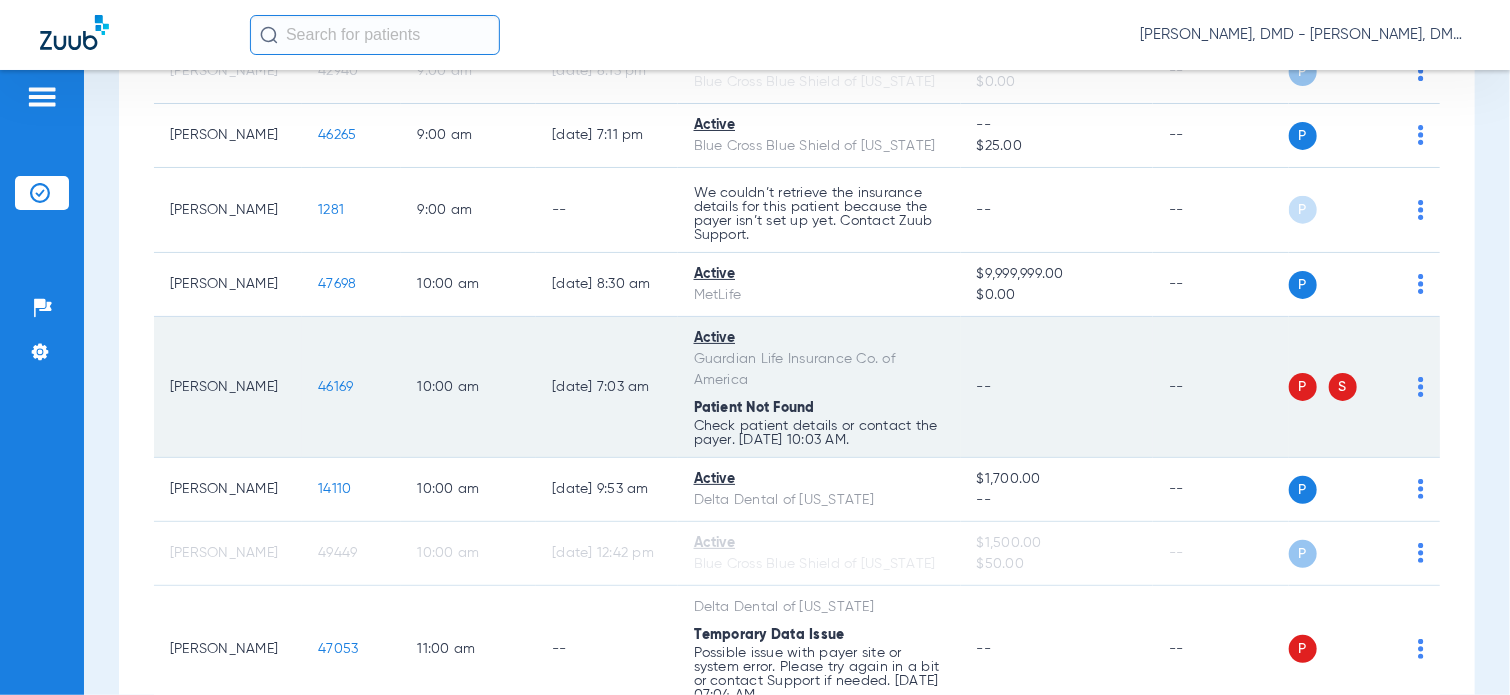 click 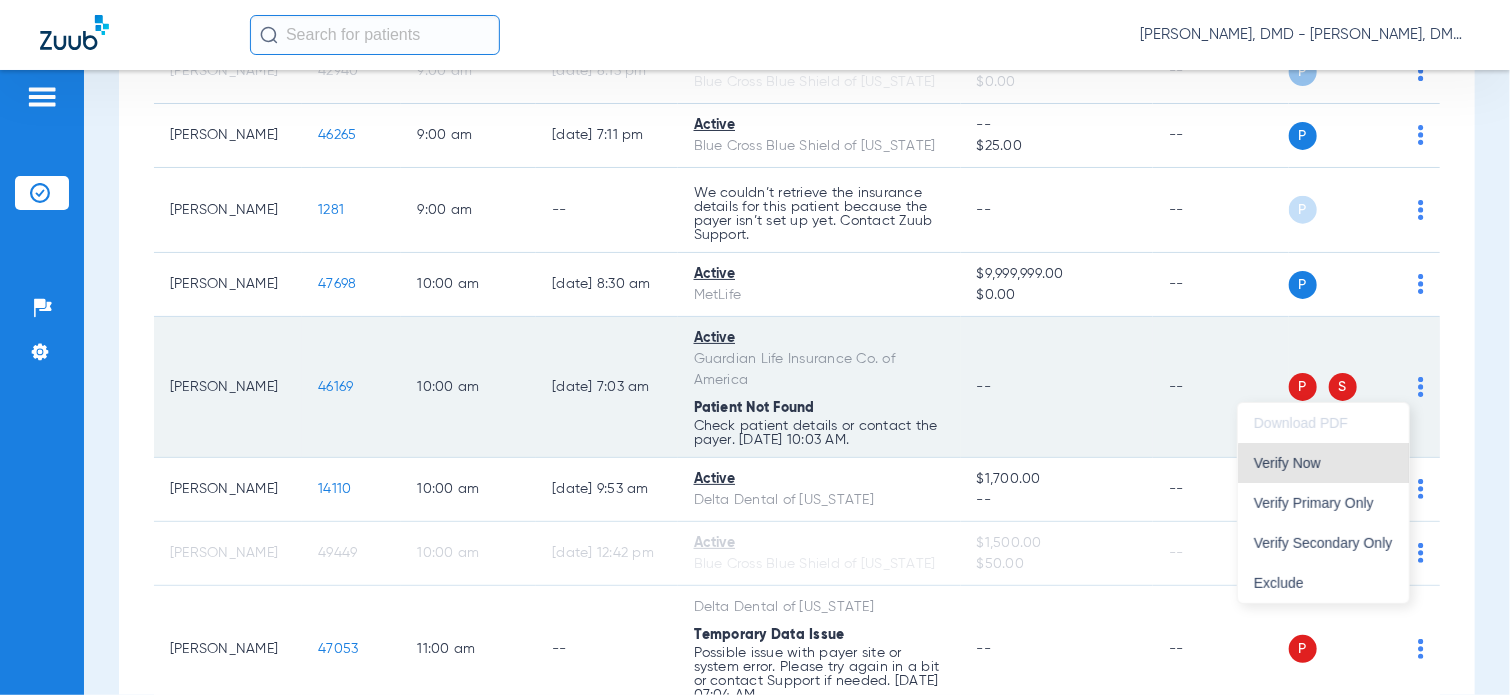 drag, startPoint x: 1379, startPoint y: 468, endPoint x: 1112, endPoint y: 445, distance: 267.9888 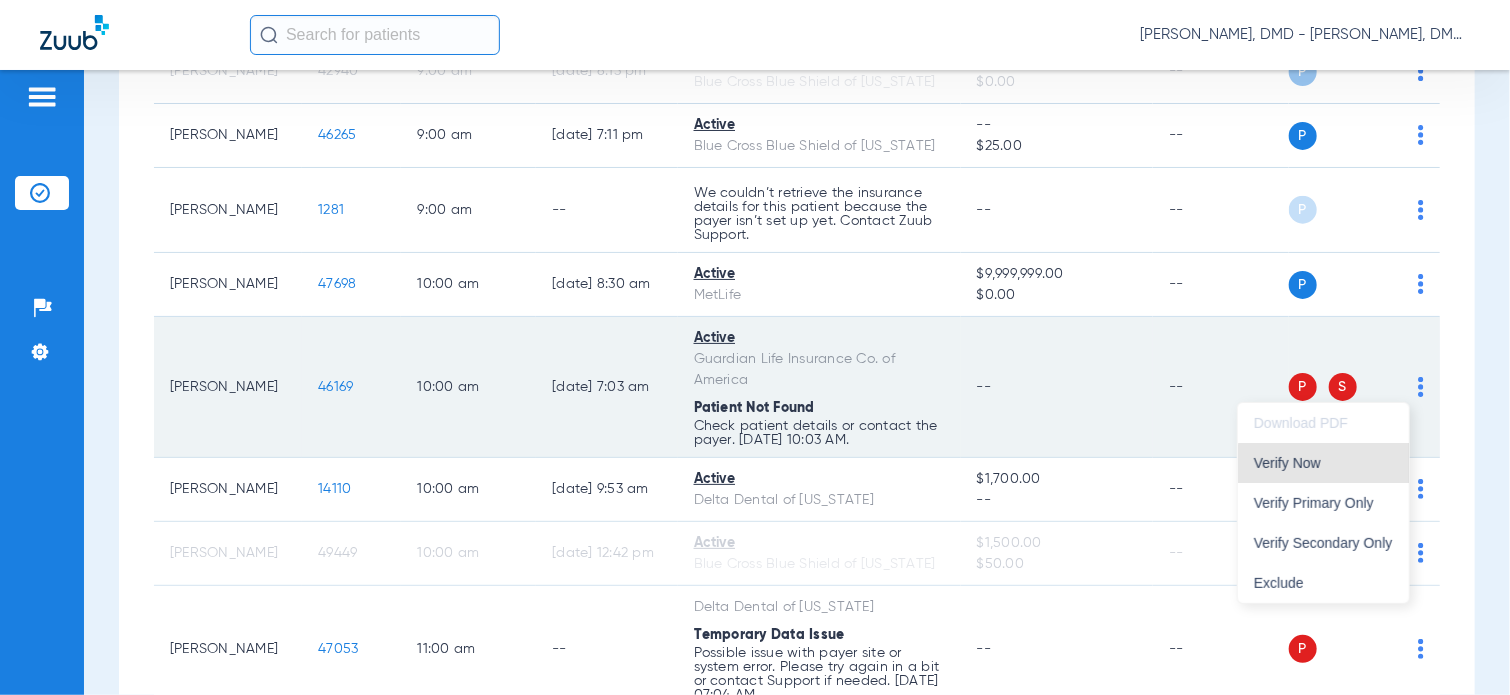 click on "Verify Now" at bounding box center [1323, 463] 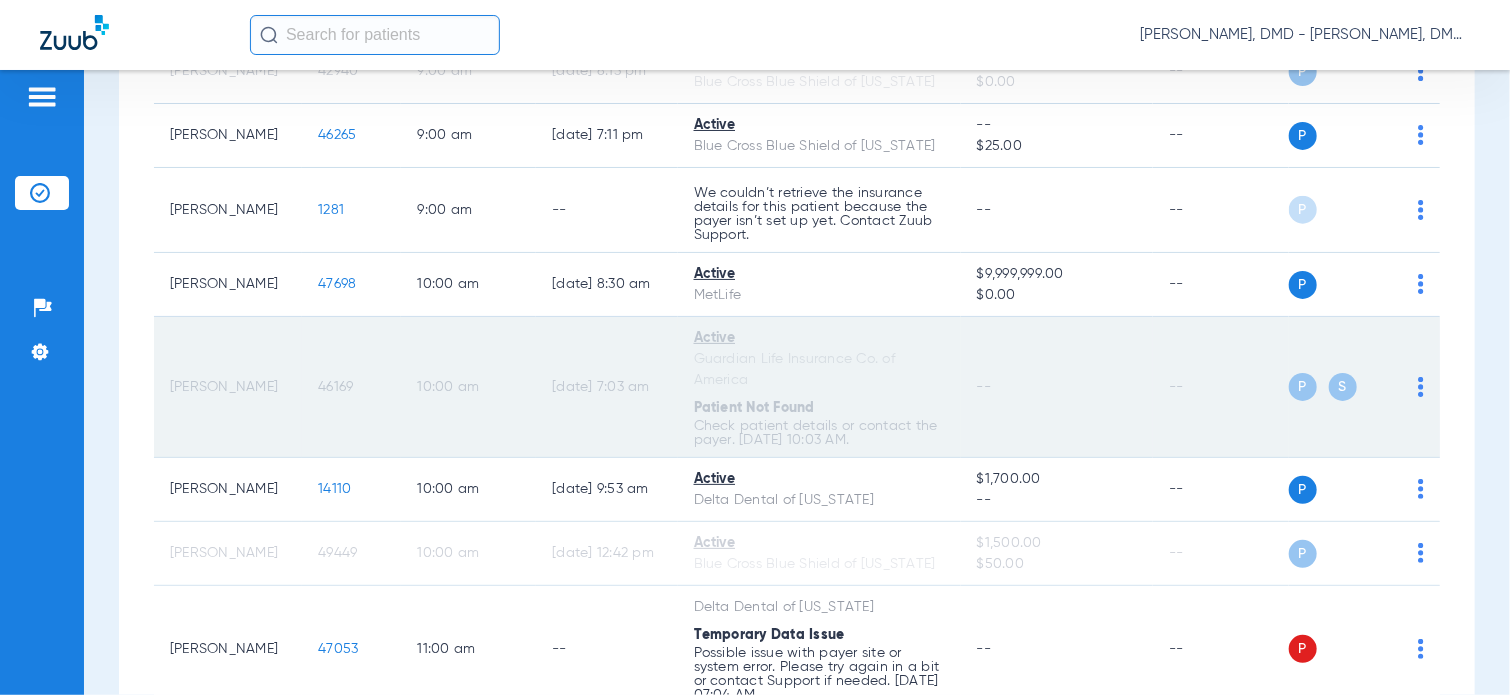 click on "46169" 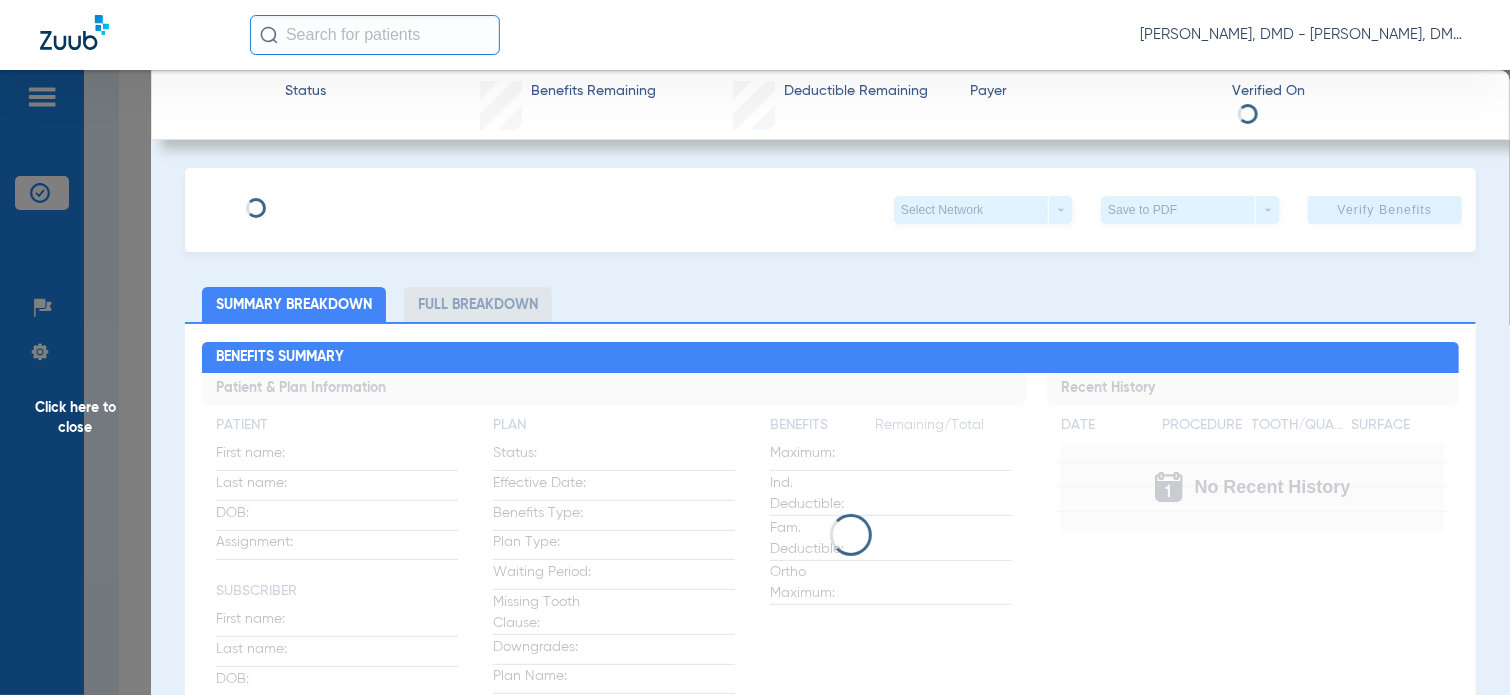 type on "[PERSON_NAME]" 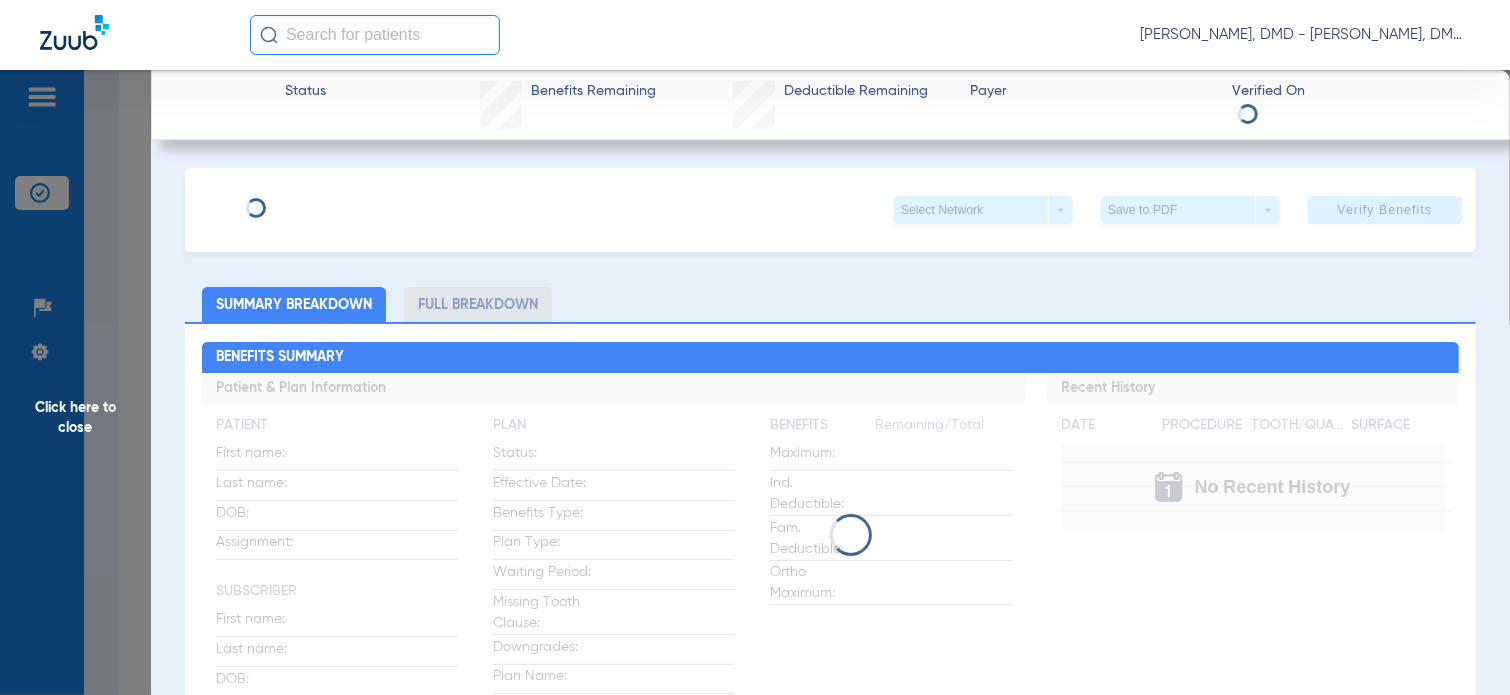 type on "[PERSON_NAME]" 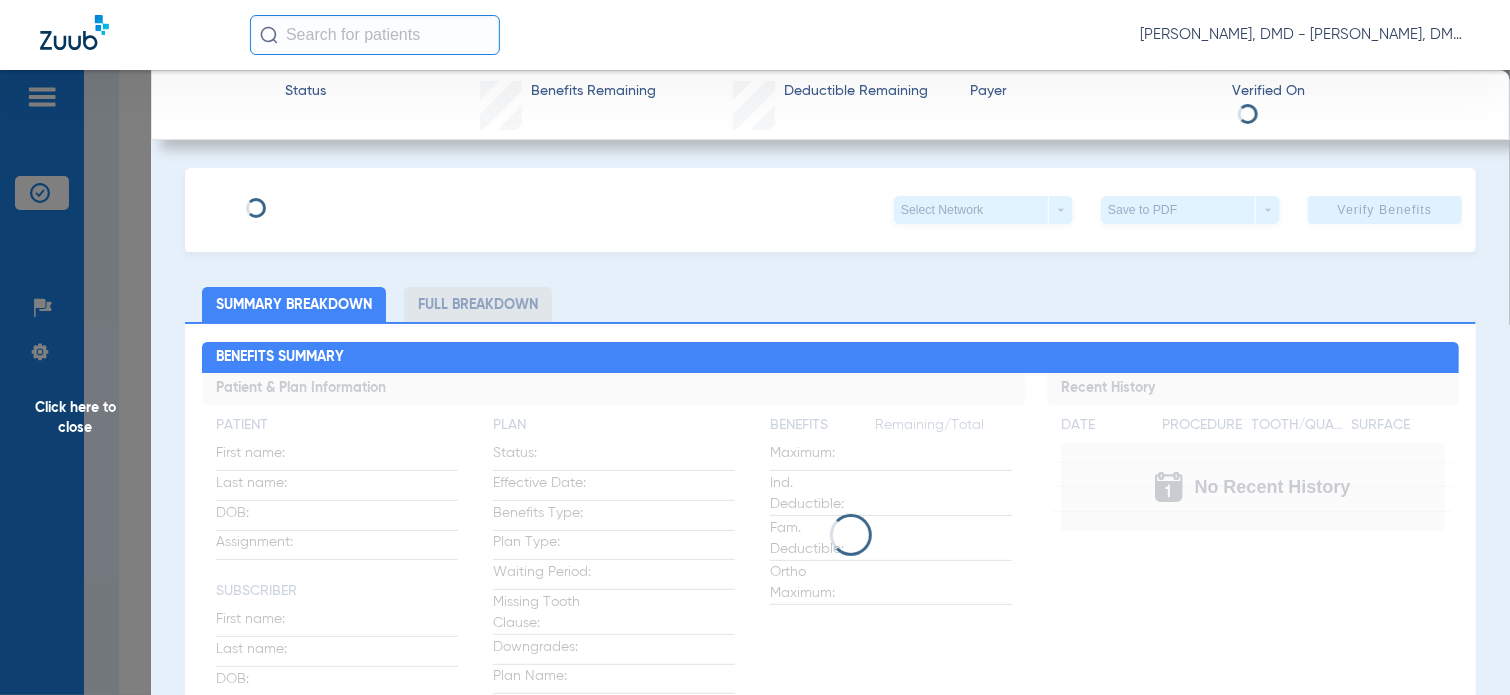 type on "[DATE]" 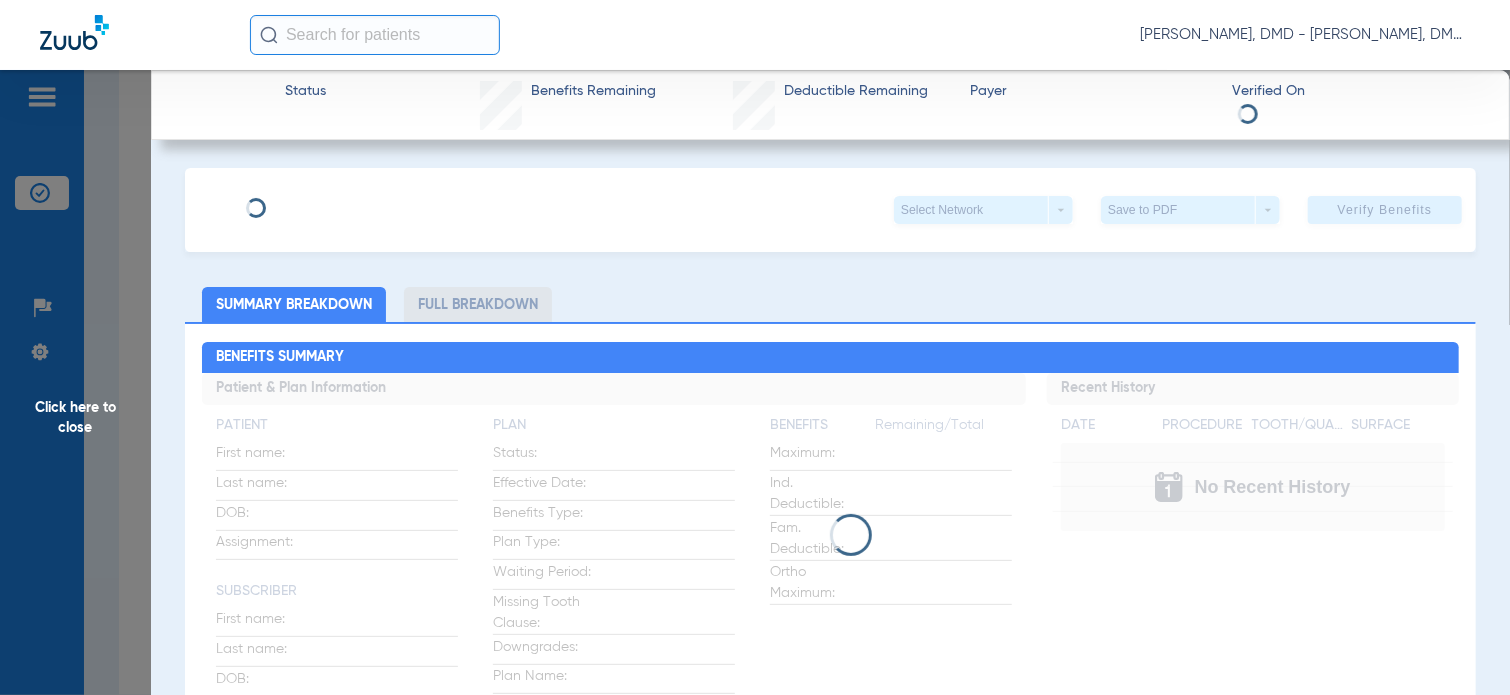 type on "416190240" 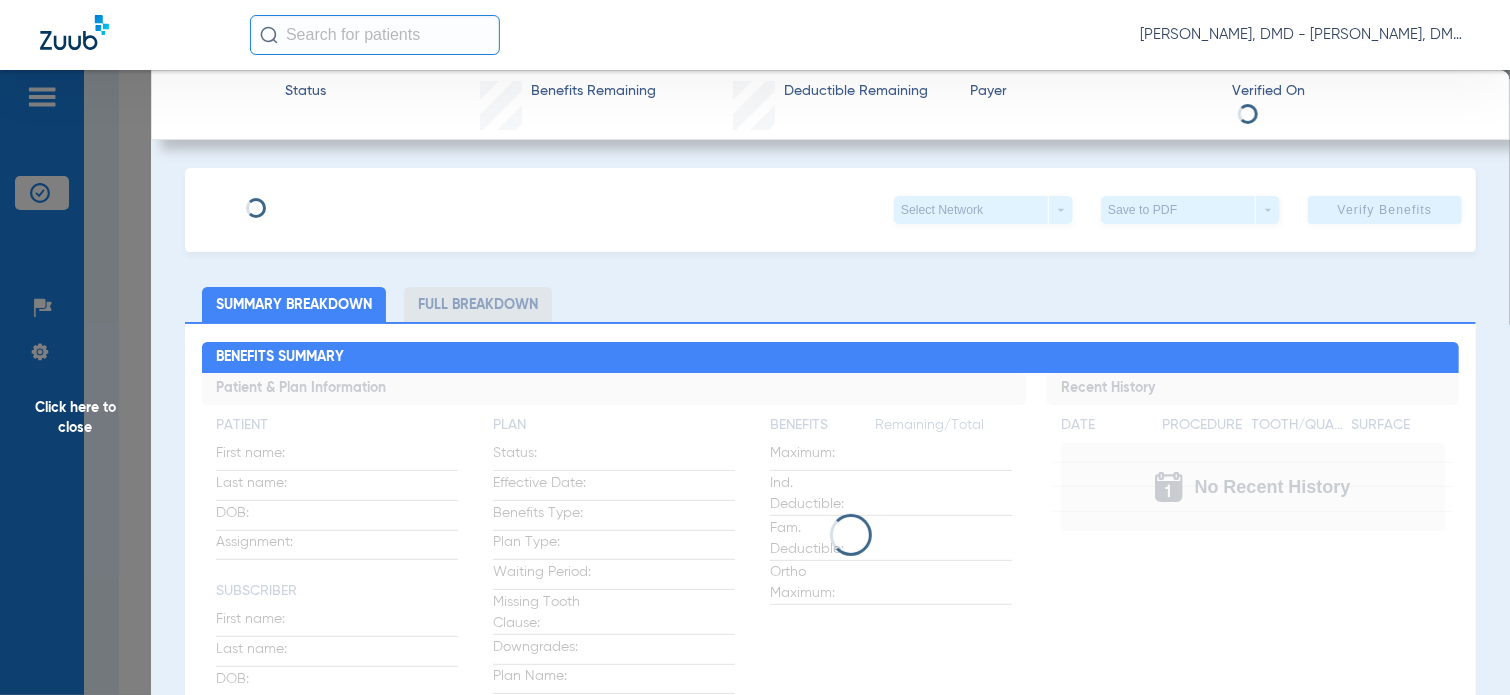 type on "00532450" 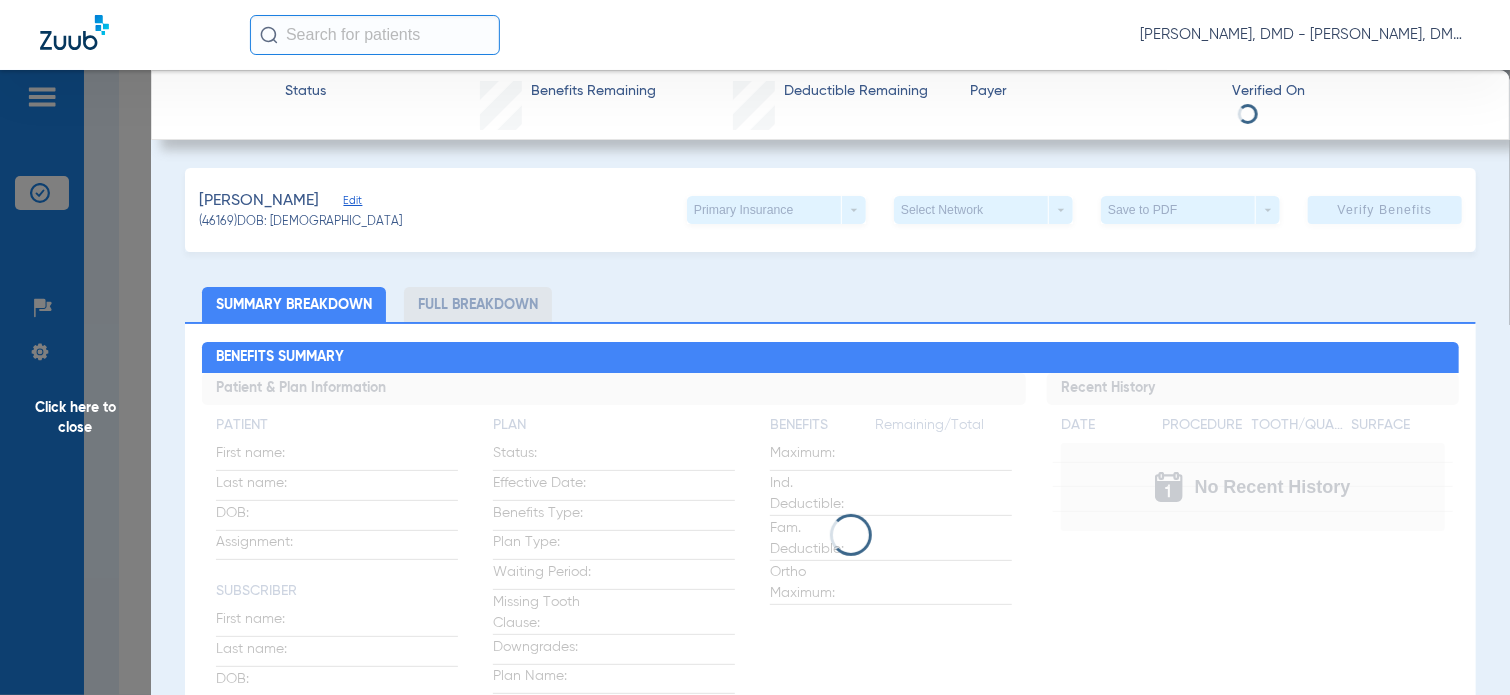 click on "[PERSON_NAME]   Edit" 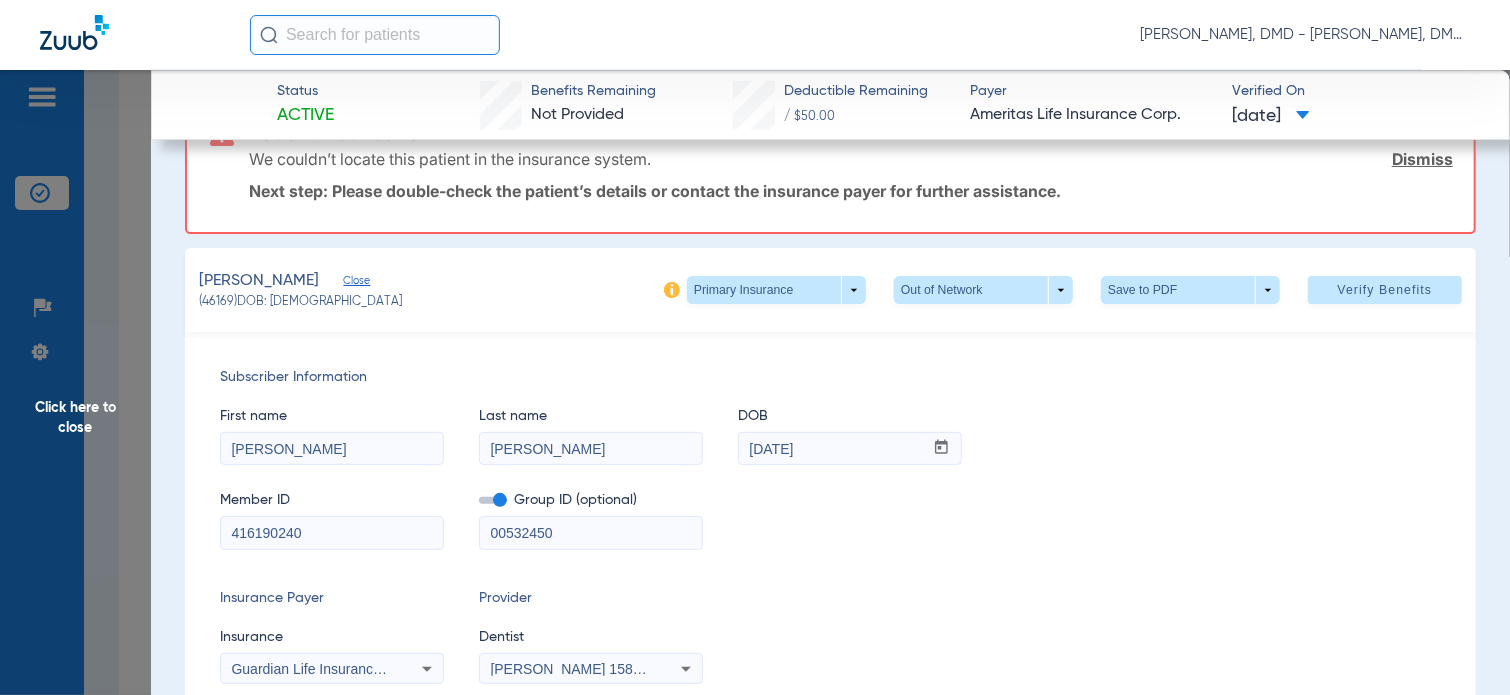 scroll, scrollTop: 100, scrollLeft: 0, axis: vertical 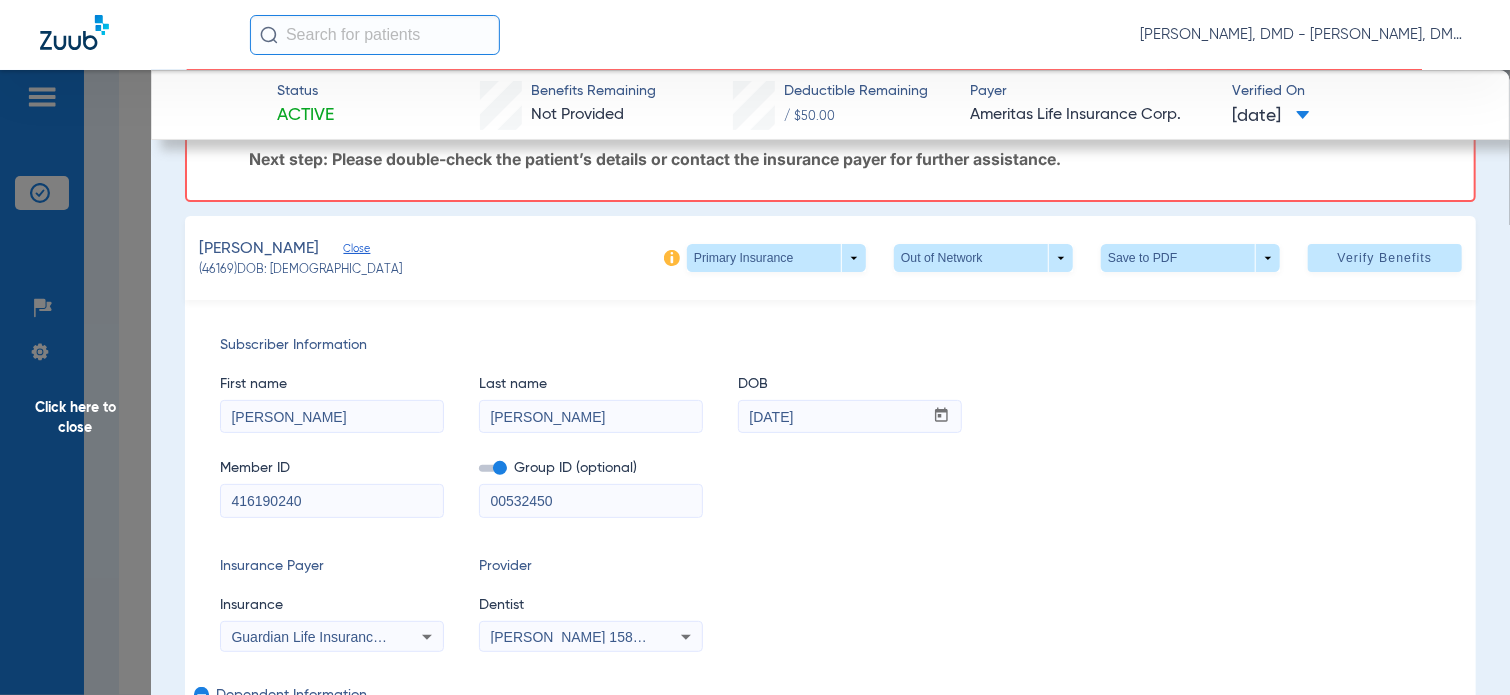 drag, startPoint x: 338, startPoint y: 503, endPoint x: -8, endPoint y: 495, distance: 346.09247 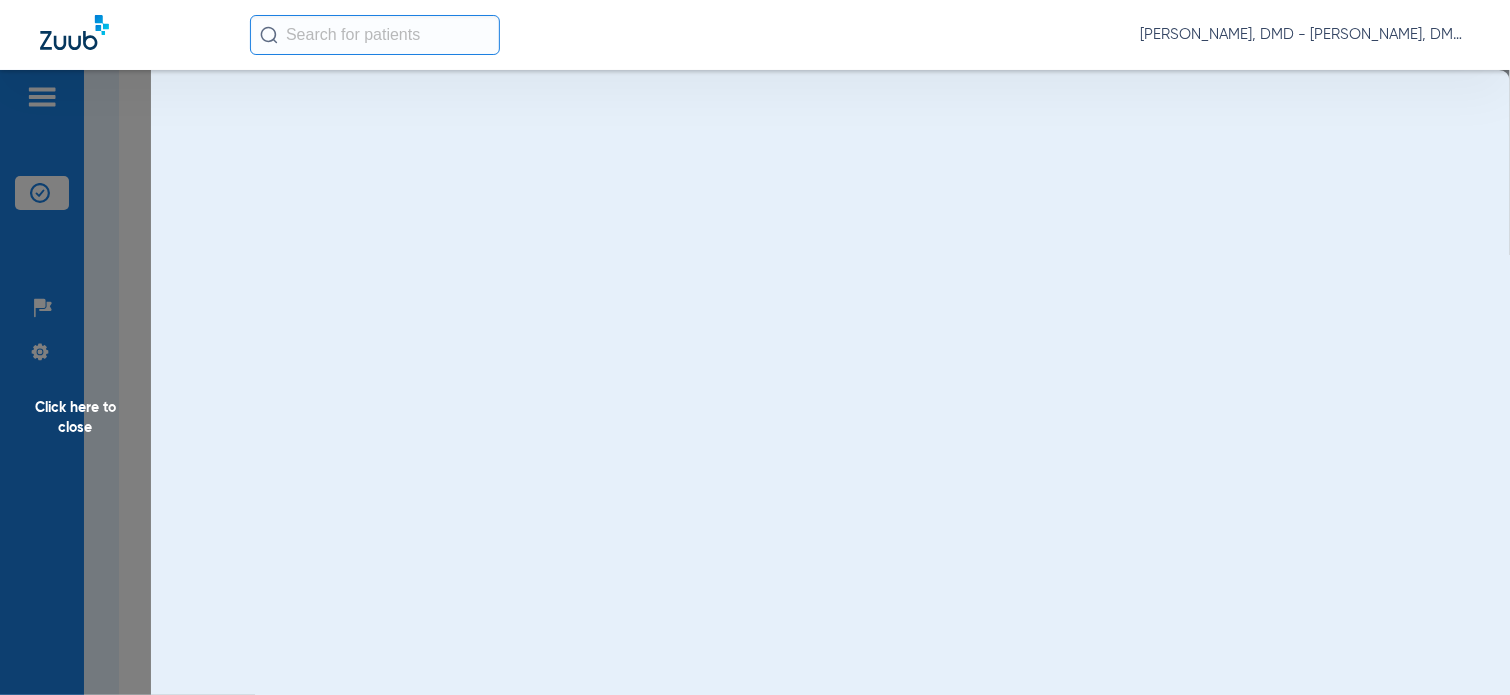 scroll, scrollTop: 0, scrollLeft: 0, axis: both 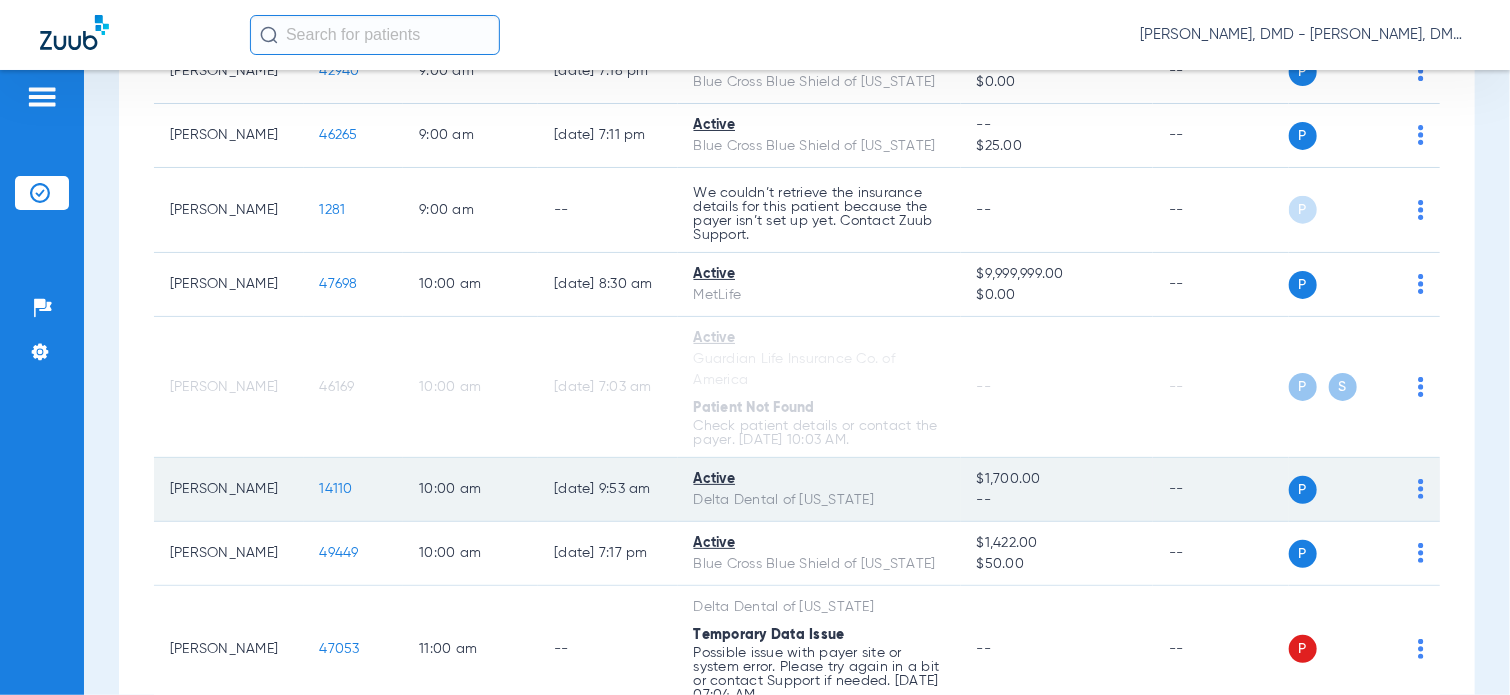 click 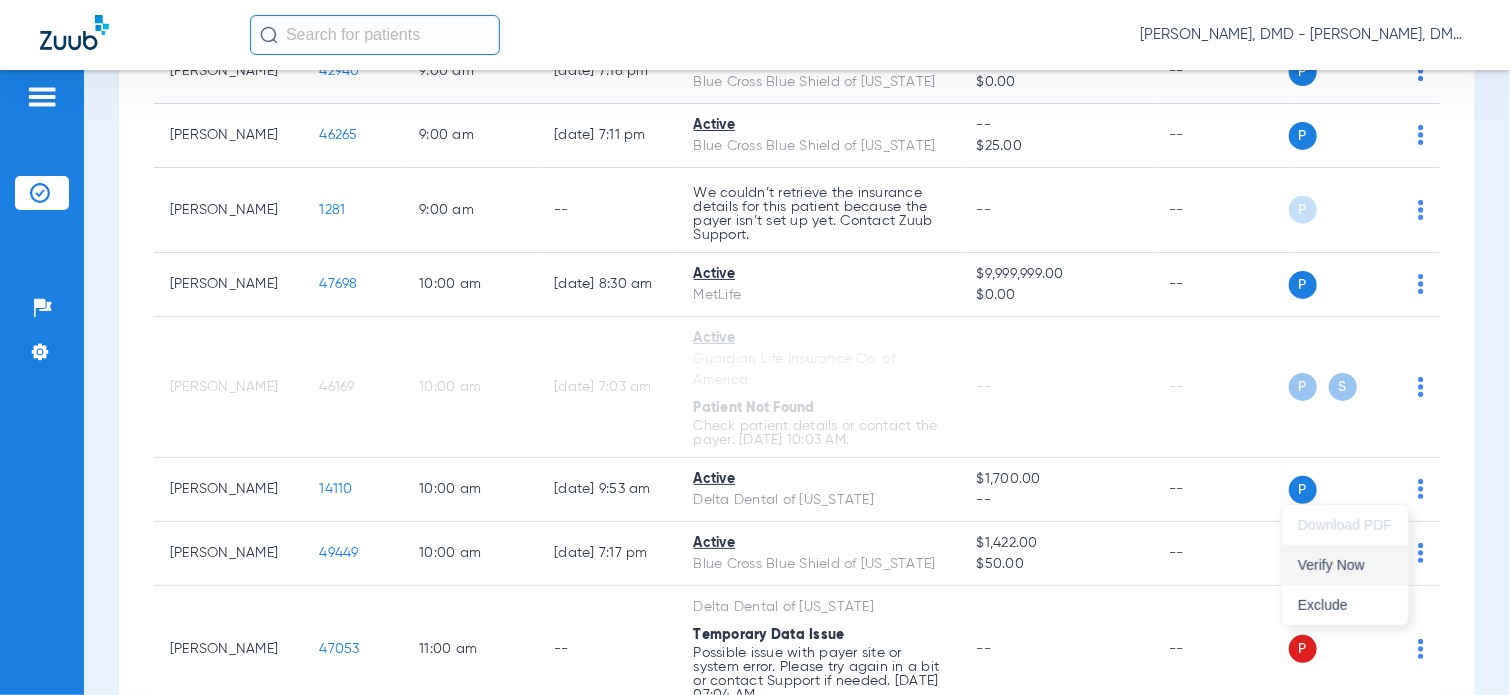 click on "Verify Now" at bounding box center (1345, 565) 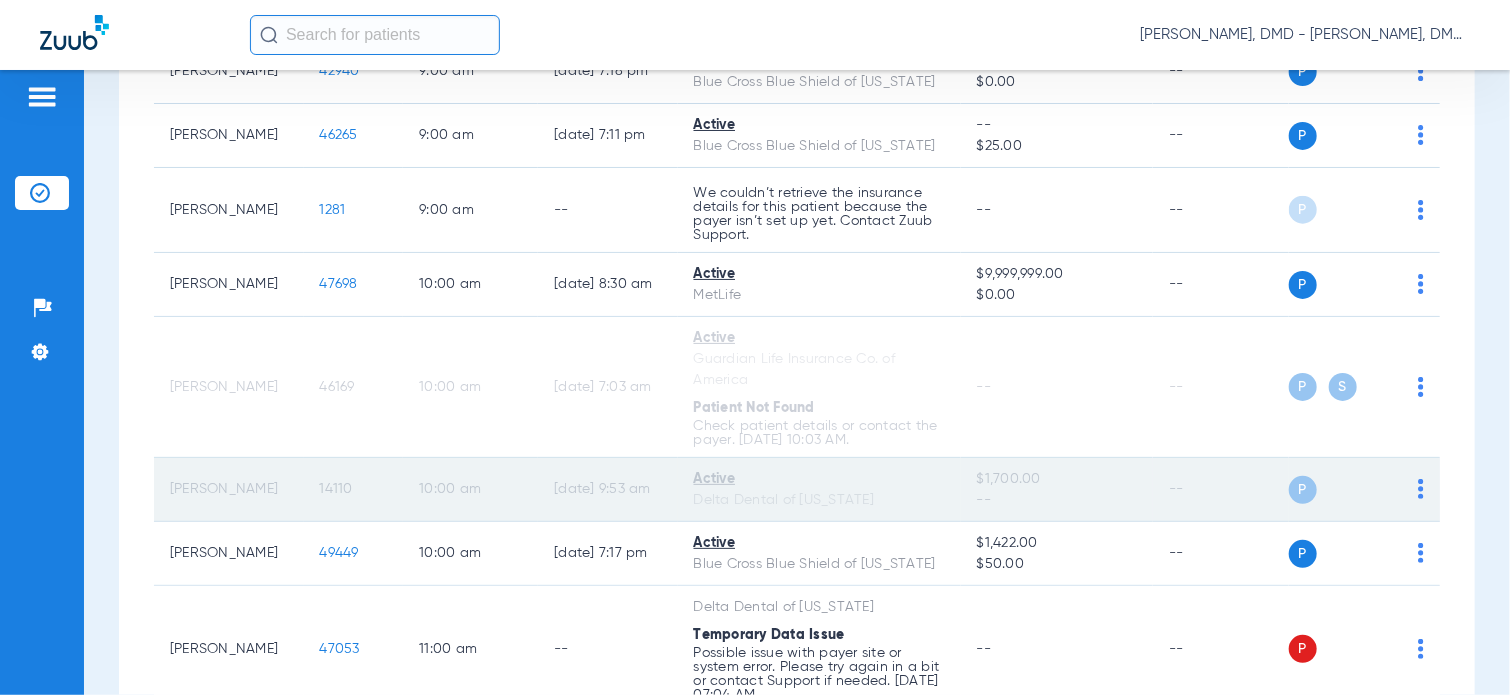 click on "14110" 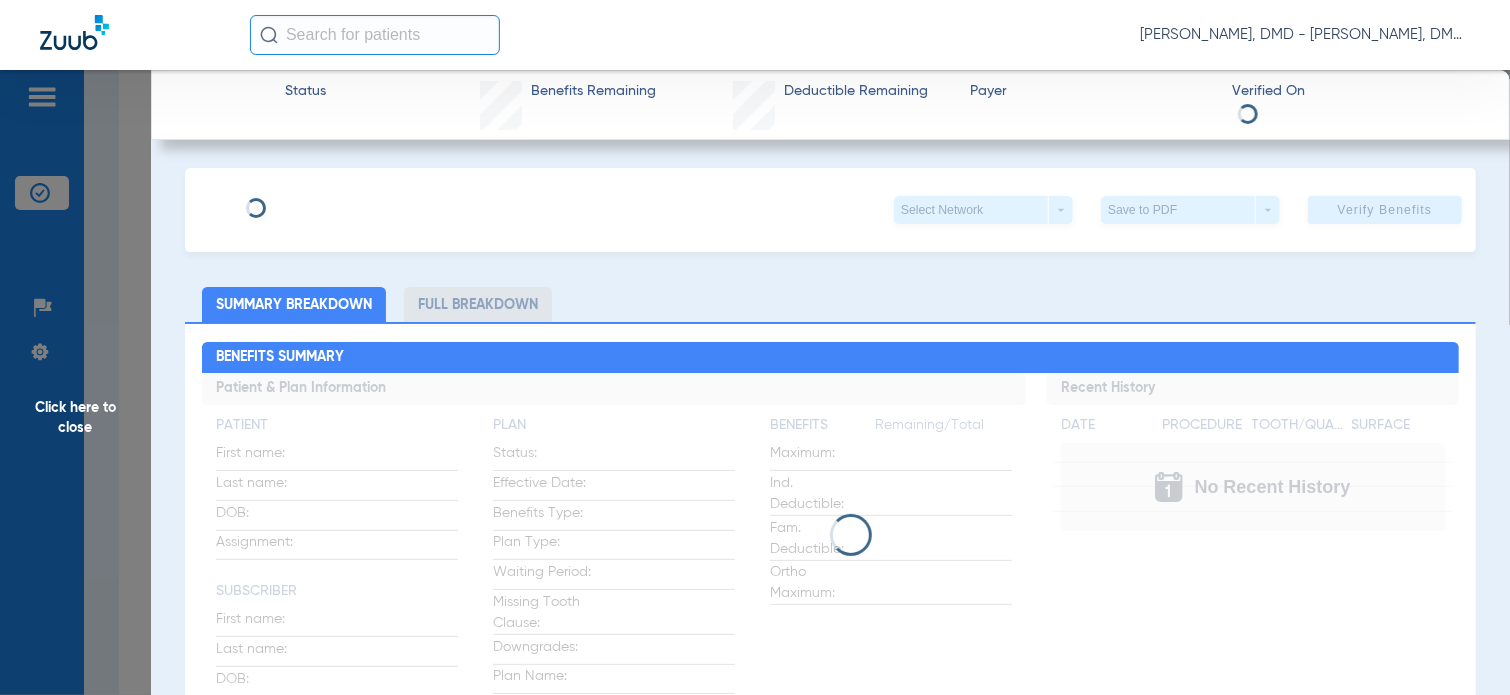 type on "[PERSON_NAME]" 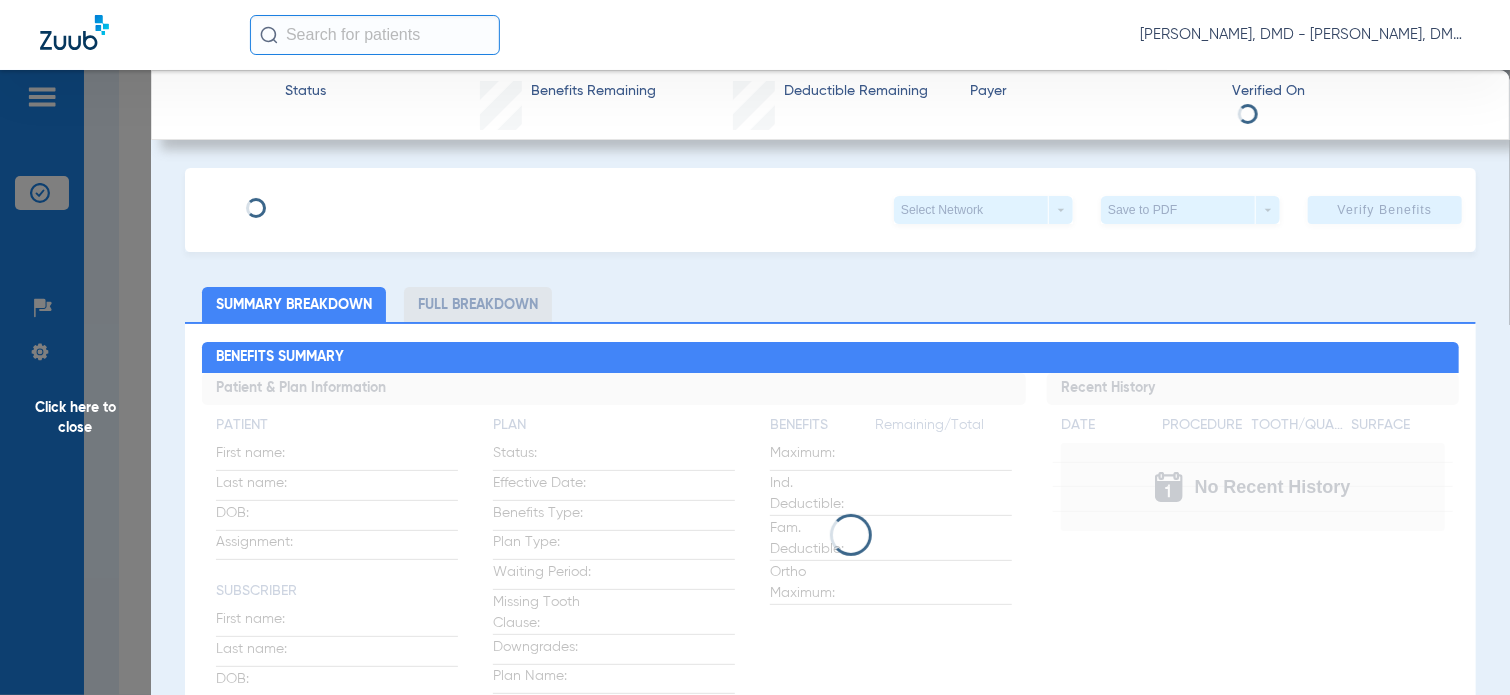 type on "366520795" 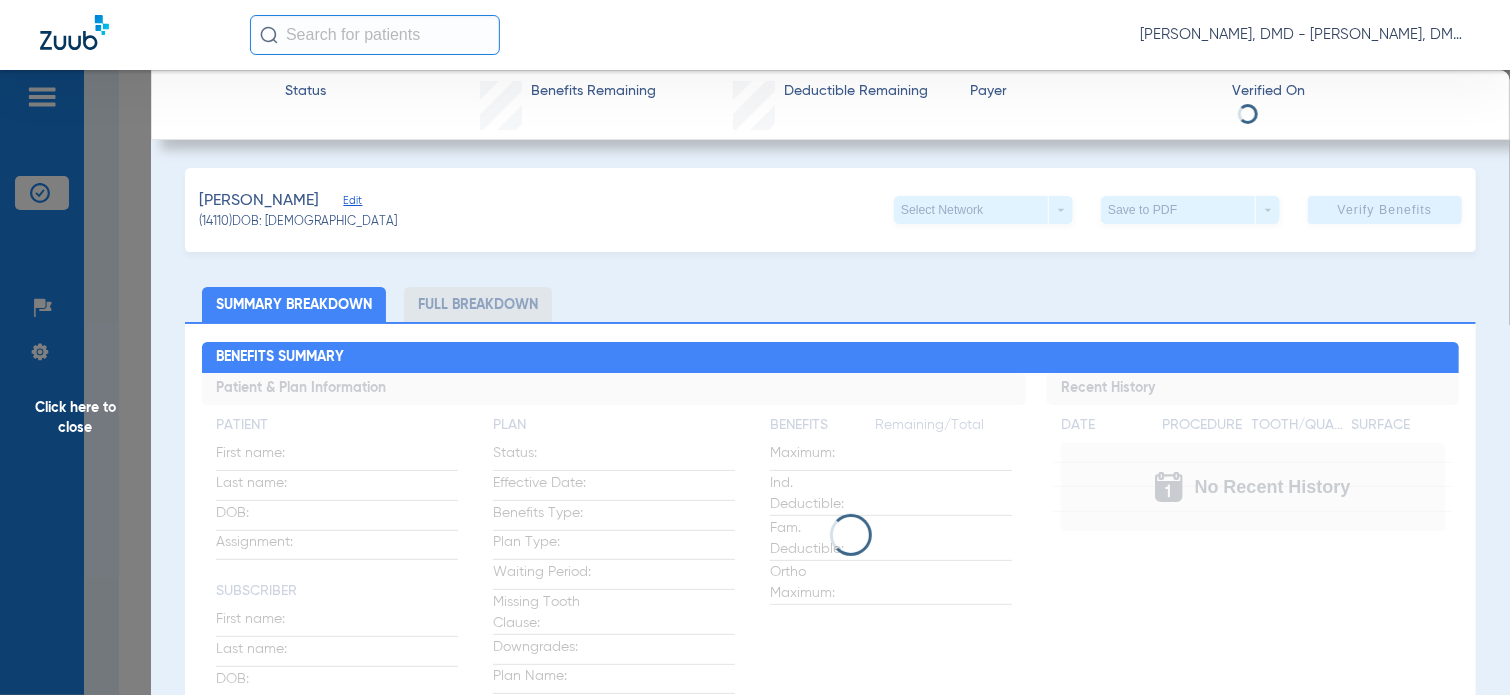 click on "Edit" 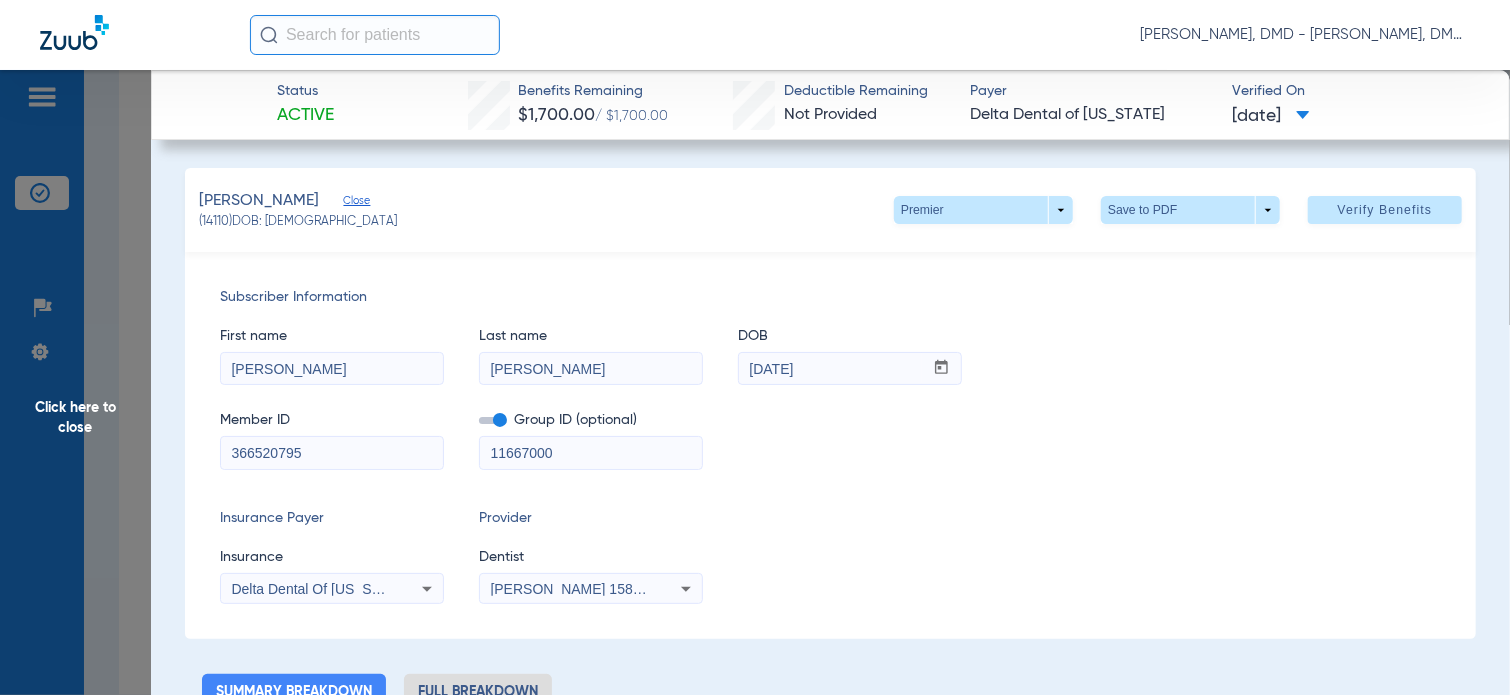 drag, startPoint x: 342, startPoint y: 371, endPoint x: 64, endPoint y: 379, distance: 278.11508 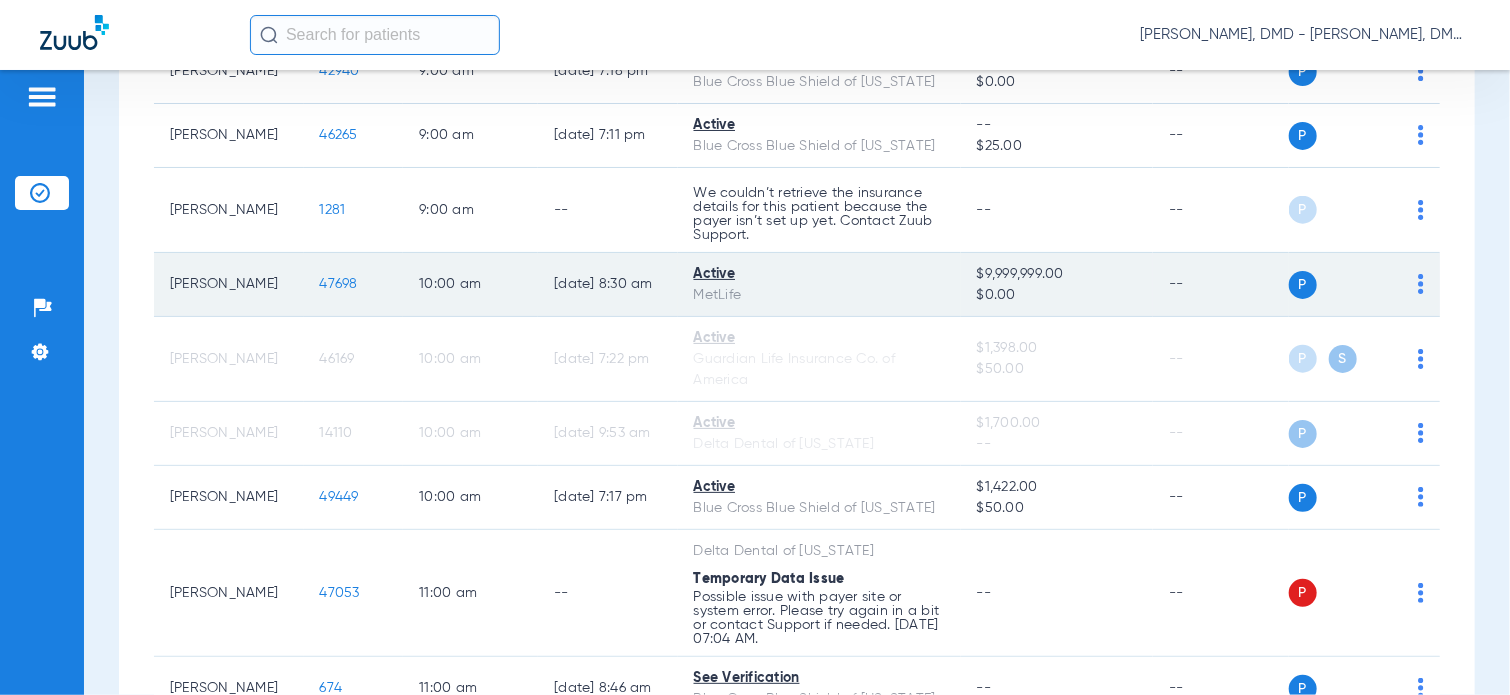 click 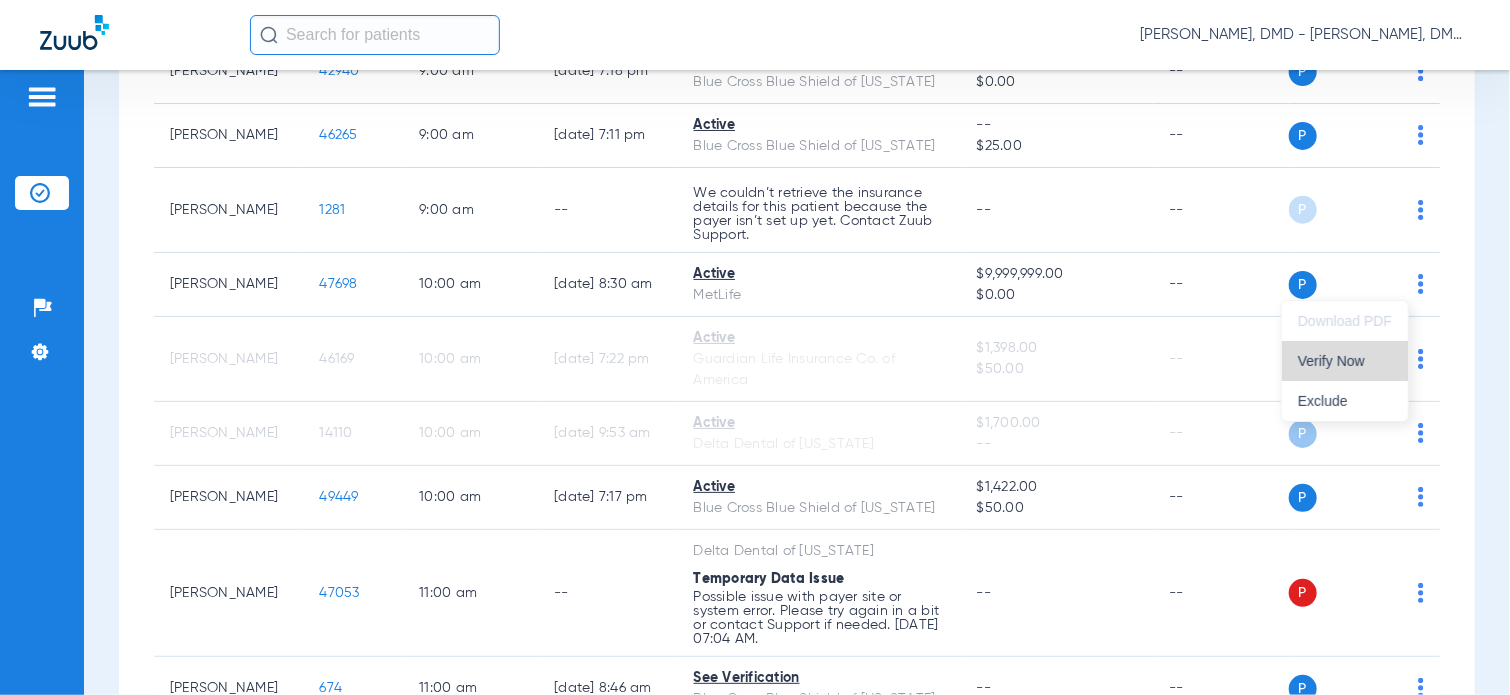 click on "Verify Now" at bounding box center [1345, 361] 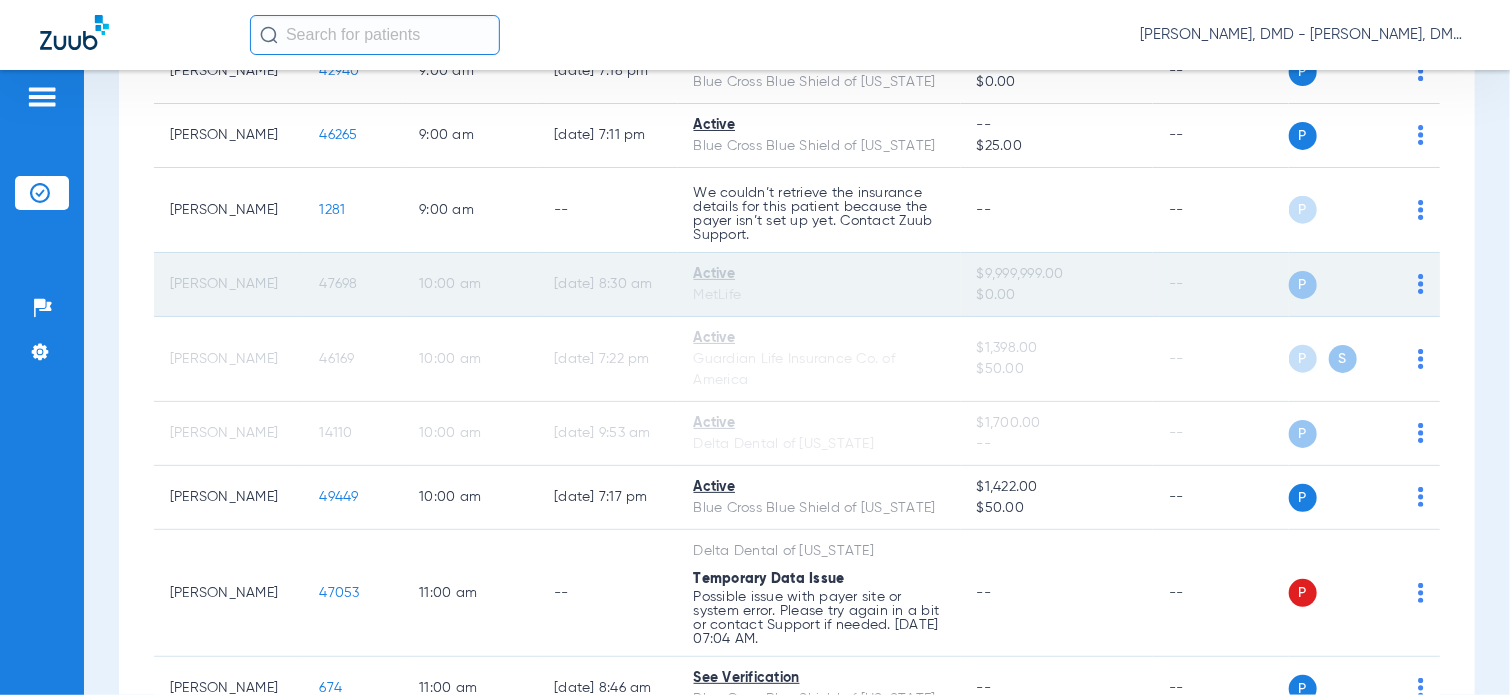 click on "47698" 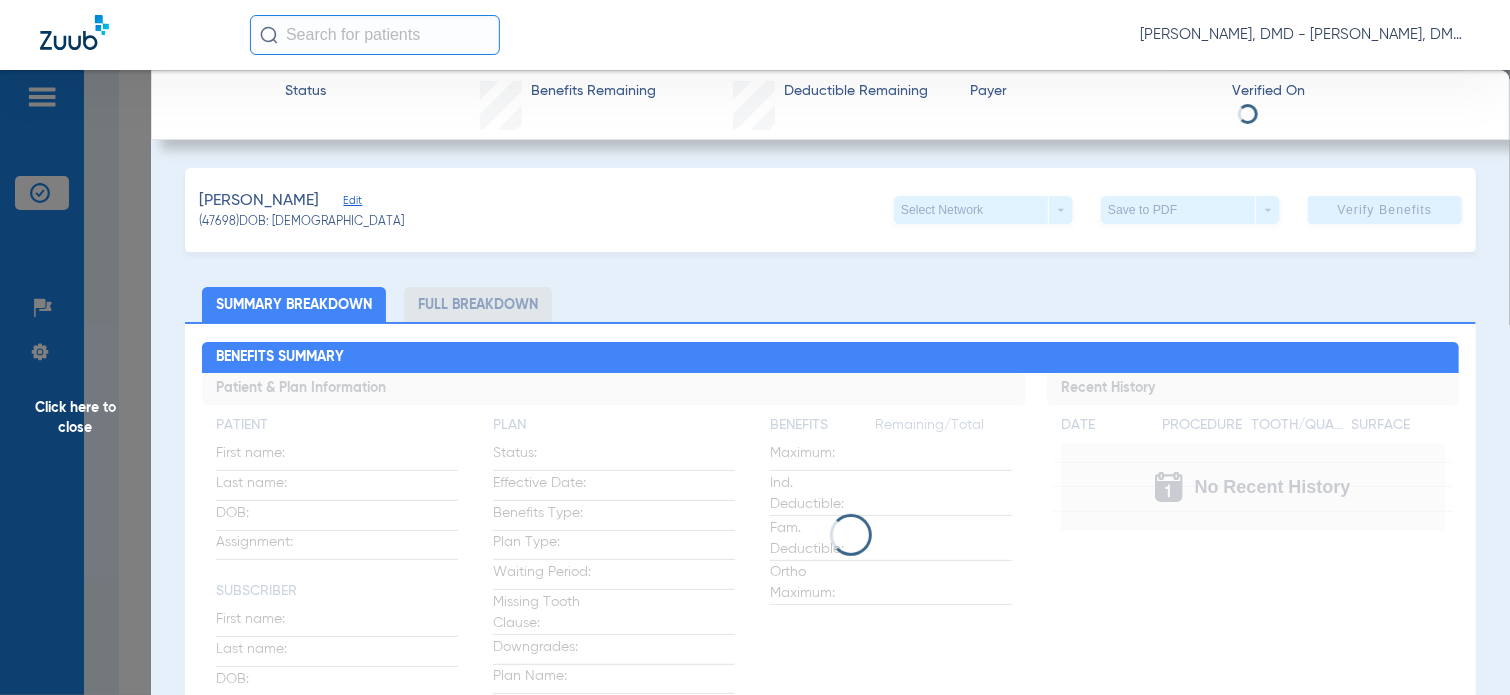 click on "[PERSON_NAME]" 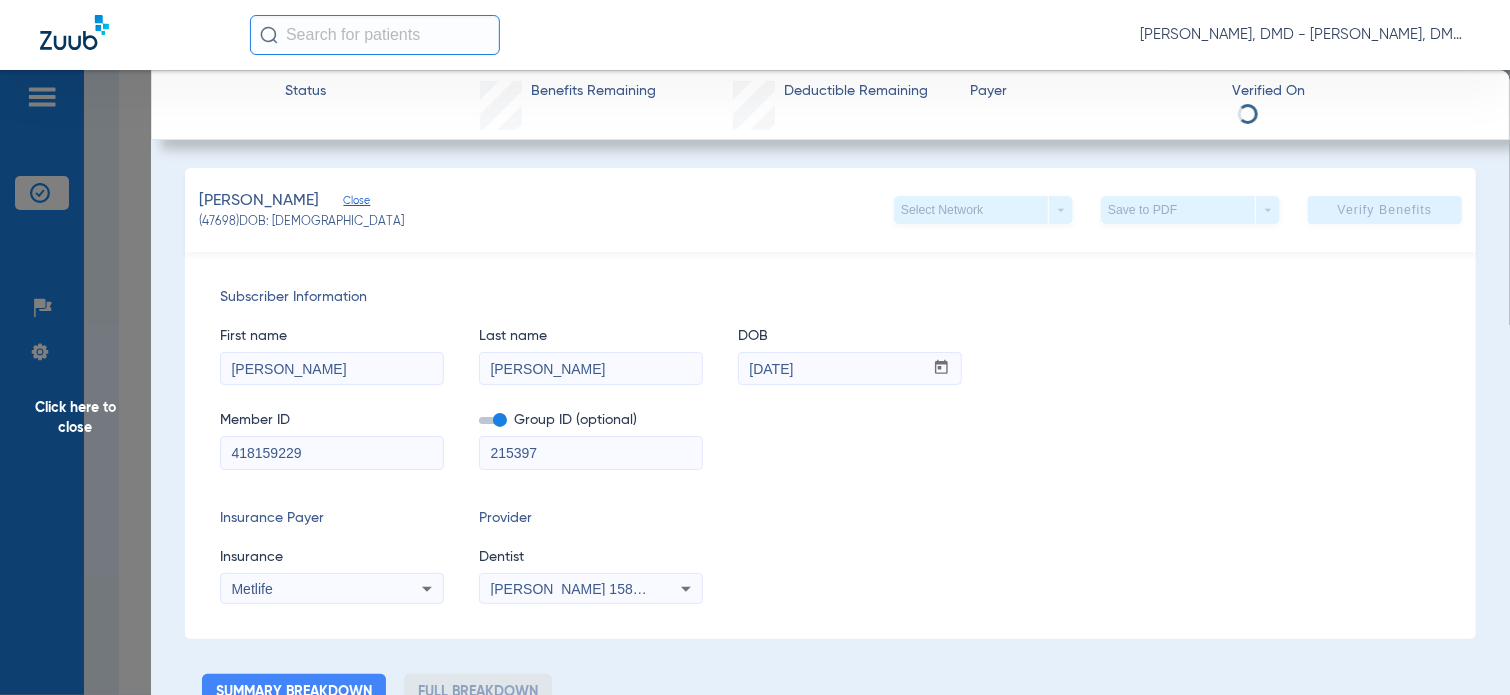 drag, startPoint x: 372, startPoint y: 442, endPoint x: 21, endPoint y: 448, distance: 351.05127 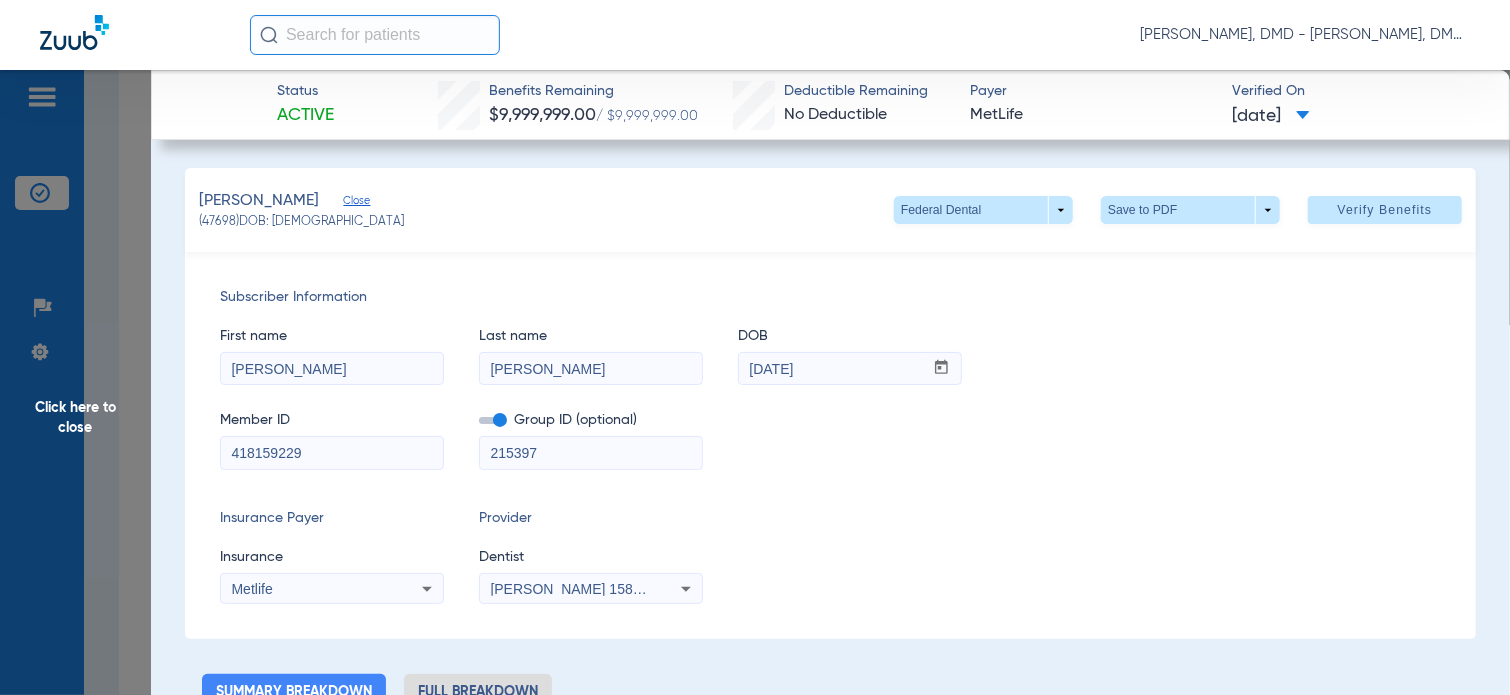 click on "Click here to close" 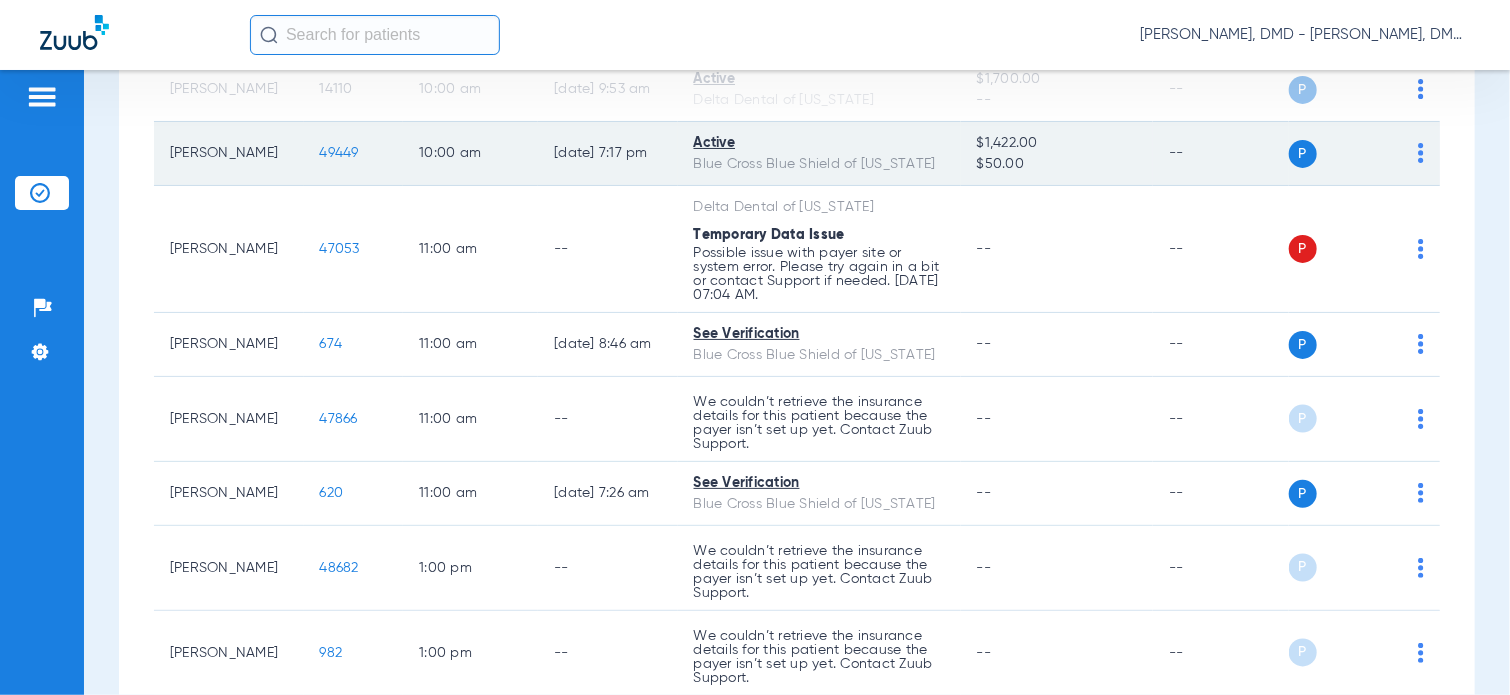 scroll, scrollTop: 1500, scrollLeft: 0, axis: vertical 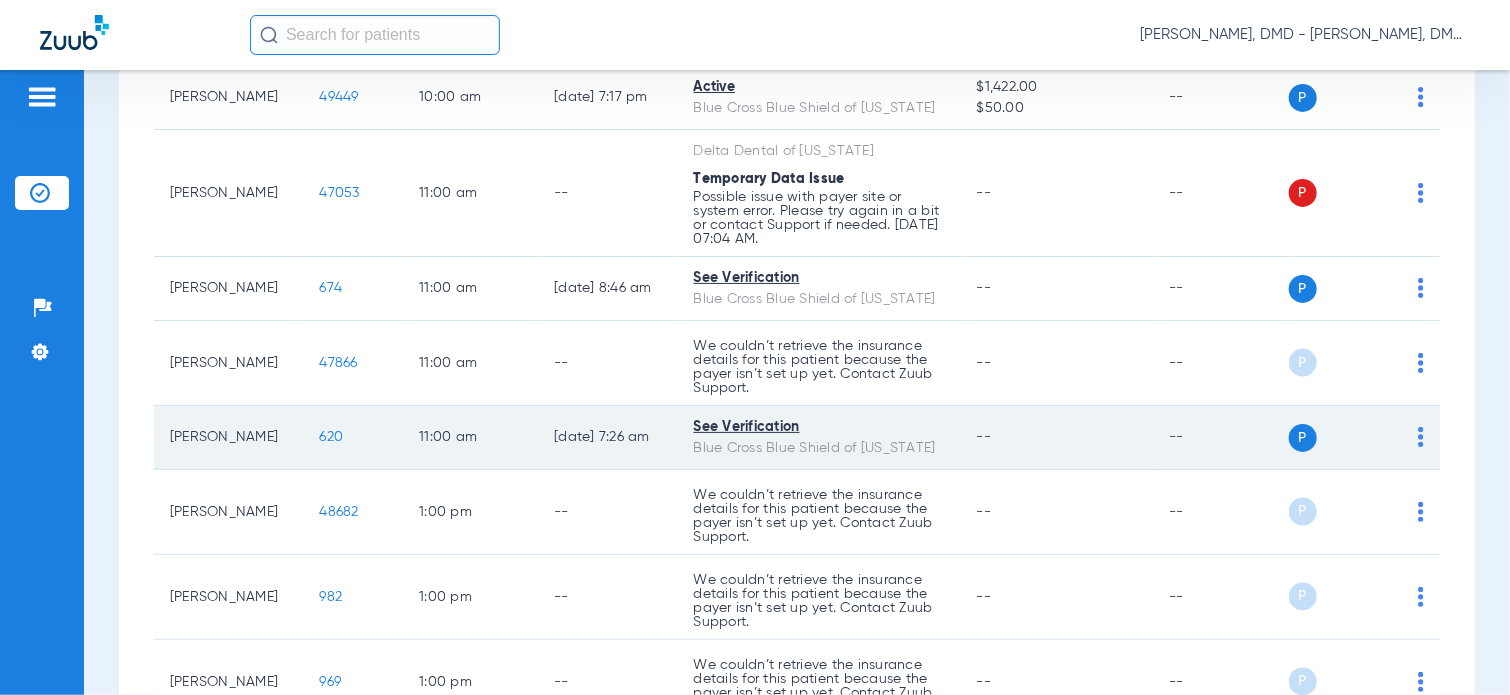 click 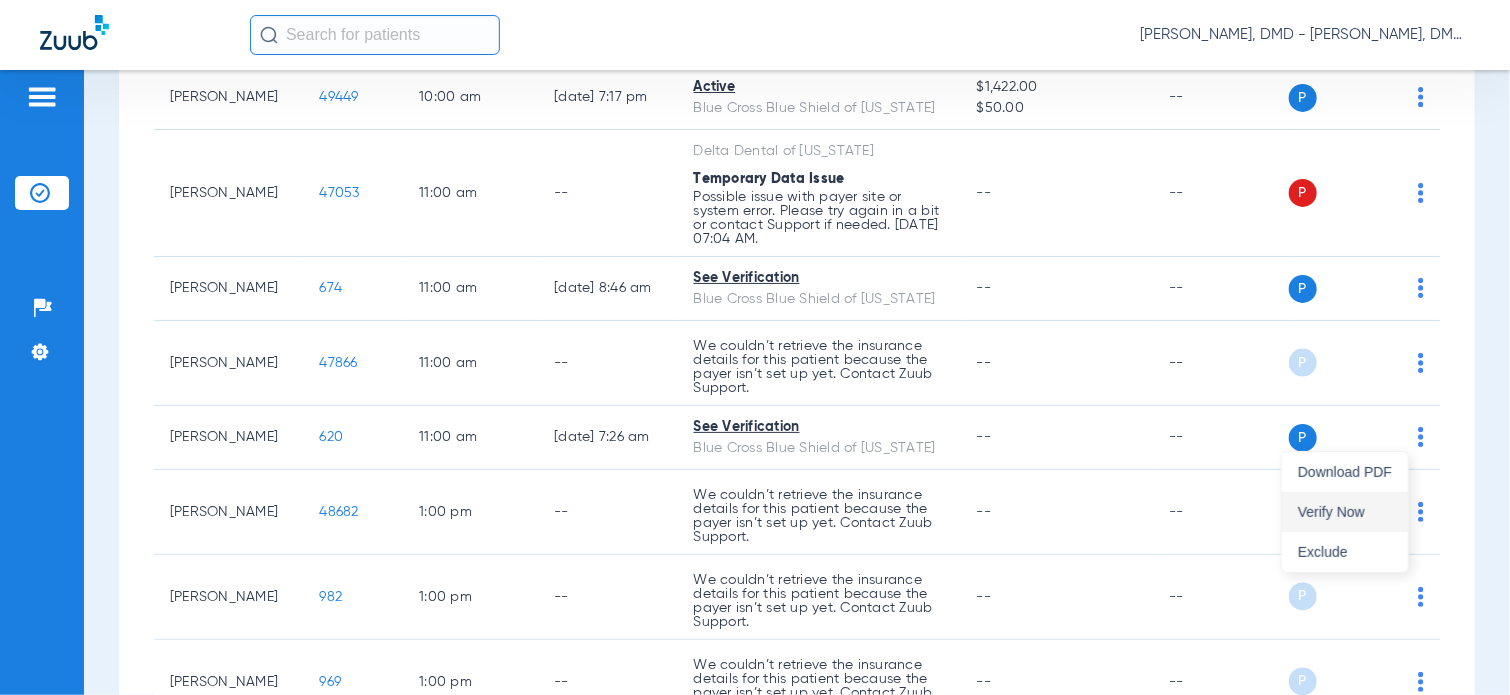 click on "Verify Now" at bounding box center [1345, 512] 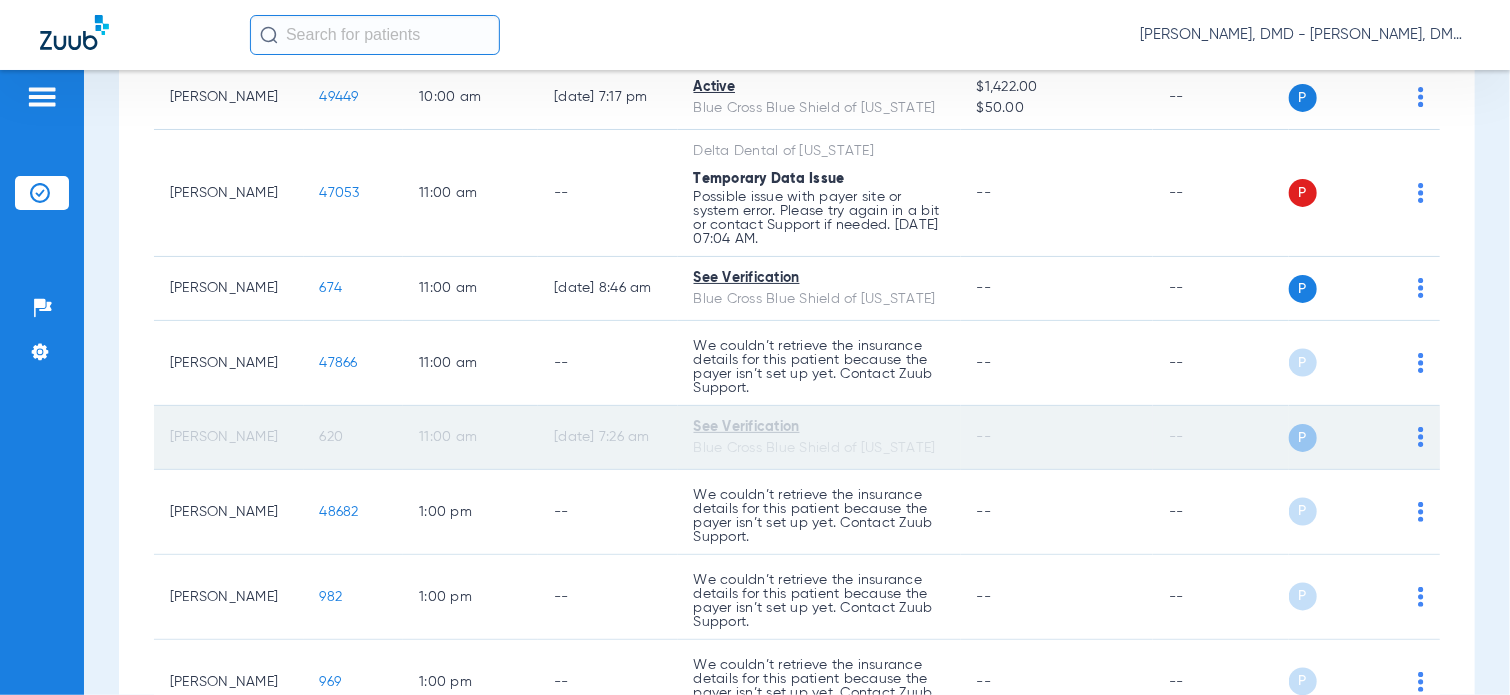 click on "620" 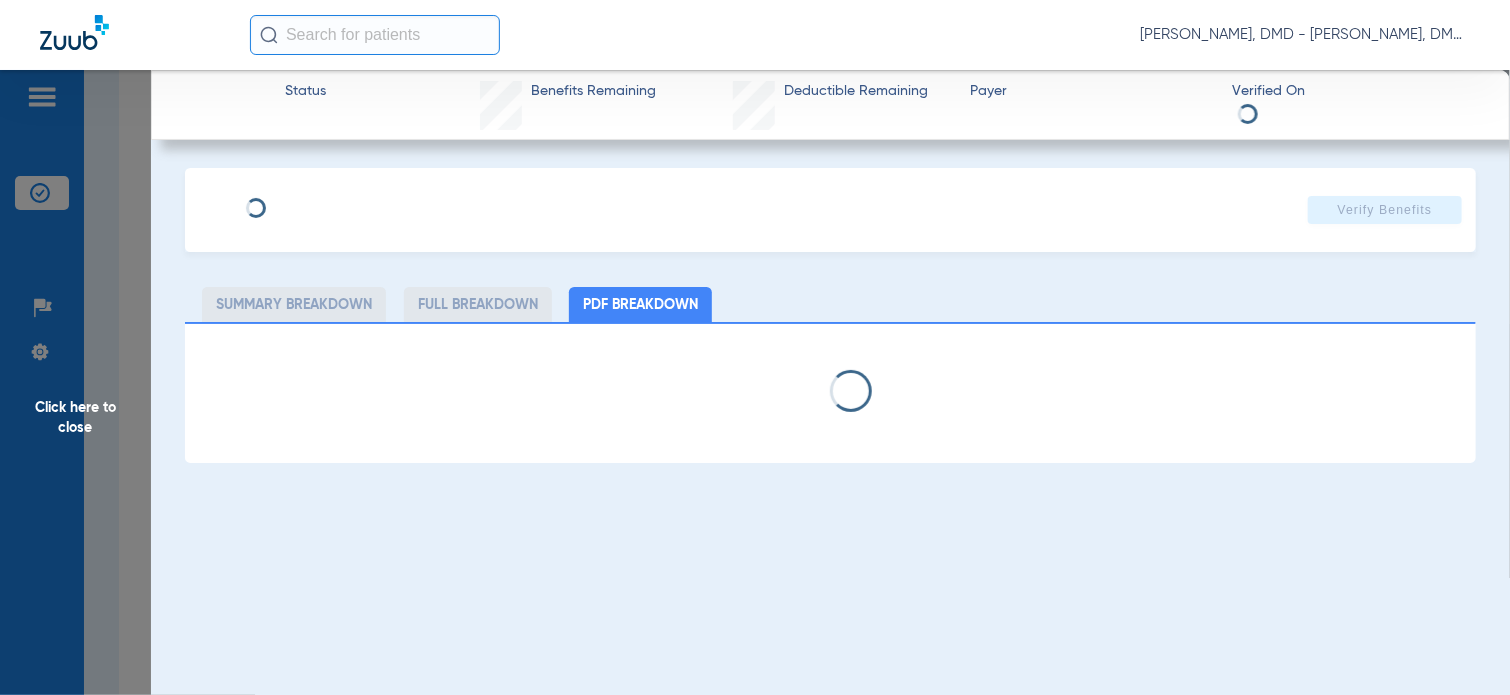 type on "[PERSON_NAME]" 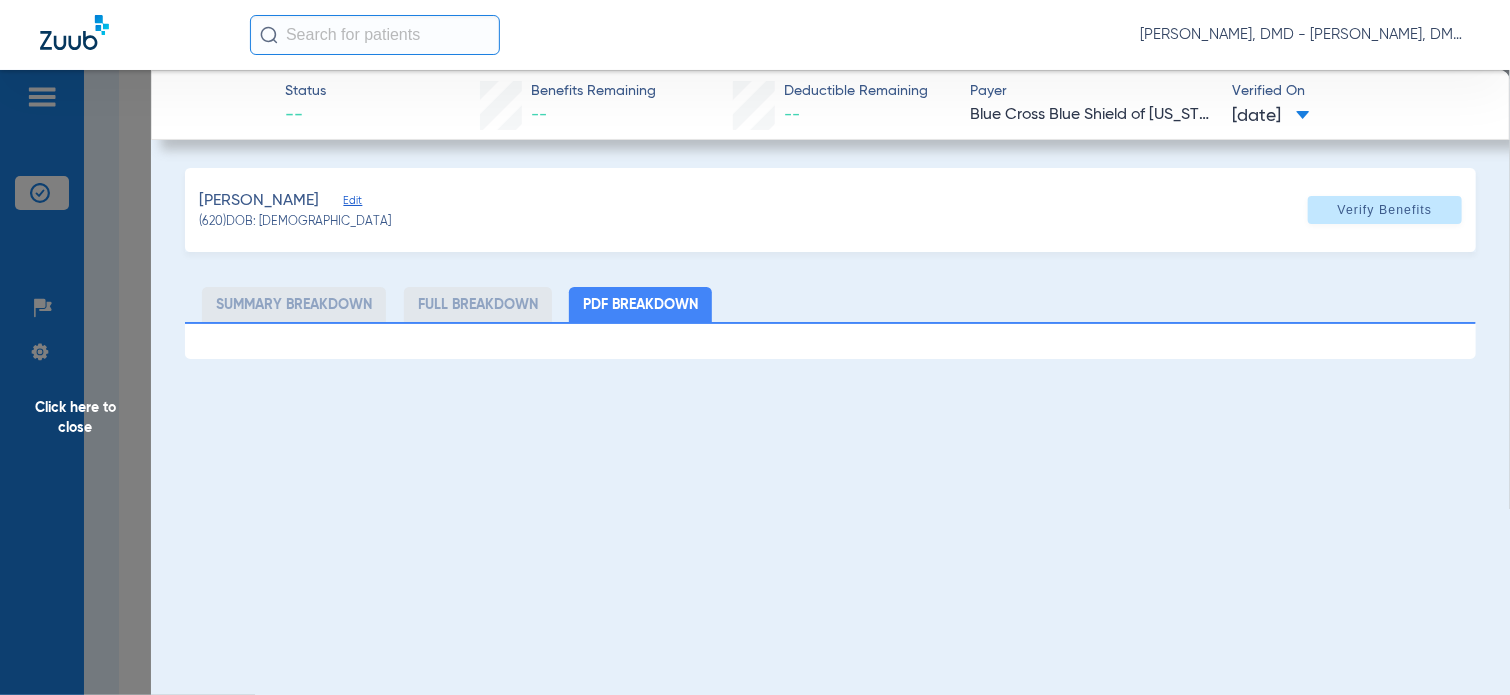 click on "Edit" 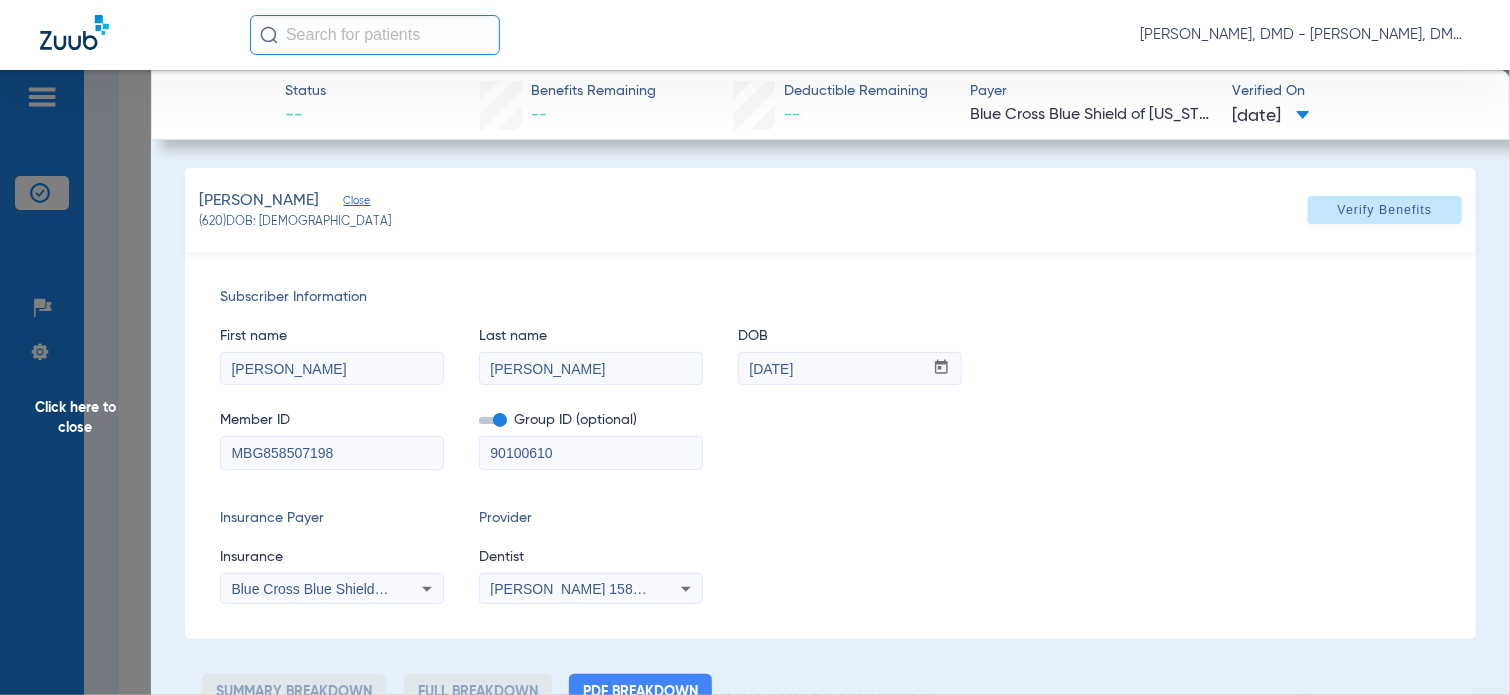 drag, startPoint x: 345, startPoint y: 451, endPoint x: -8, endPoint y: 434, distance: 353.40912 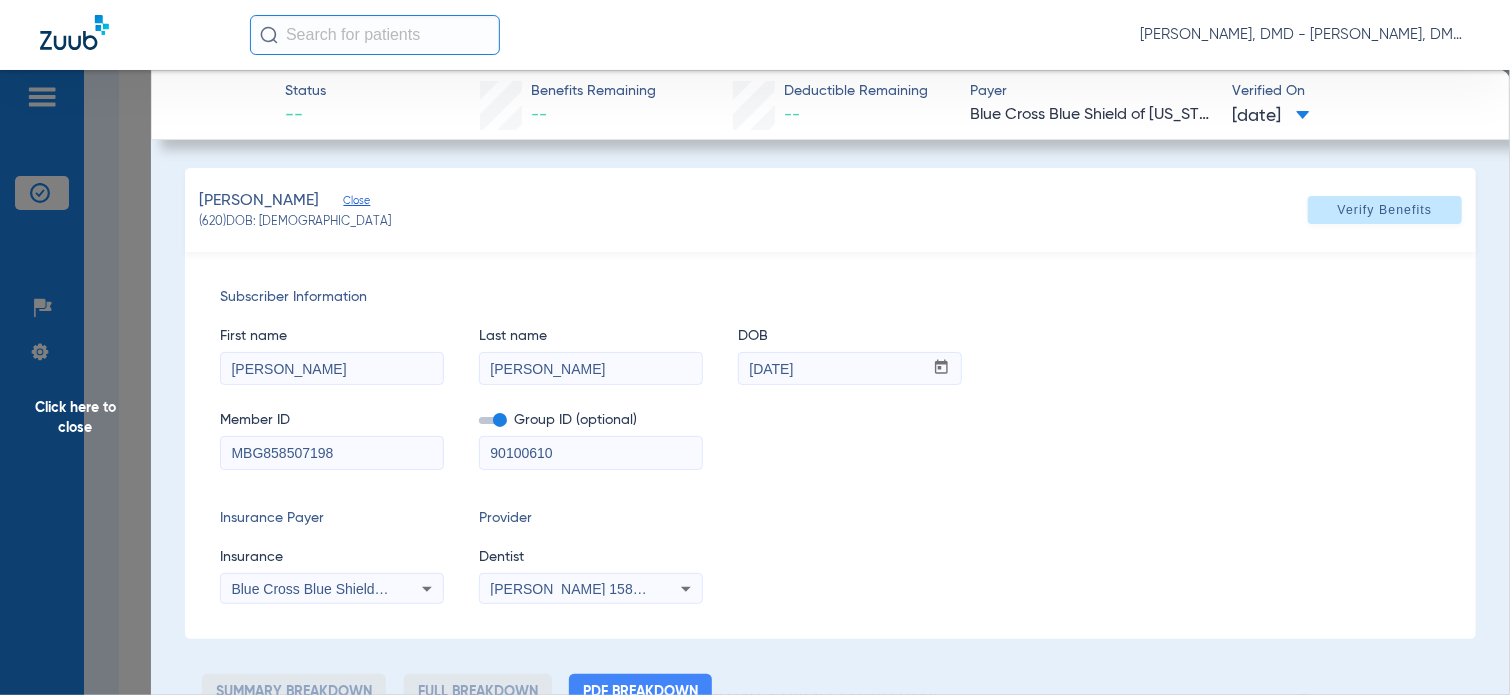 click on "First name  [PERSON_NAME]  Last name  [PERSON_NAME]  mm / dd / yyyy [DATE]" 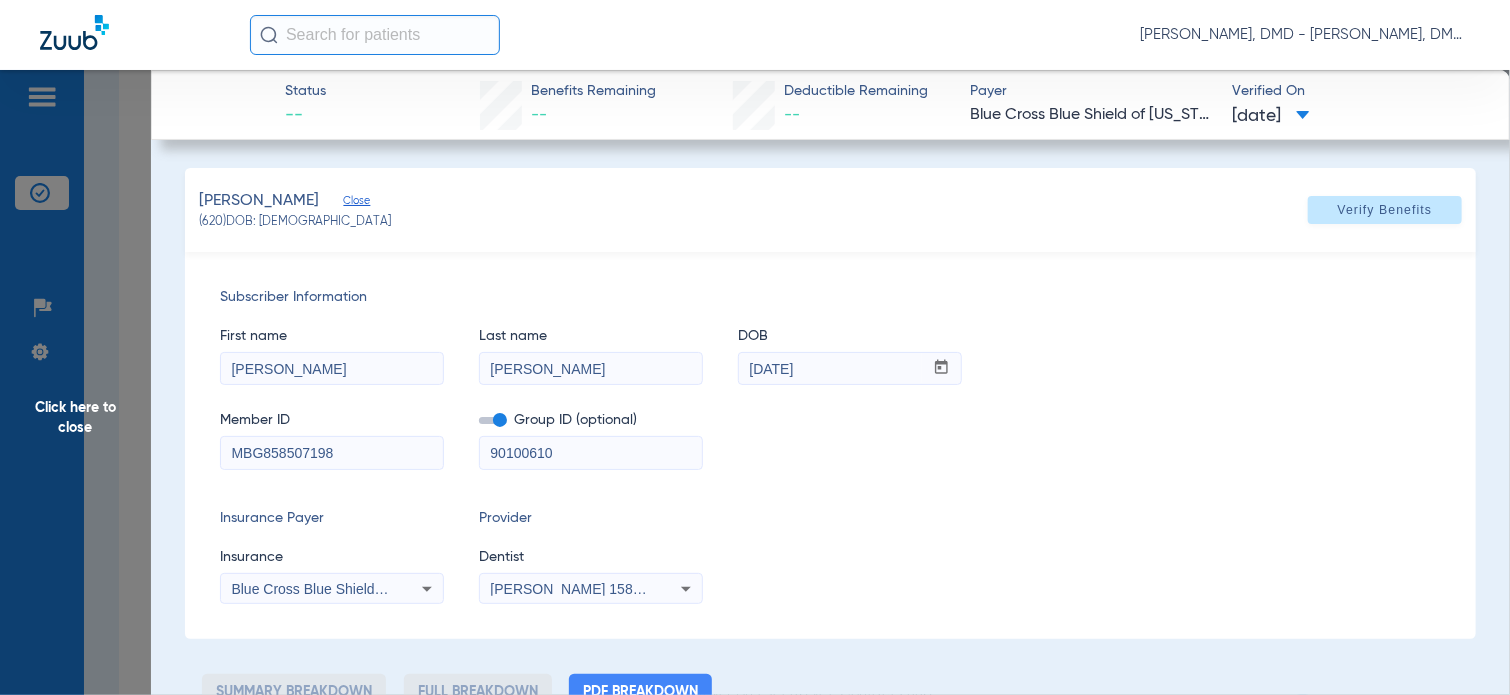 drag, startPoint x: 855, startPoint y: 375, endPoint x: 496, endPoint y: 371, distance: 359.02228 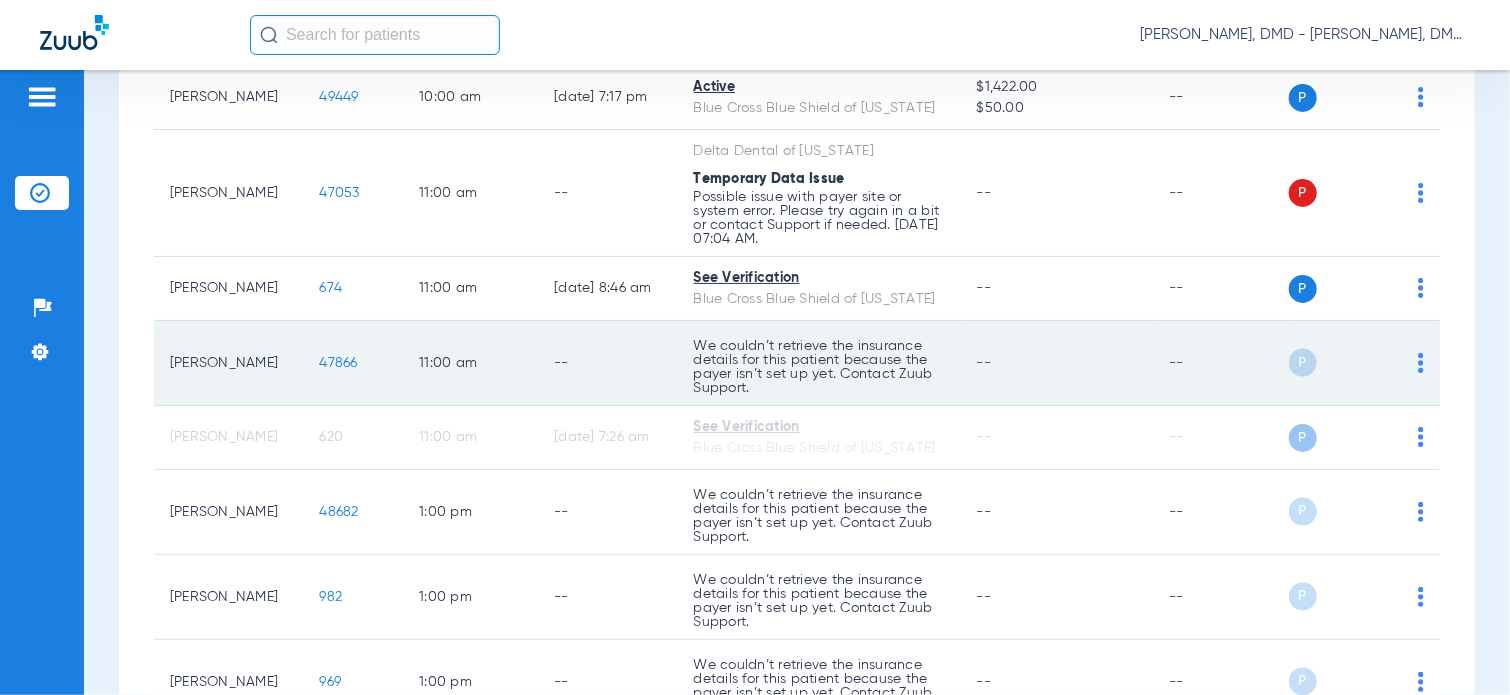click on "47866" 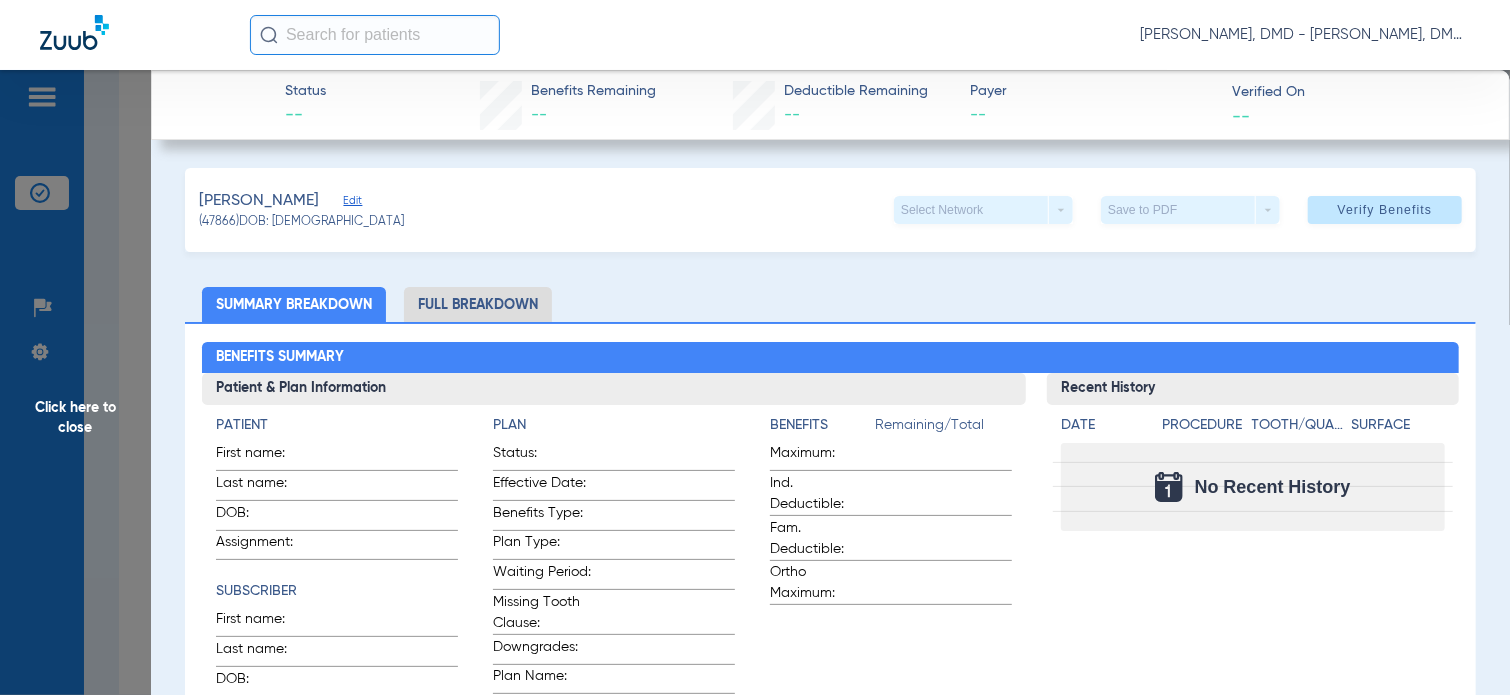 click on "Edit" 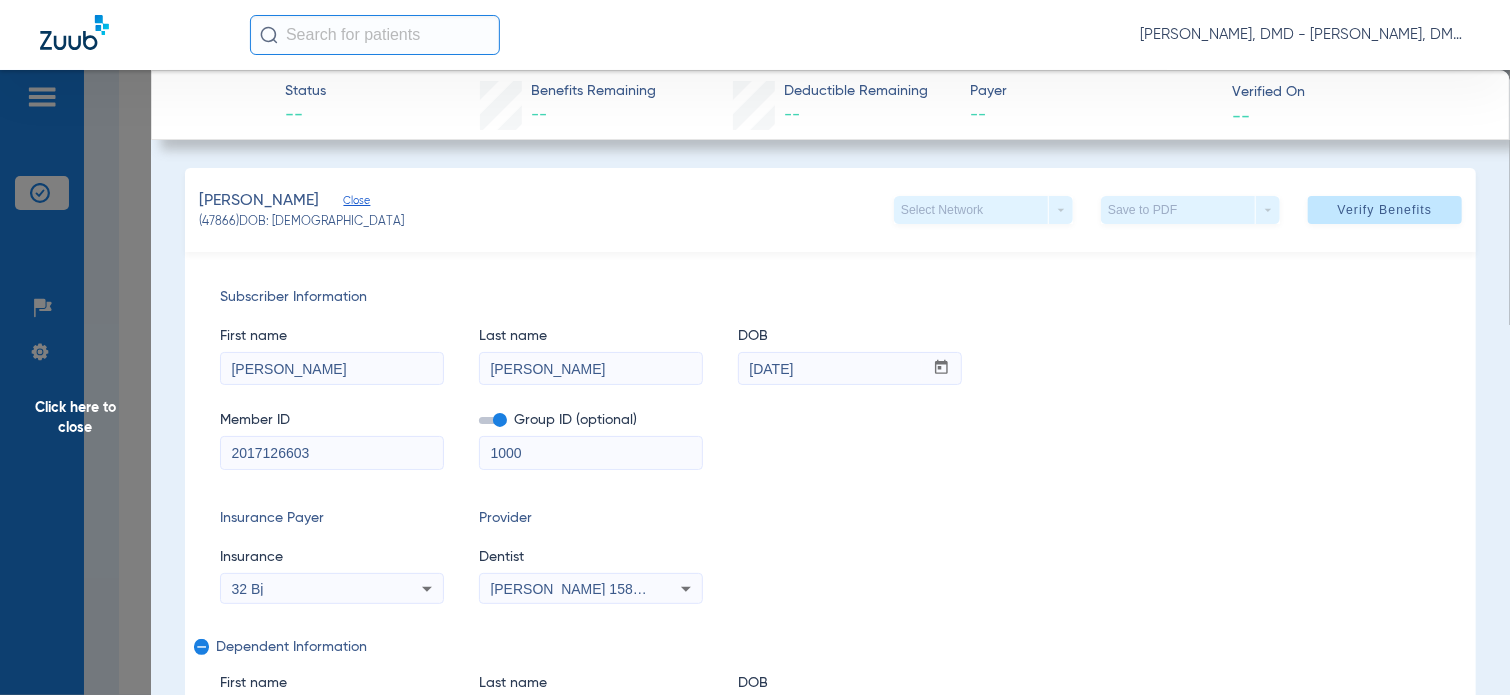 drag, startPoint x: 388, startPoint y: 467, endPoint x: -8, endPoint y: 475, distance: 396.0808 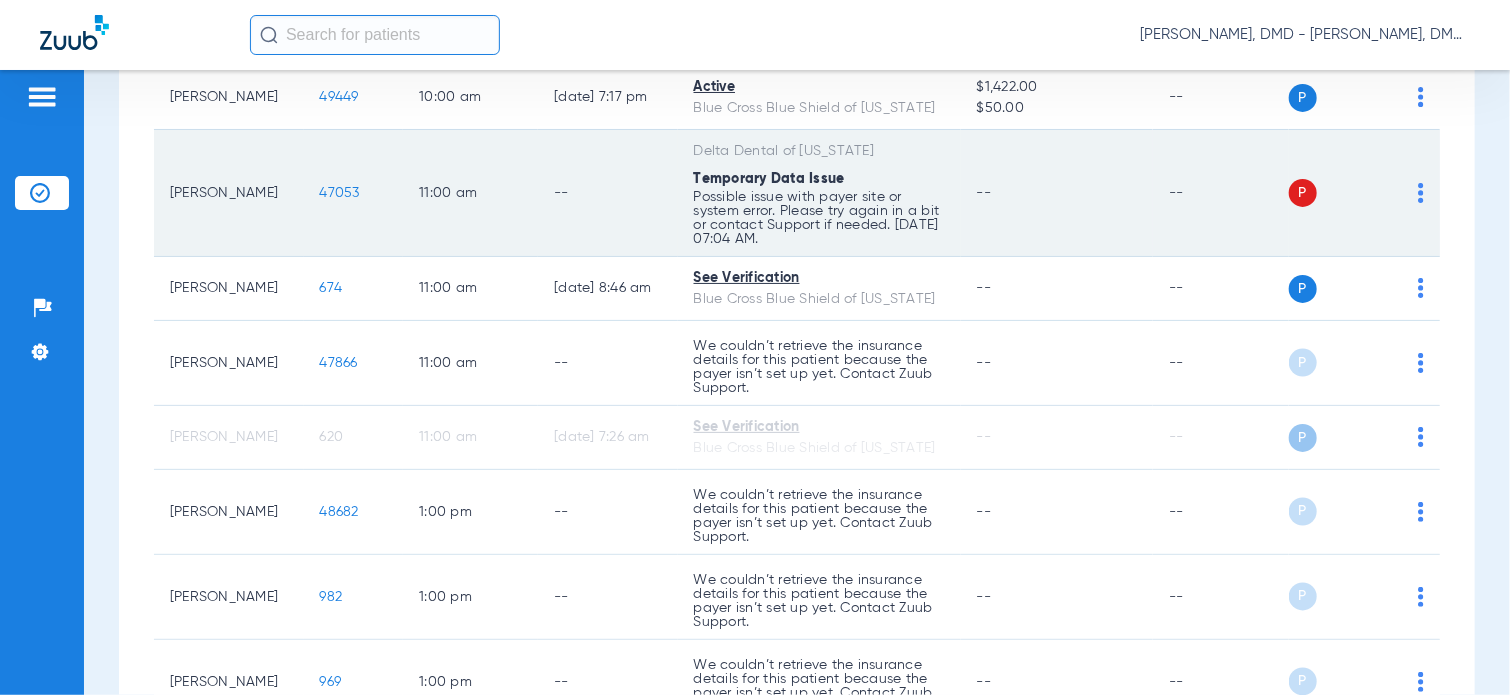 click 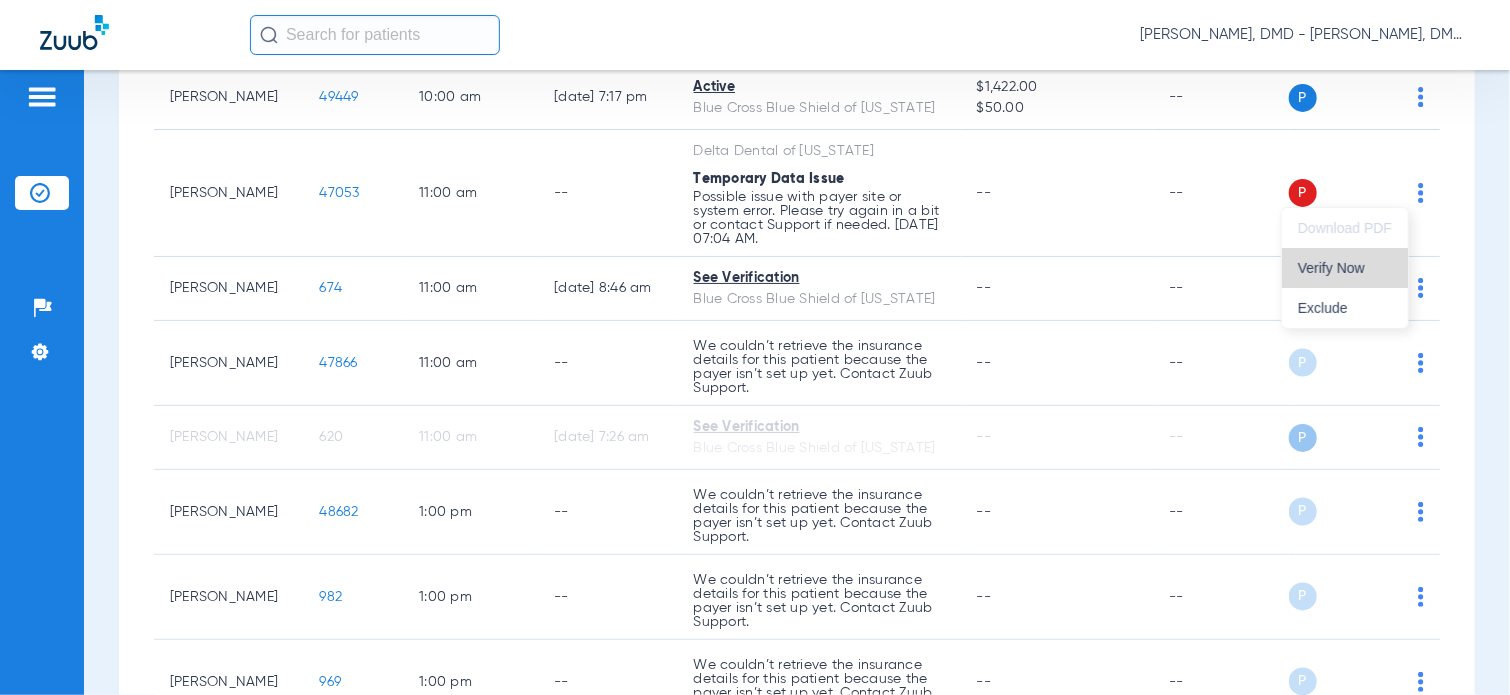 click on "Verify Now" at bounding box center [1345, 268] 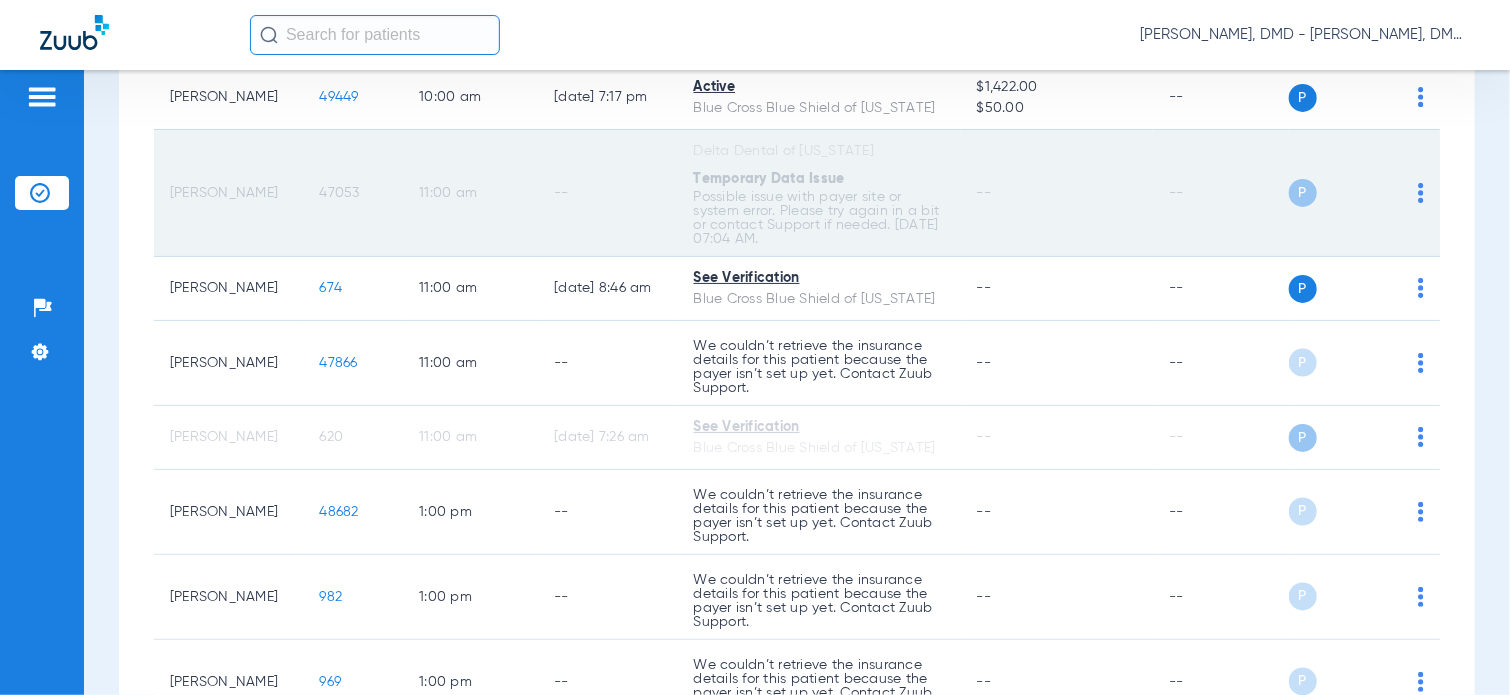click on "47053" 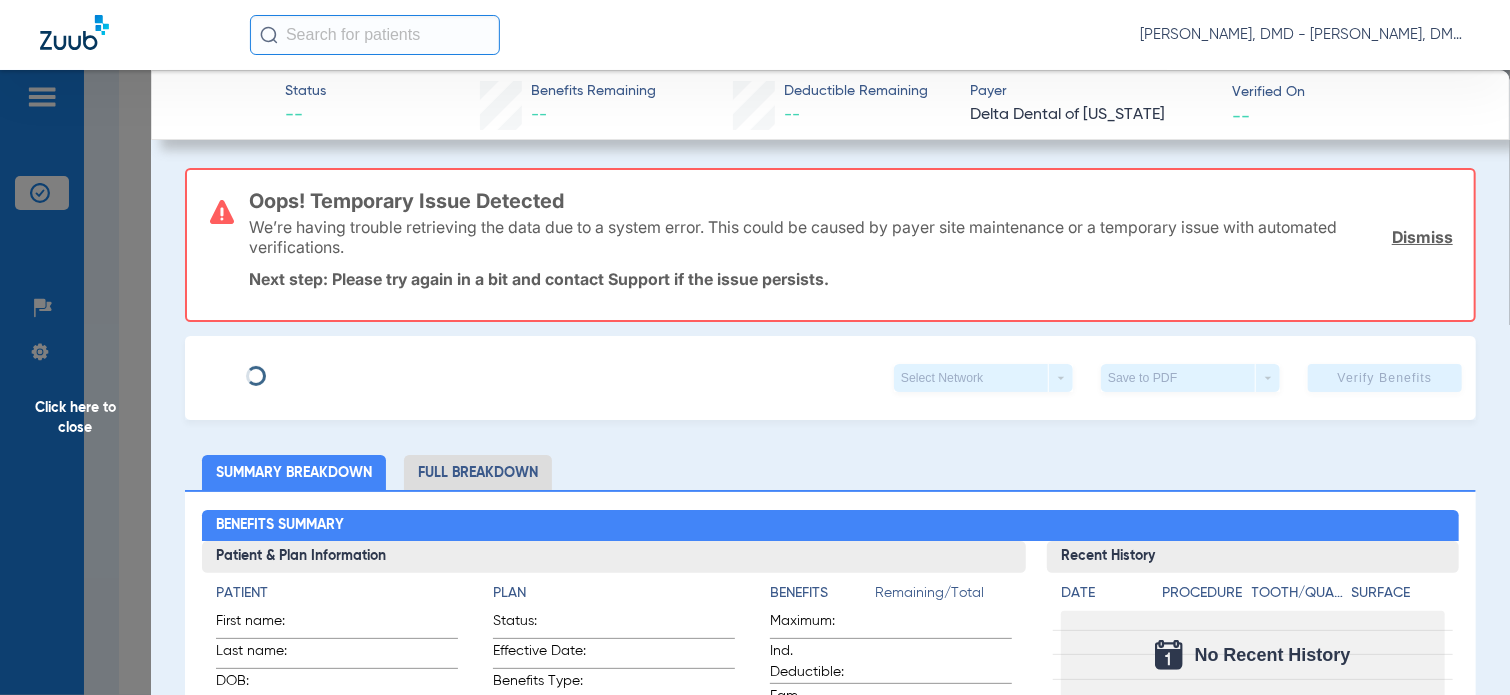 type on "[PERSON_NAME]" 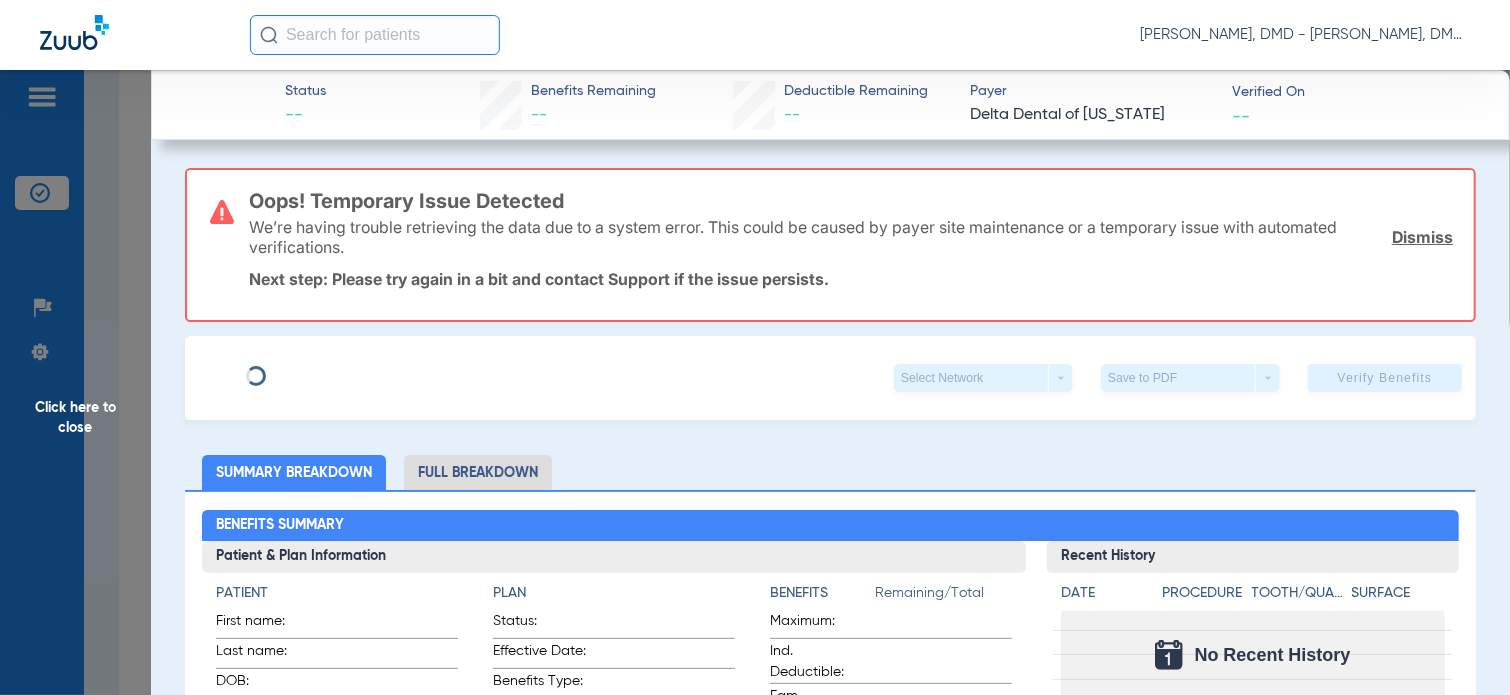 type on "[PERSON_NAME]" 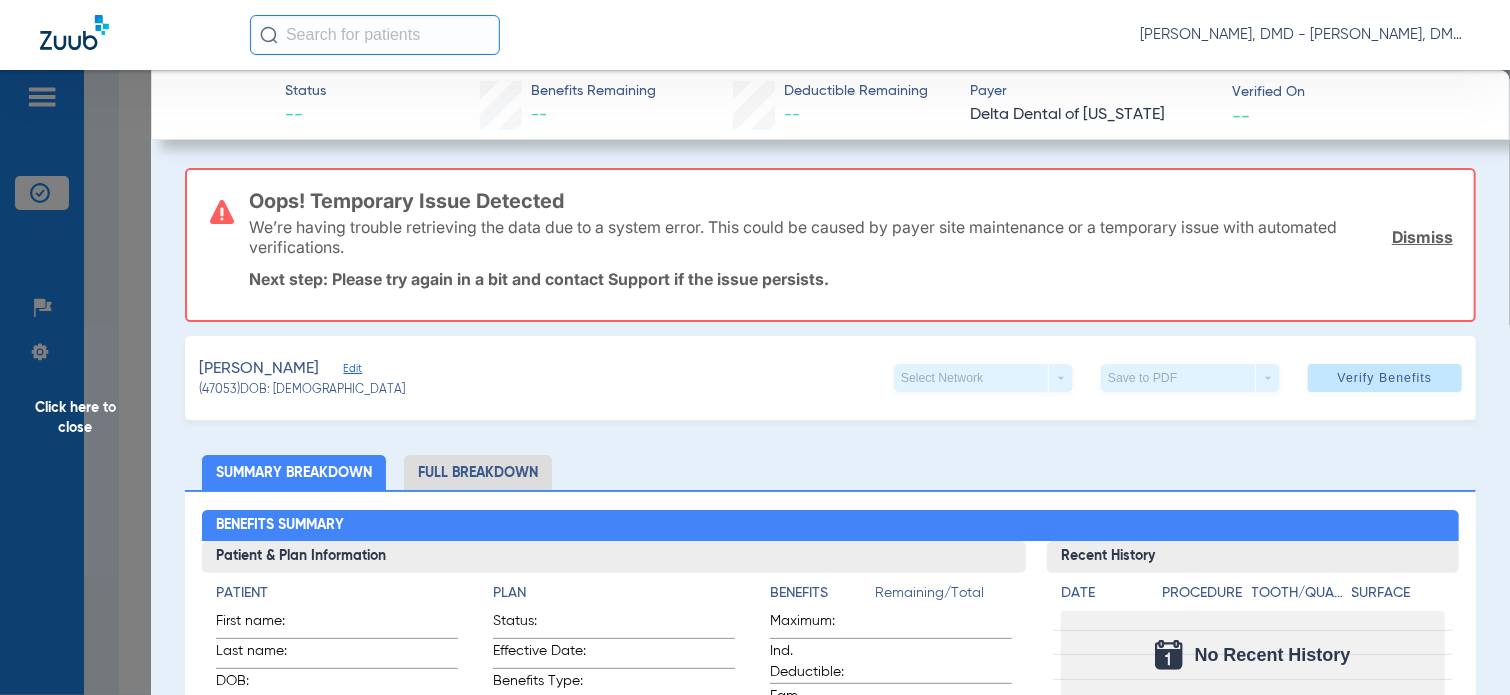 click on "Edit" 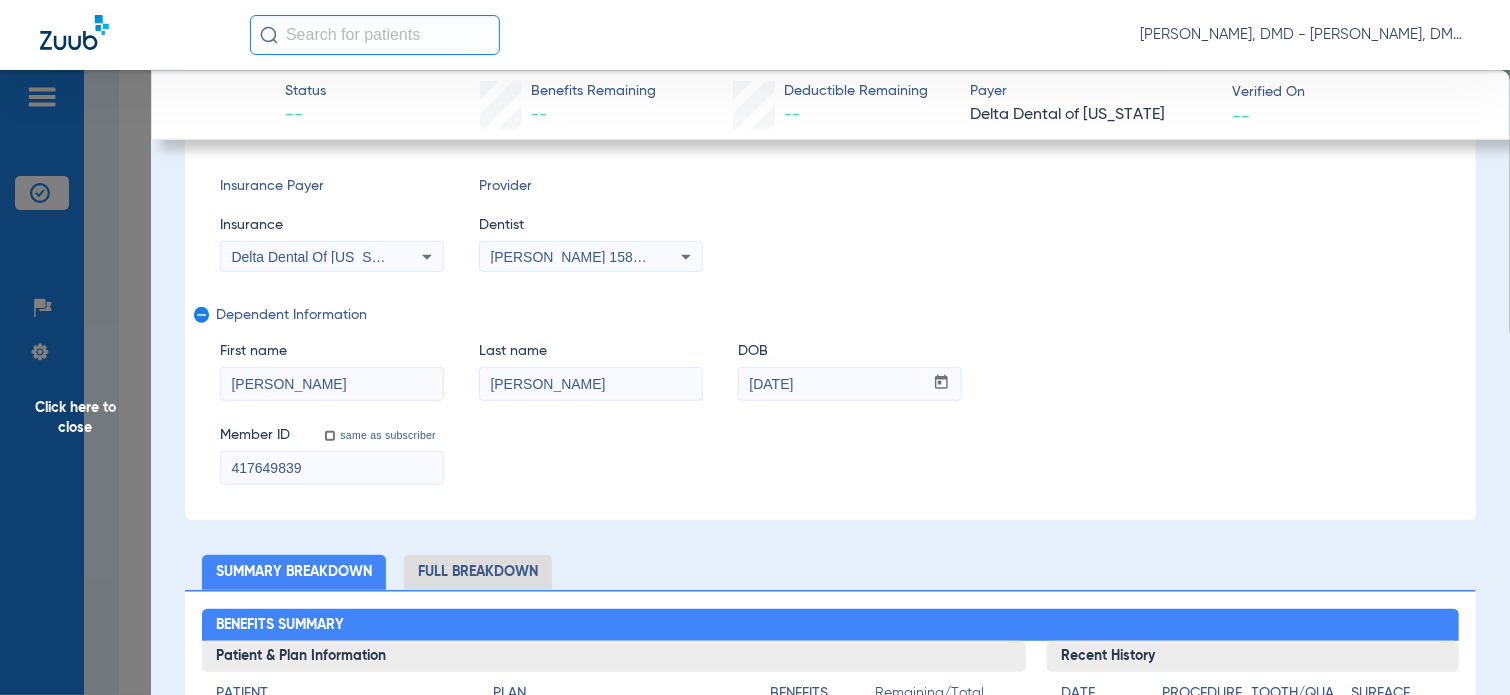 scroll, scrollTop: 400, scrollLeft: 0, axis: vertical 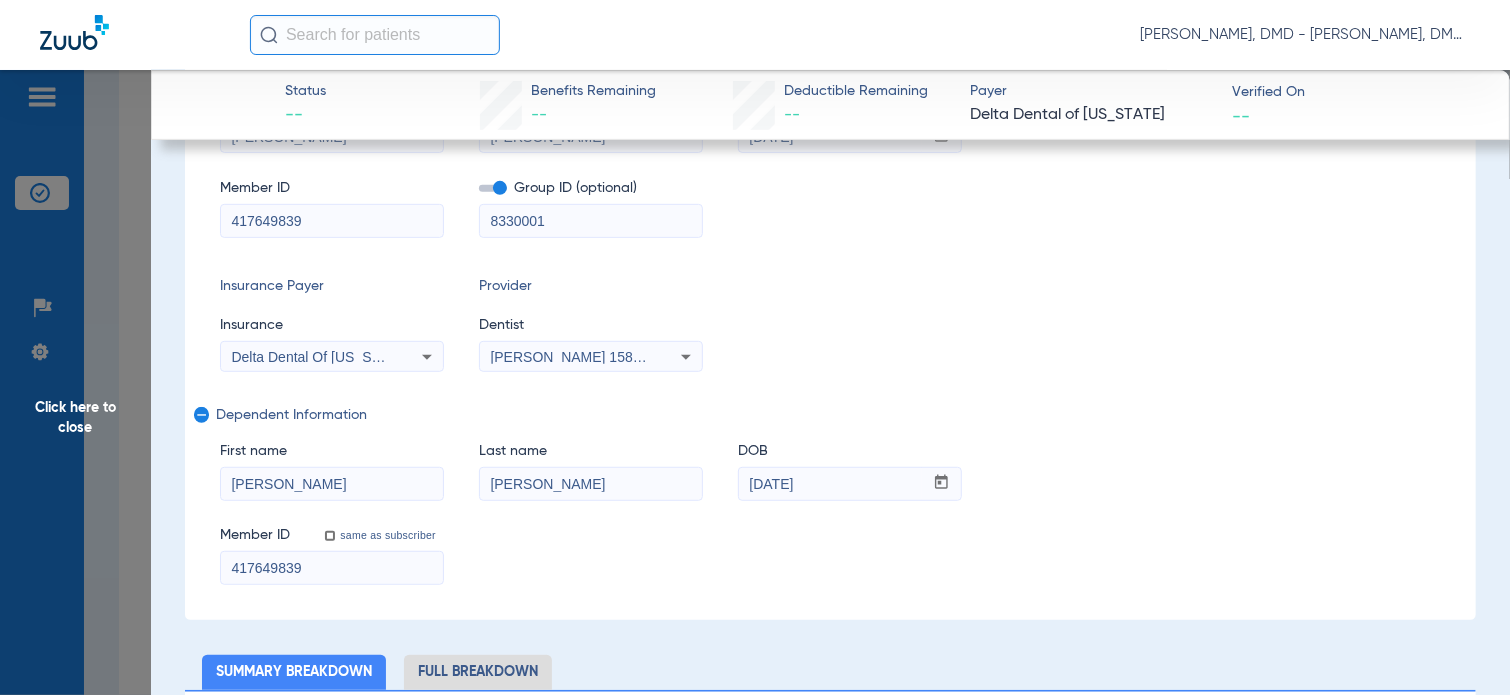 drag, startPoint x: 330, startPoint y: 491, endPoint x: 109, endPoint y: 493, distance: 221.00905 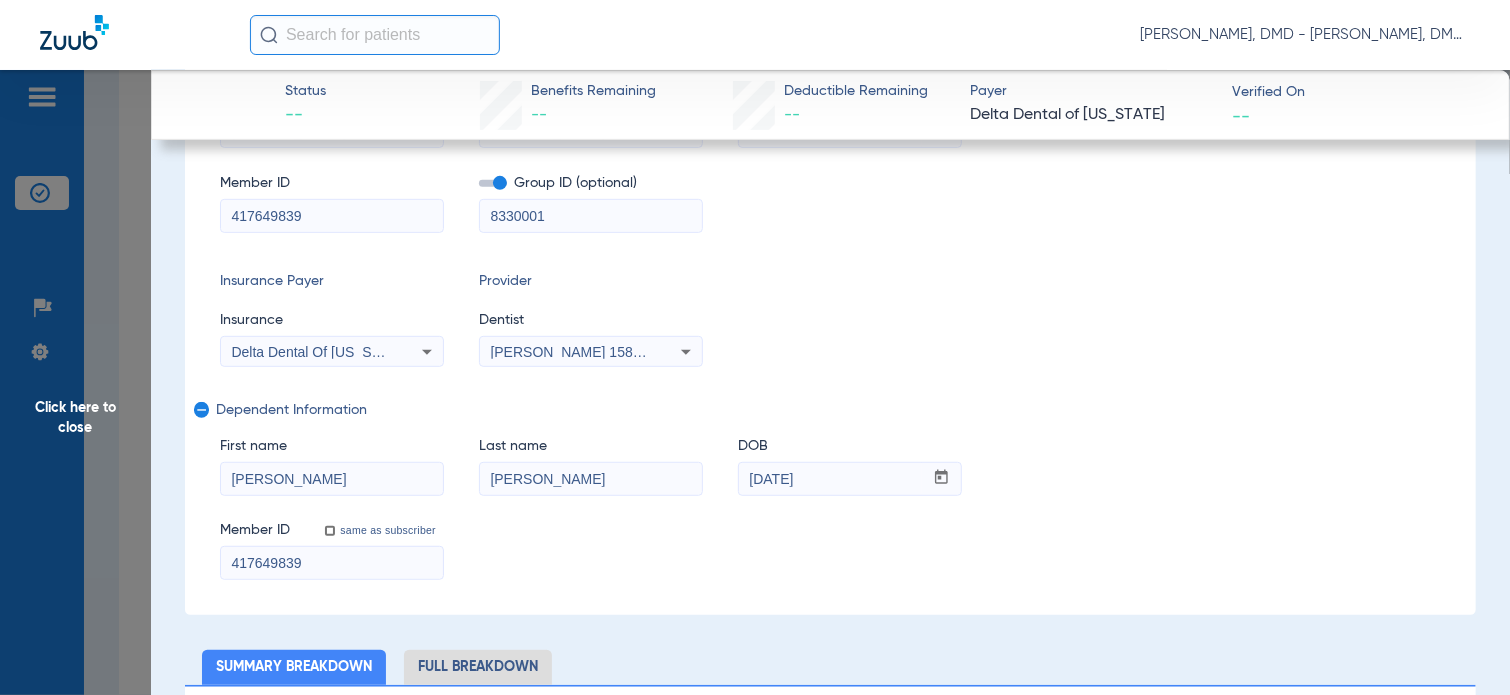 scroll, scrollTop: 300, scrollLeft: 0, axis: vertical 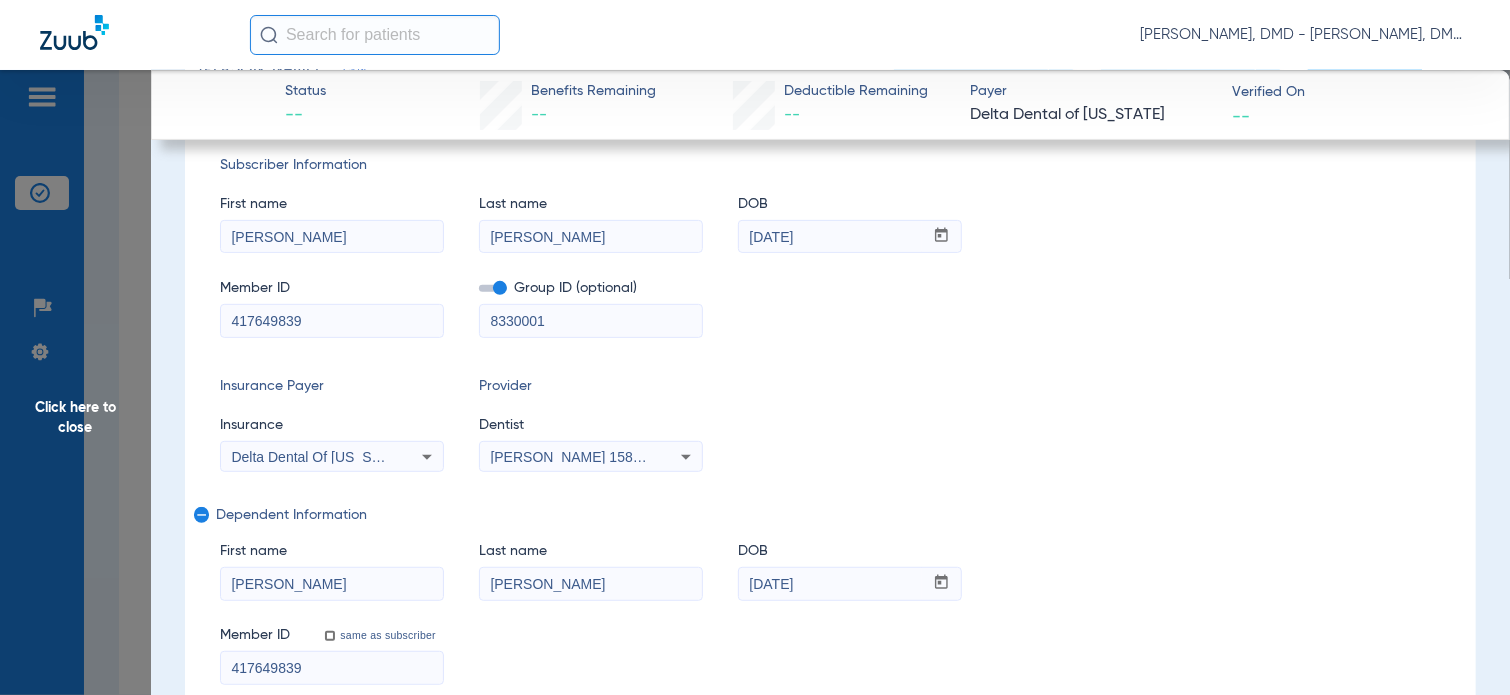 drag, startPoint x: 562, startPoint y: 579, endPoint x: 357, endPoint y: 586, distance: 205.11948 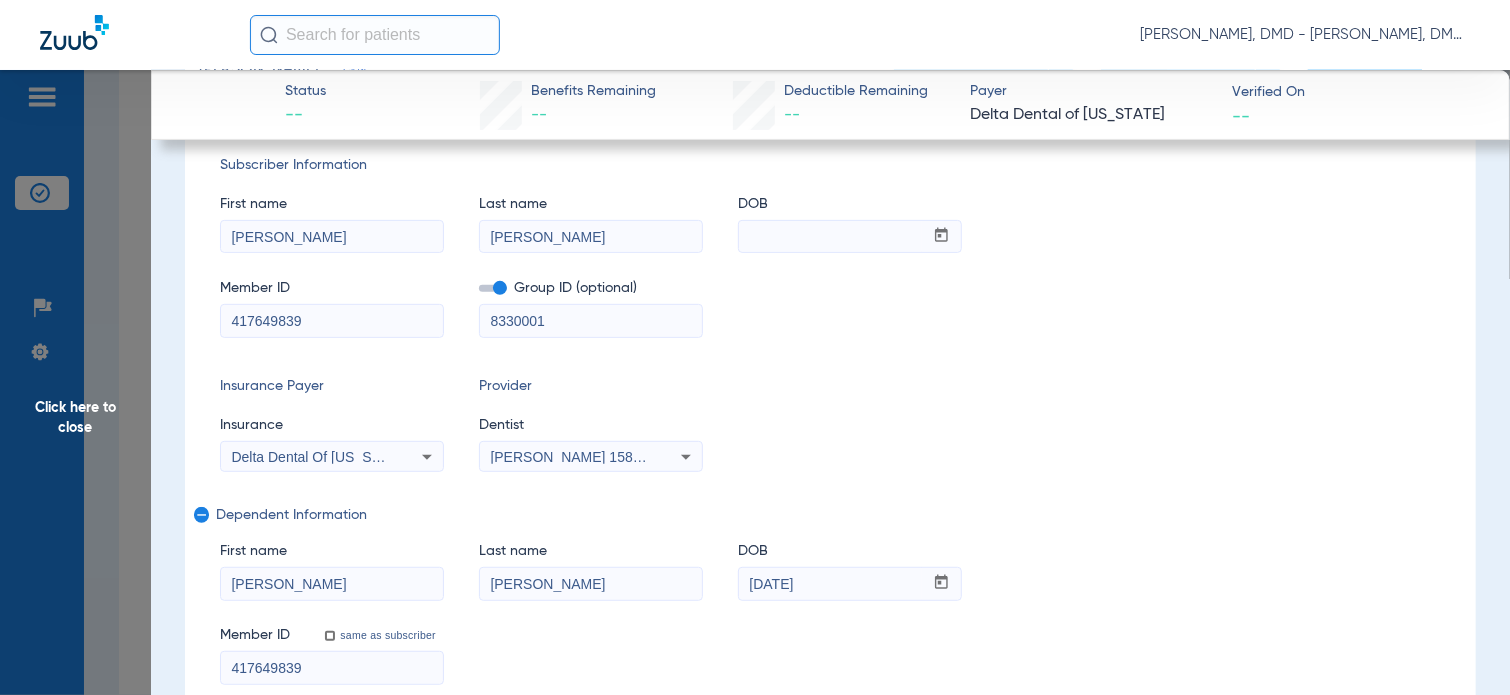 paste on "[DATE]" 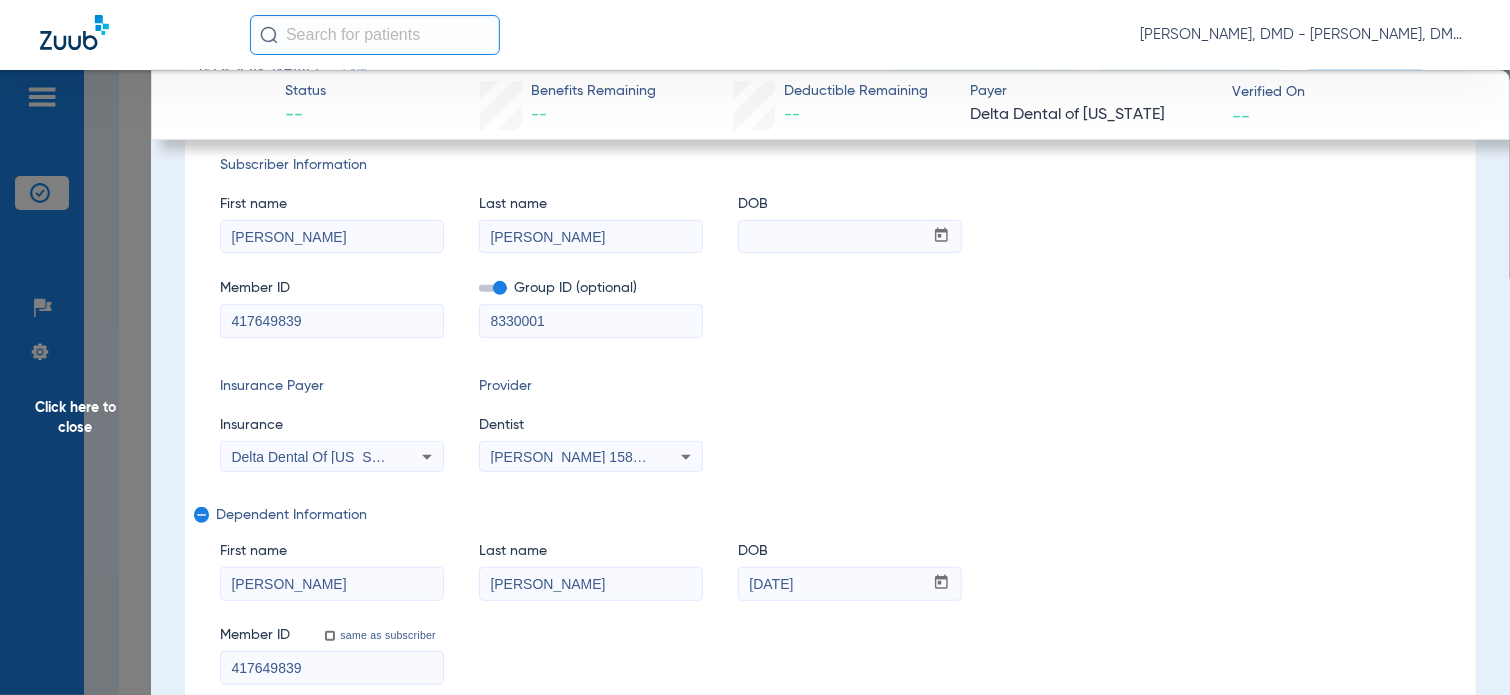 type on "[DATE]" 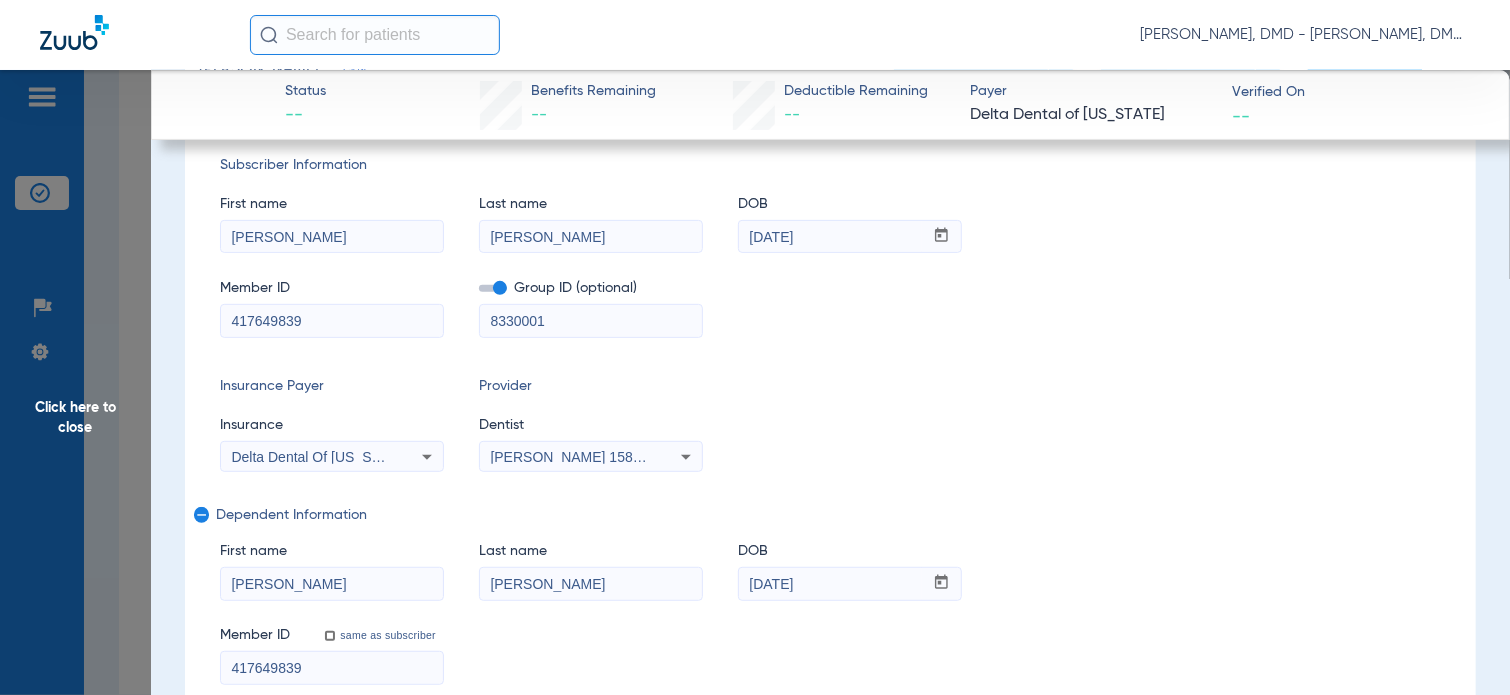drag, startPoint x: 326, startPoint y: 237, endPoint x: 176, endPoint y: 243, distance: 150.11995 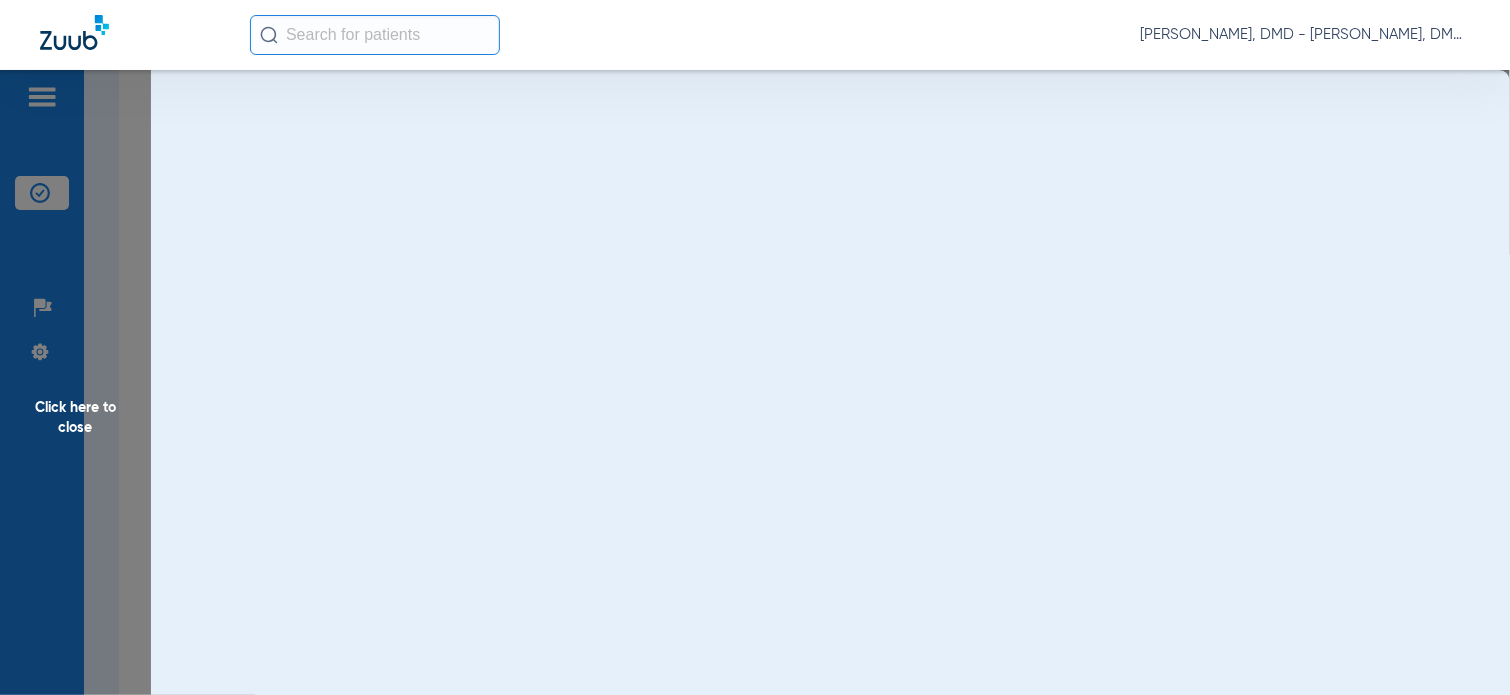 scroll, scrollTop: 0, scrollLeft: 0, axis: both 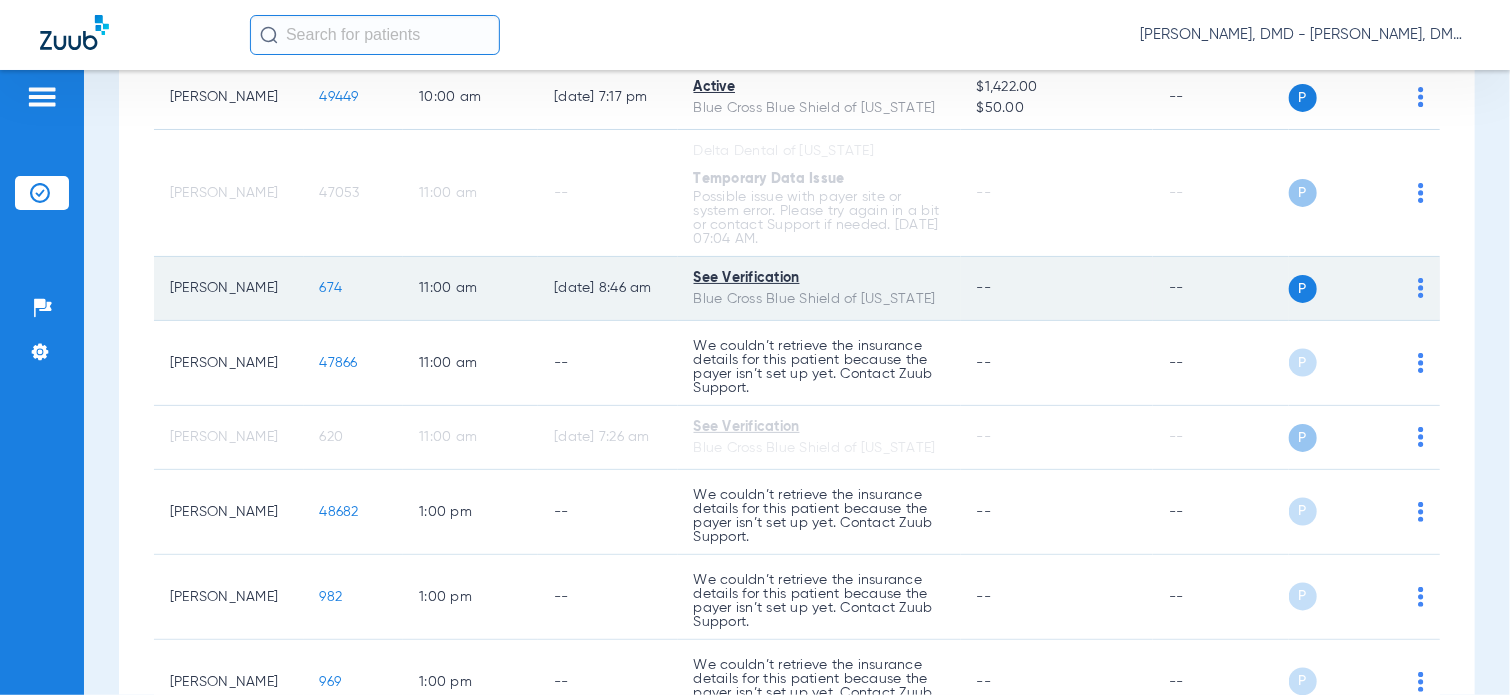 click 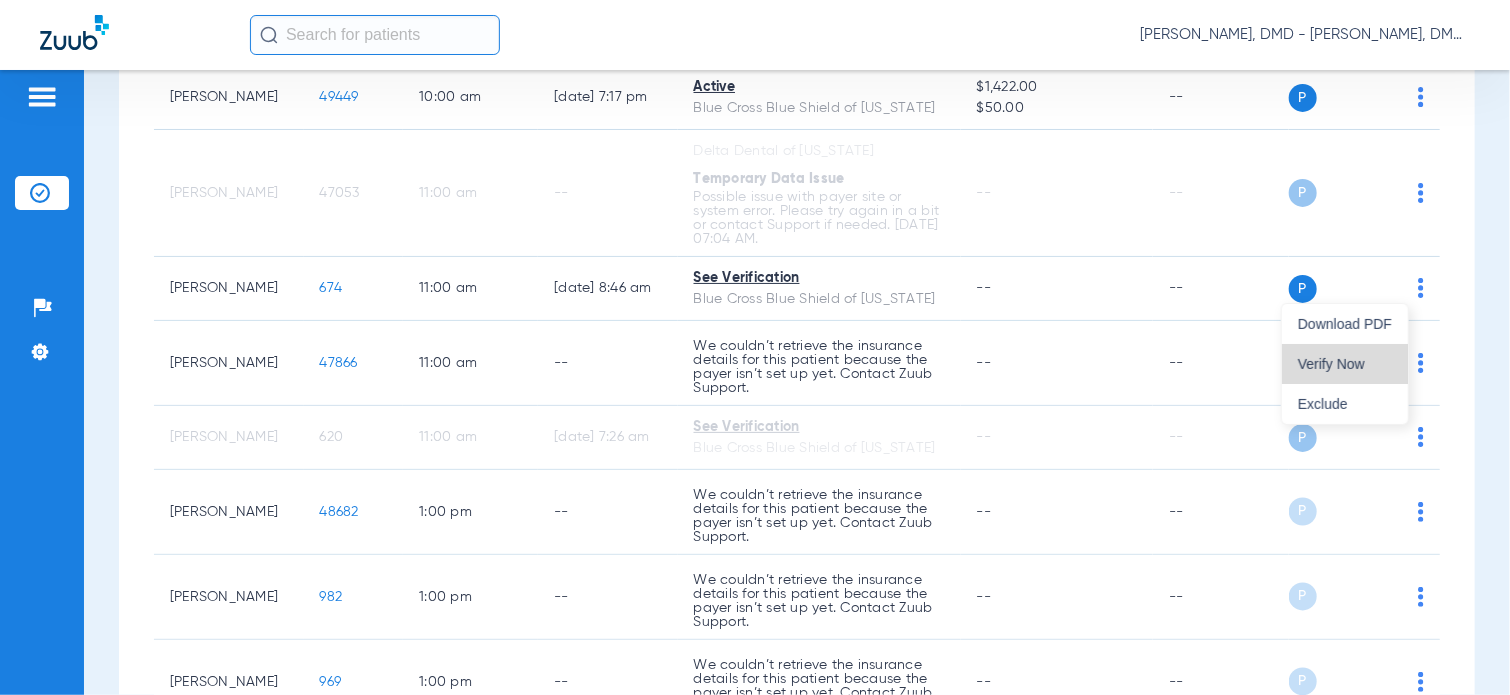 click on "Verify Now" at bounding box center [1345, 364] 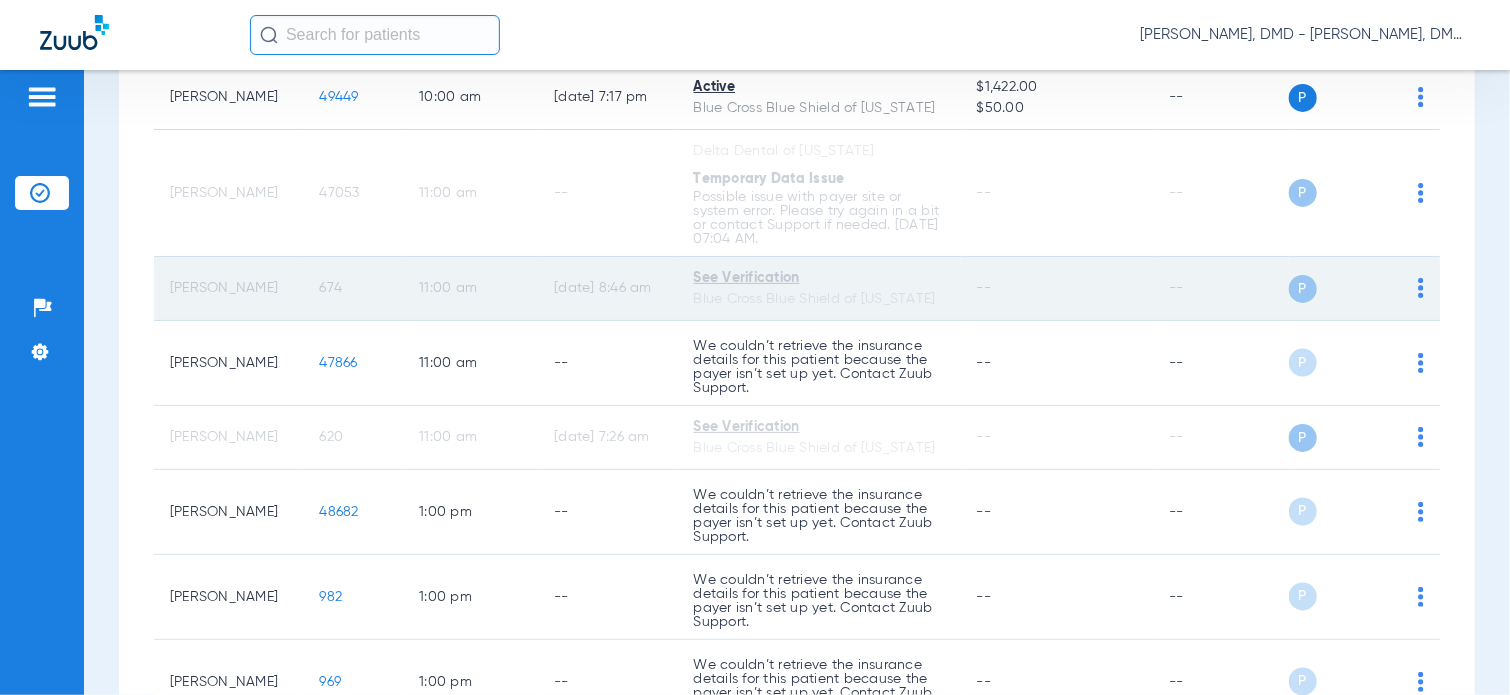click on "674" 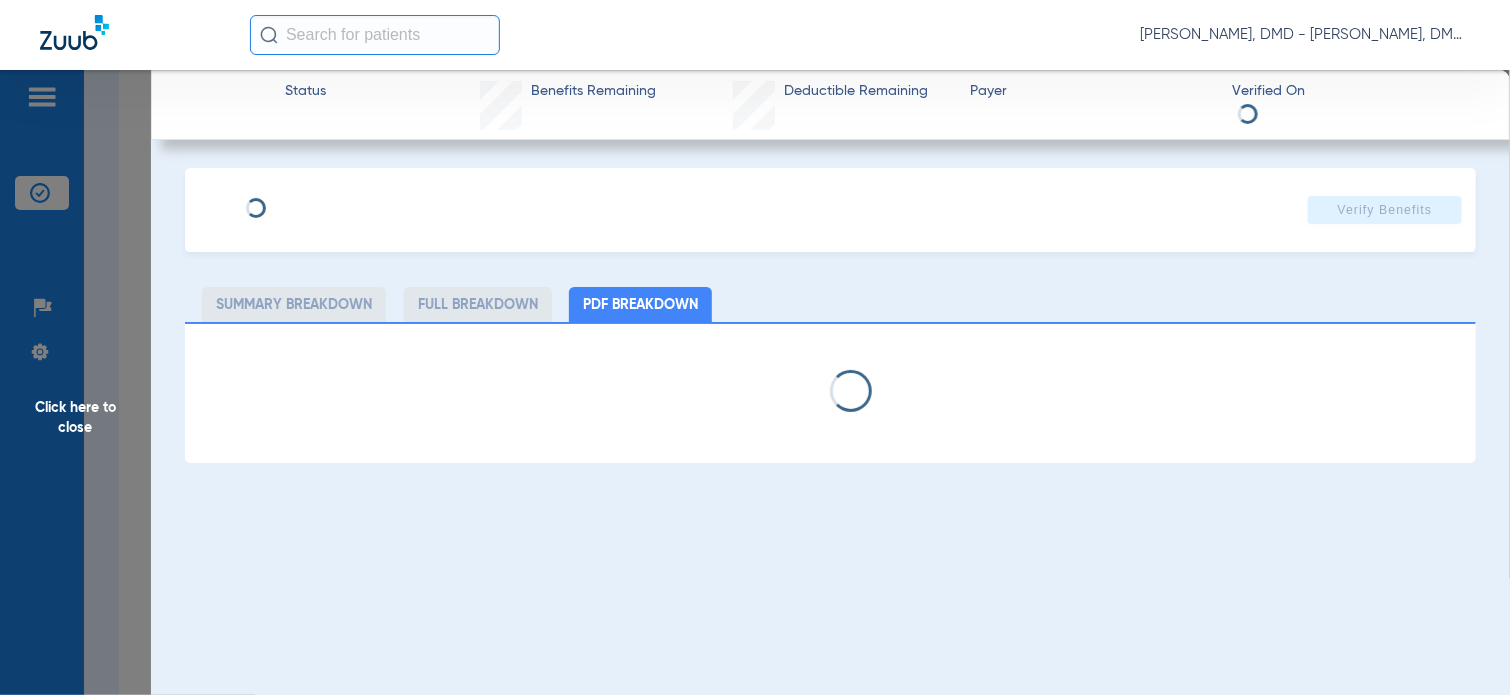 type on "Vineet" 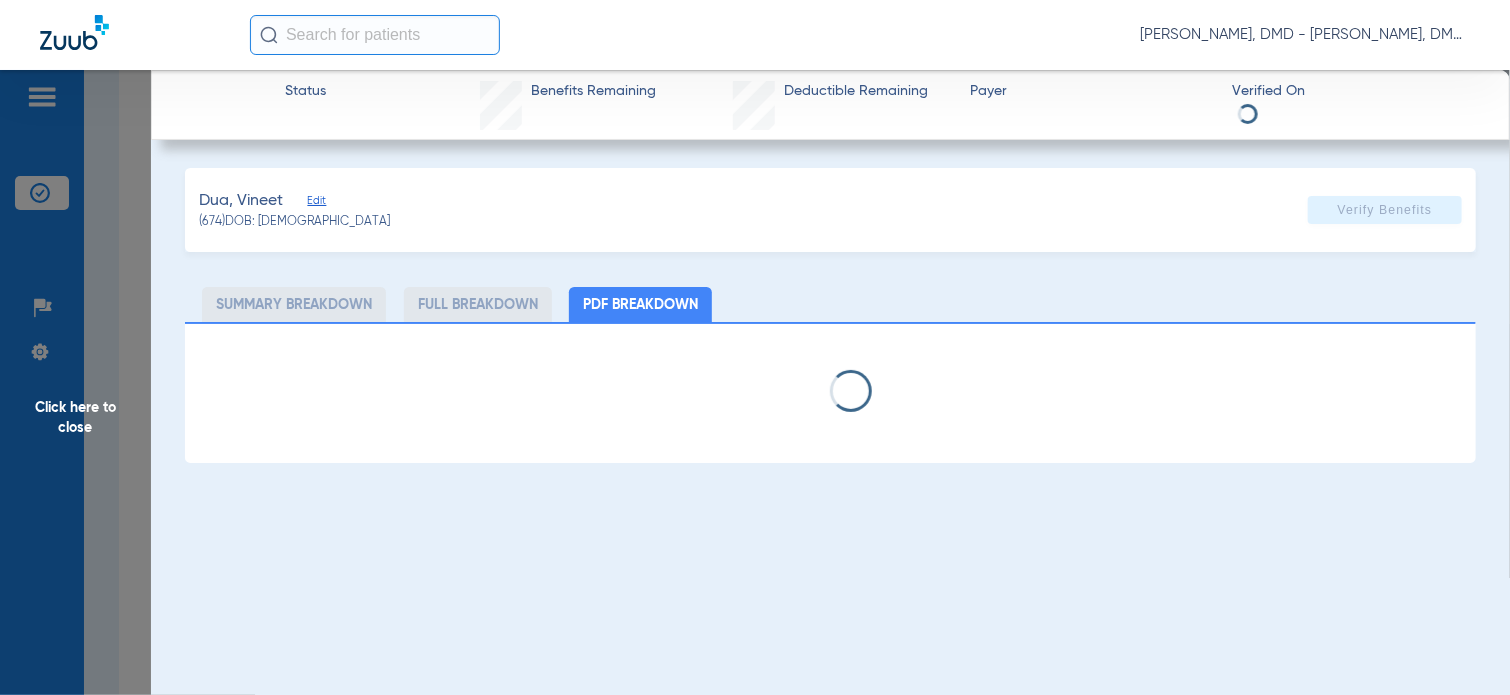 click on "Edit" 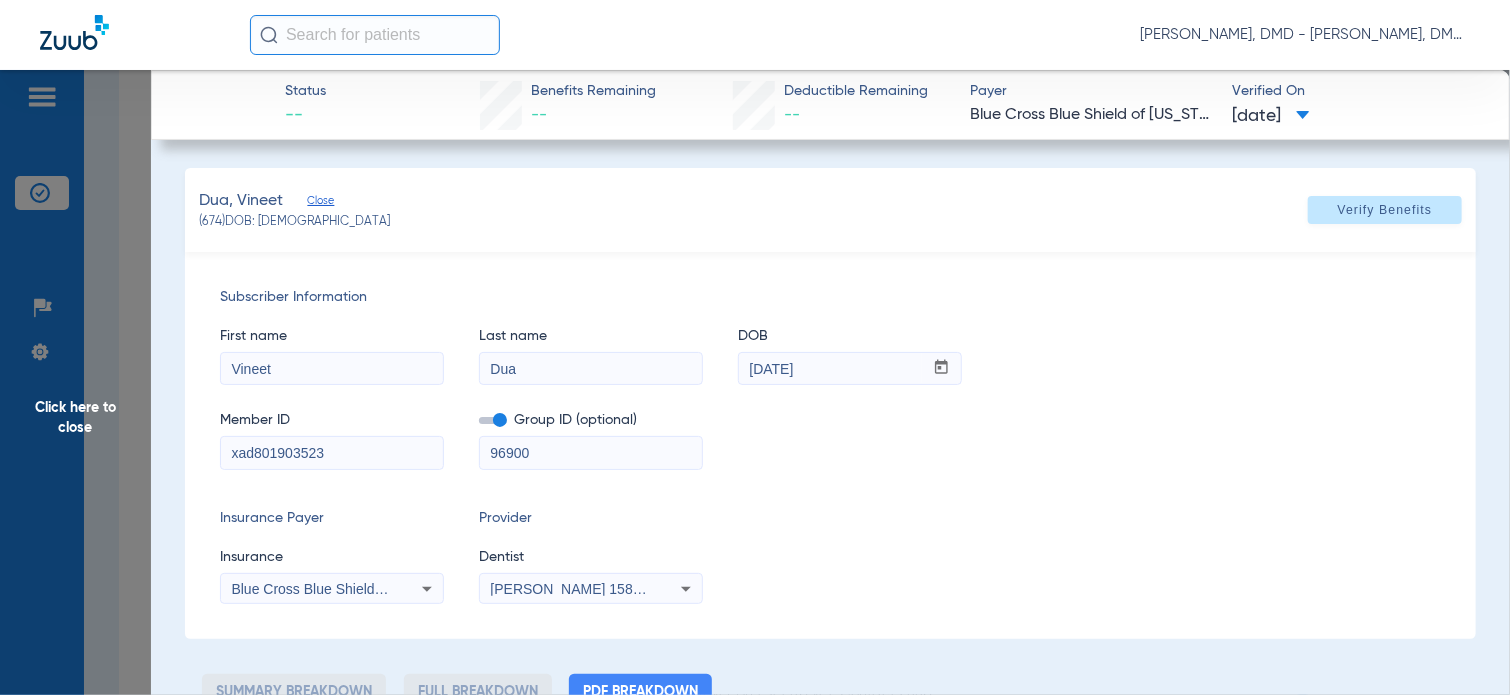 drag, startPoint x: 404, startPoint y: 456, endPoint x: 23, endPoint y: 456, distance: 381 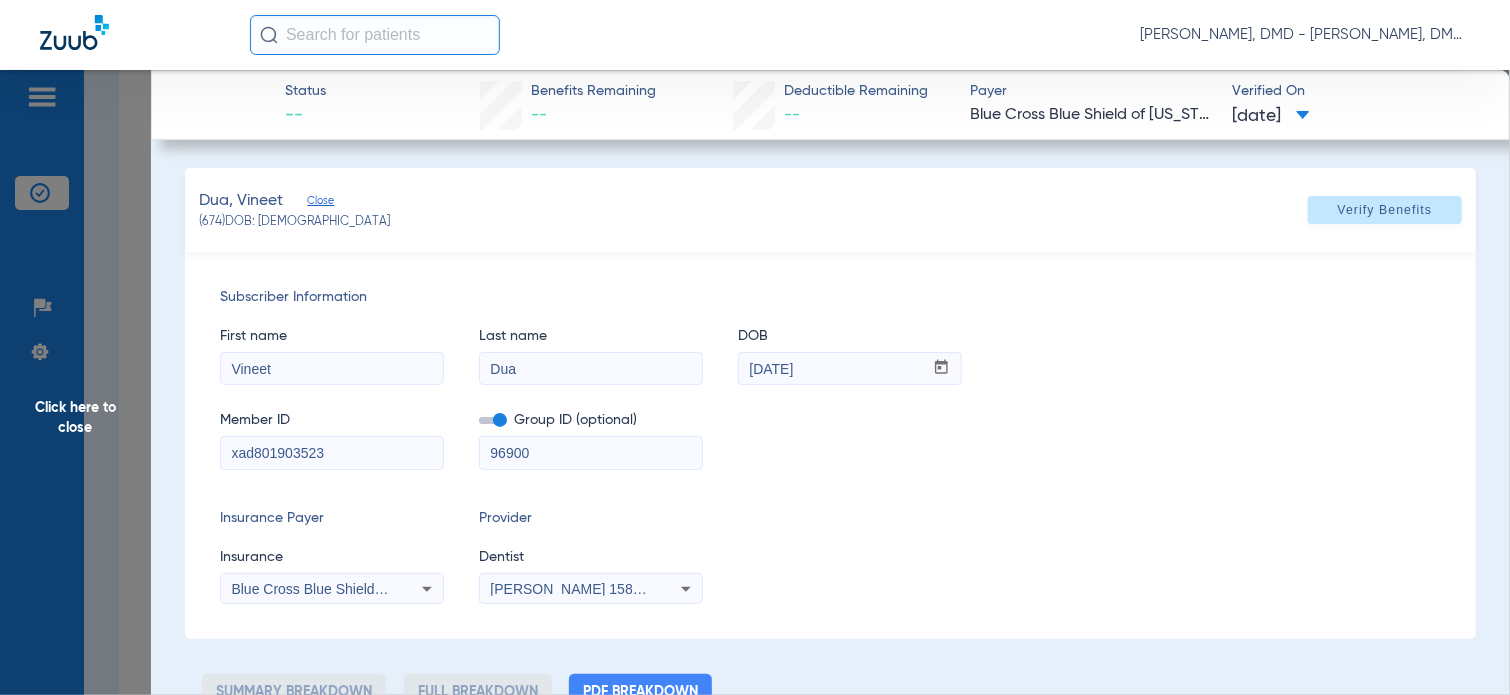 click on "Click here to close" 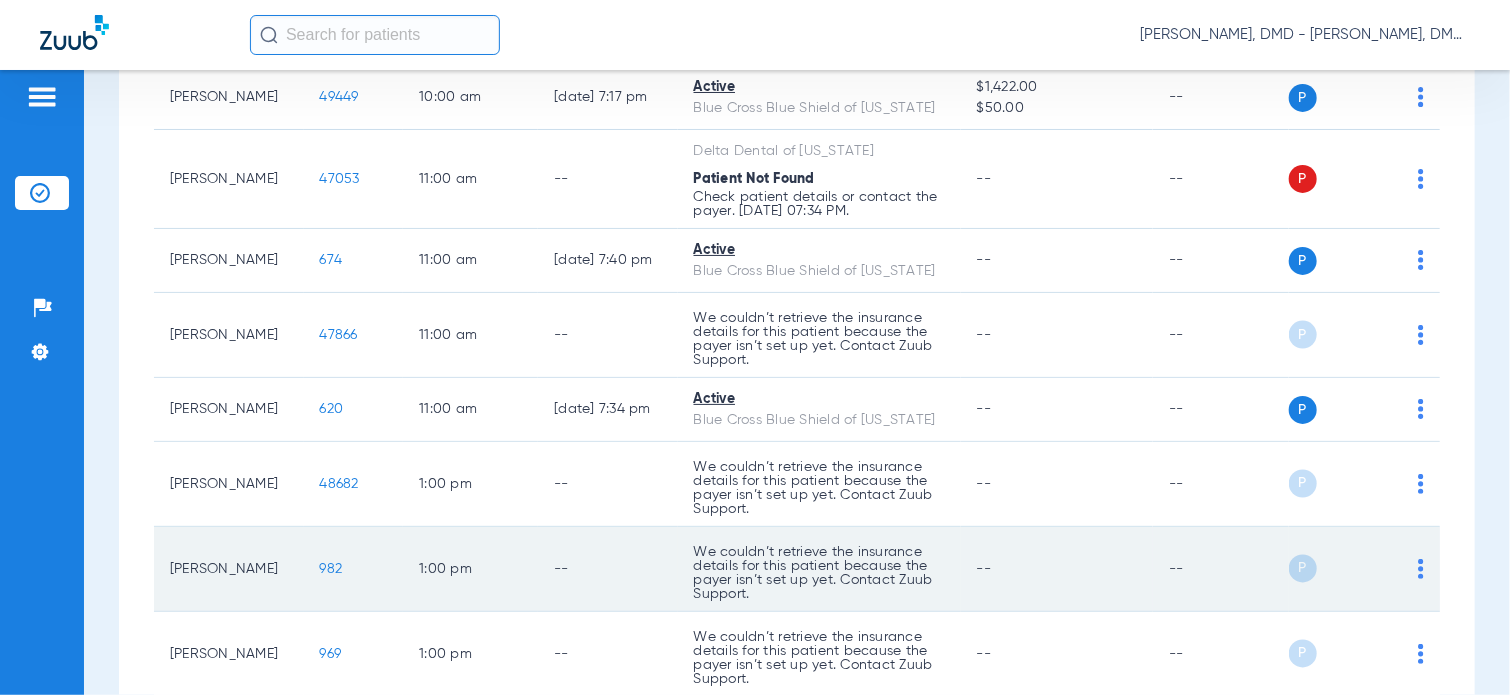 click on "982" 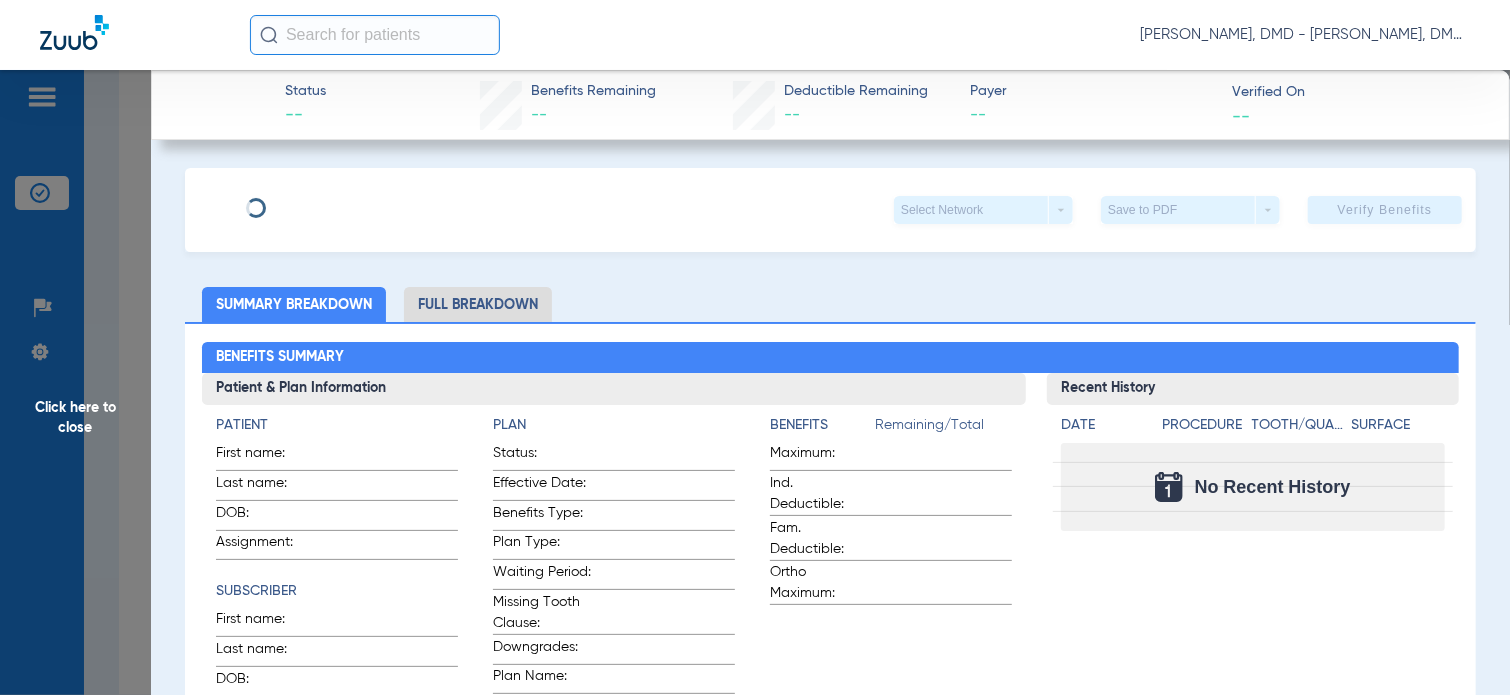 type on "[PERSON_NAME]" 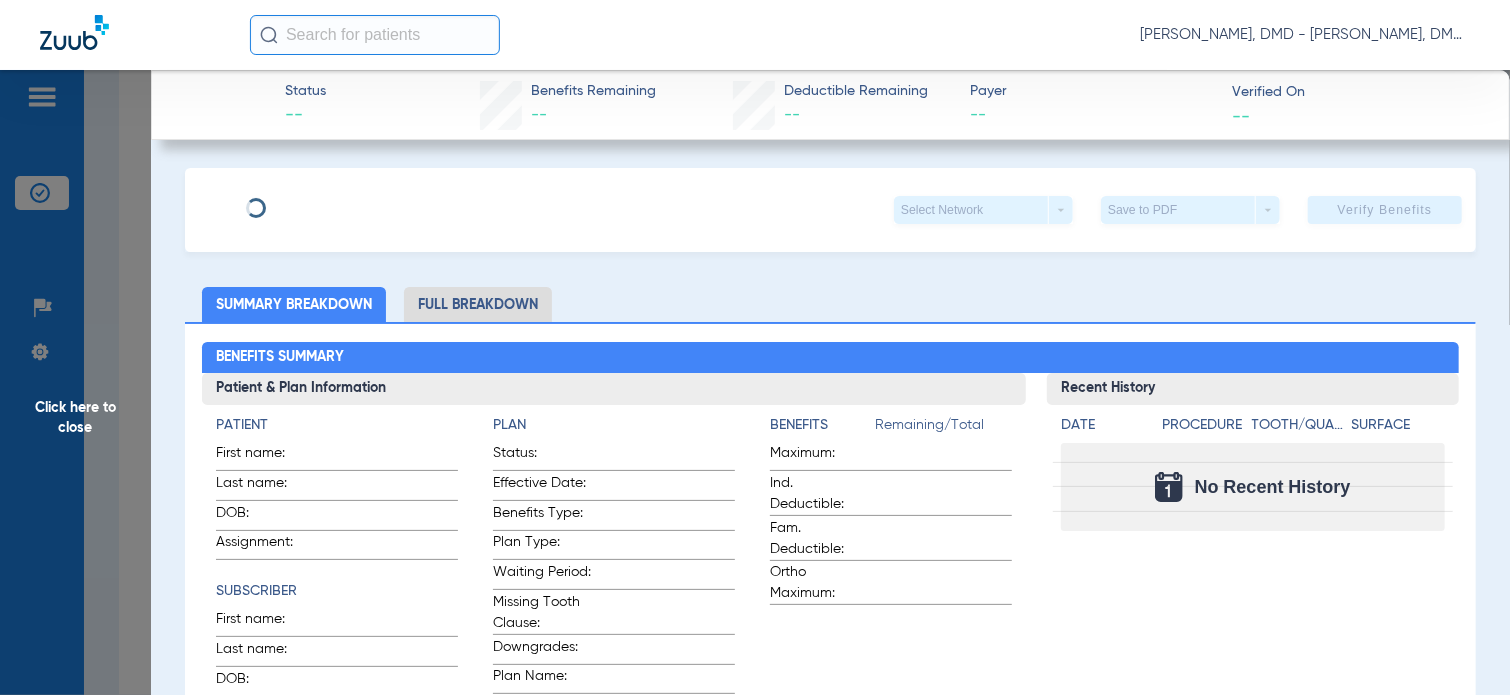 type on "Pace" 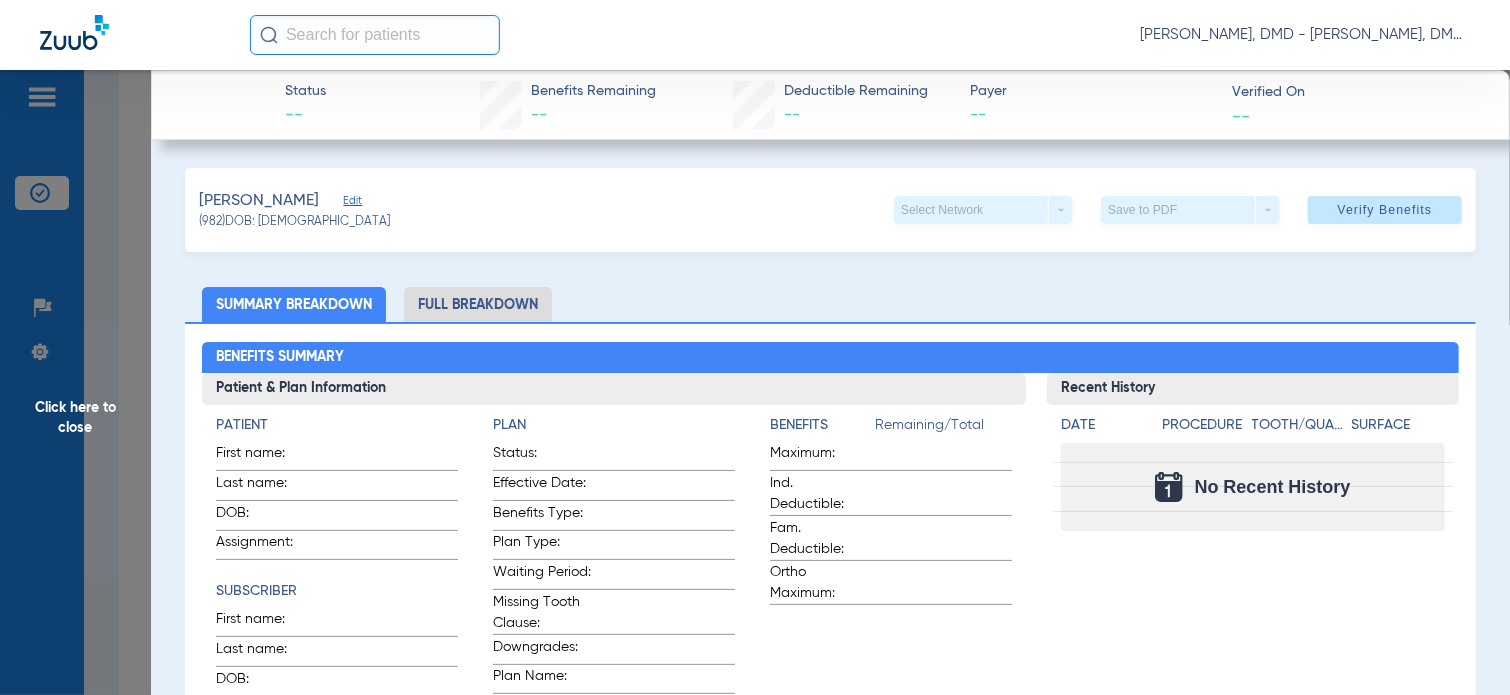 click on "Edit" 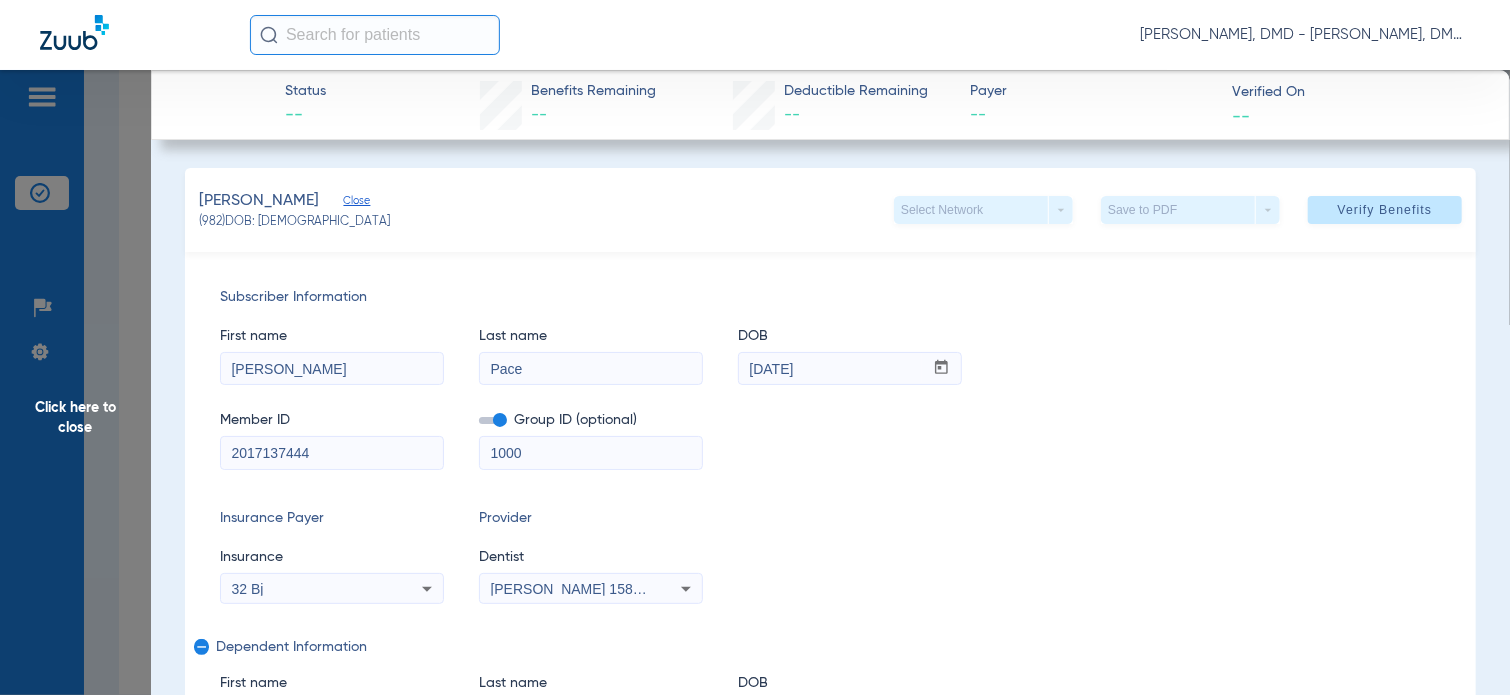drag, startPoint x: 337, startPoint y: 455, endPoint x: 52, endPoint y: 451, distance: 285.02808 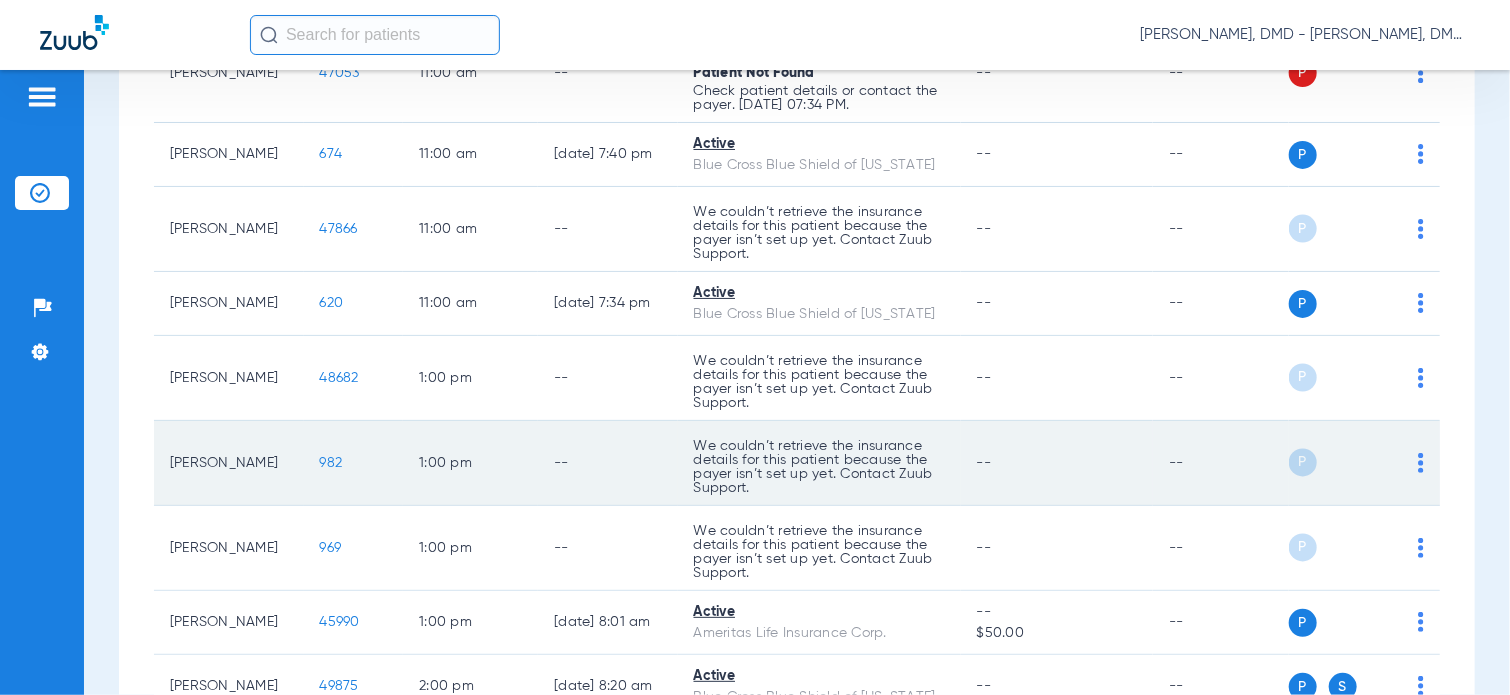 scroll, scrollTop: 1700, scrollLeft: 0, axis: vertical 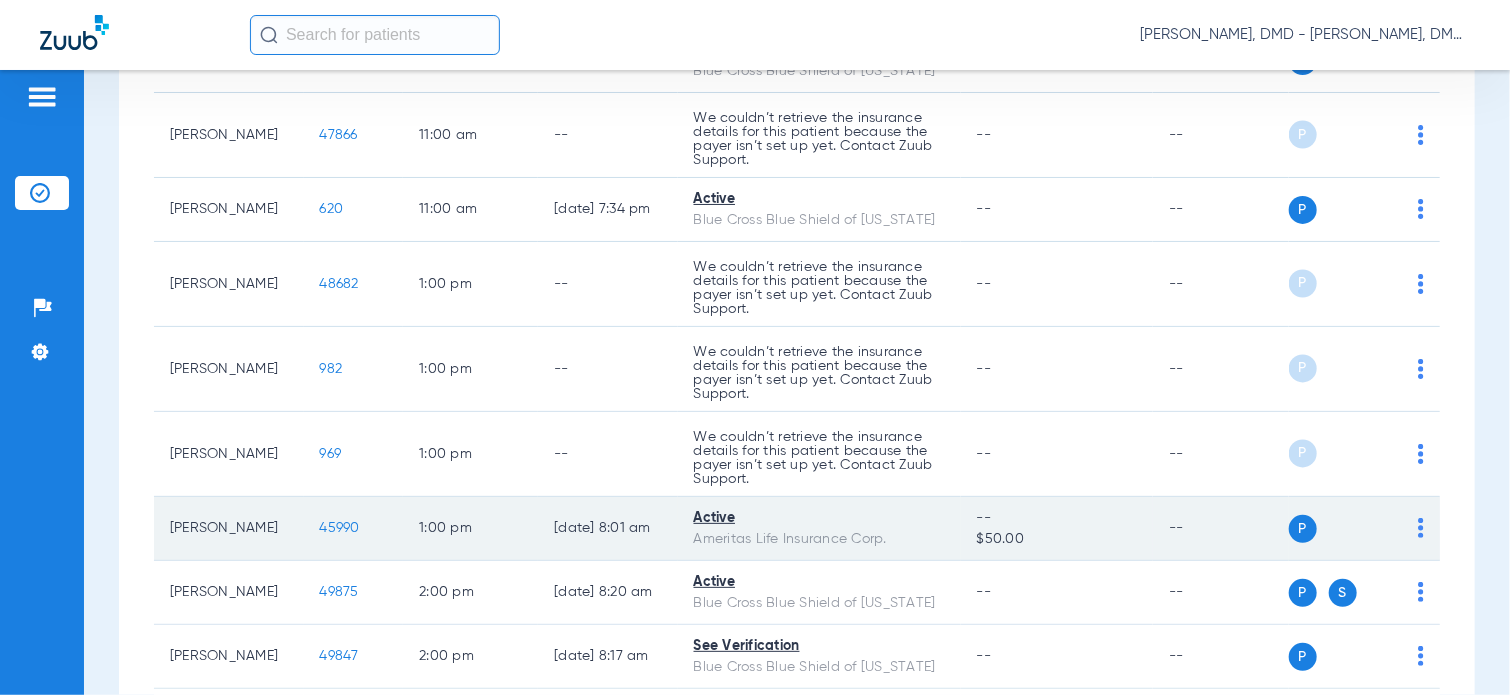 click 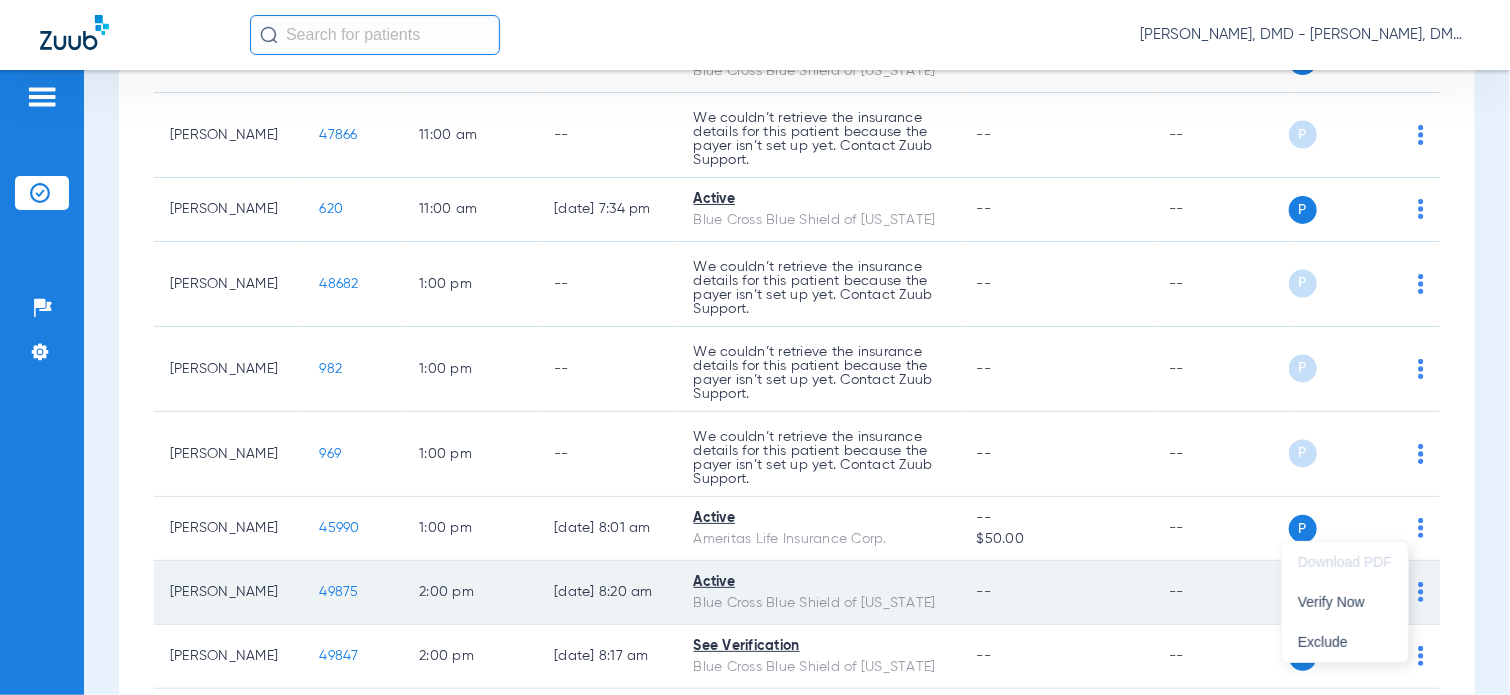 click on "Verify Now" at bounding box center [1345, 602] 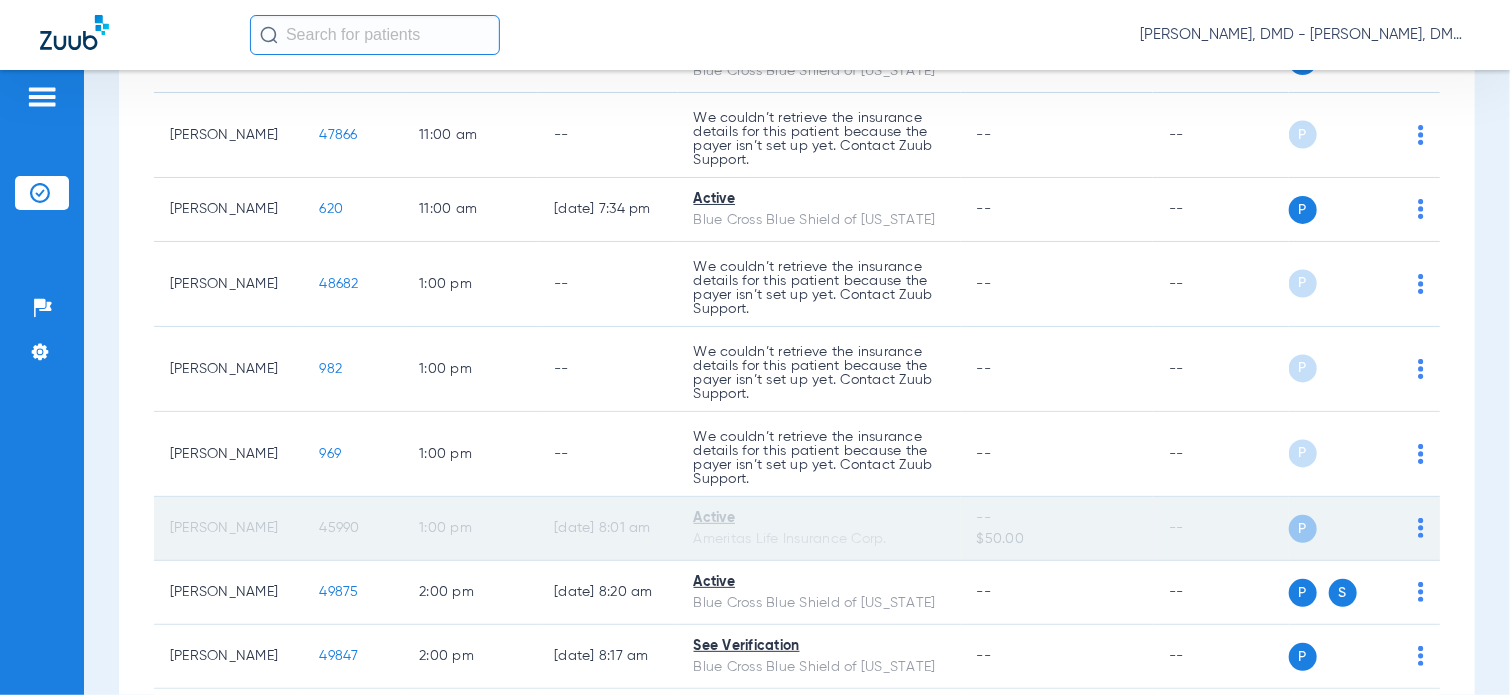 click on "45990" 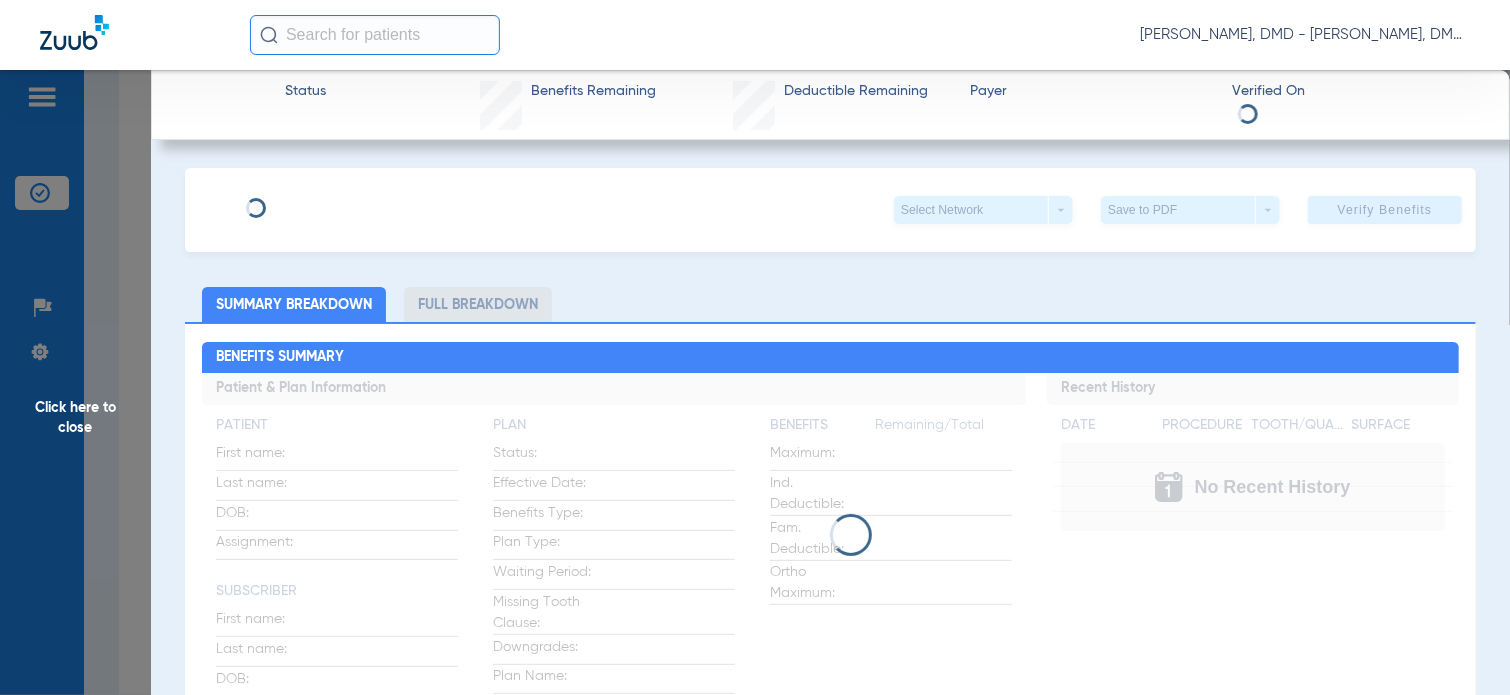 type on "[PERSON_NAME]" 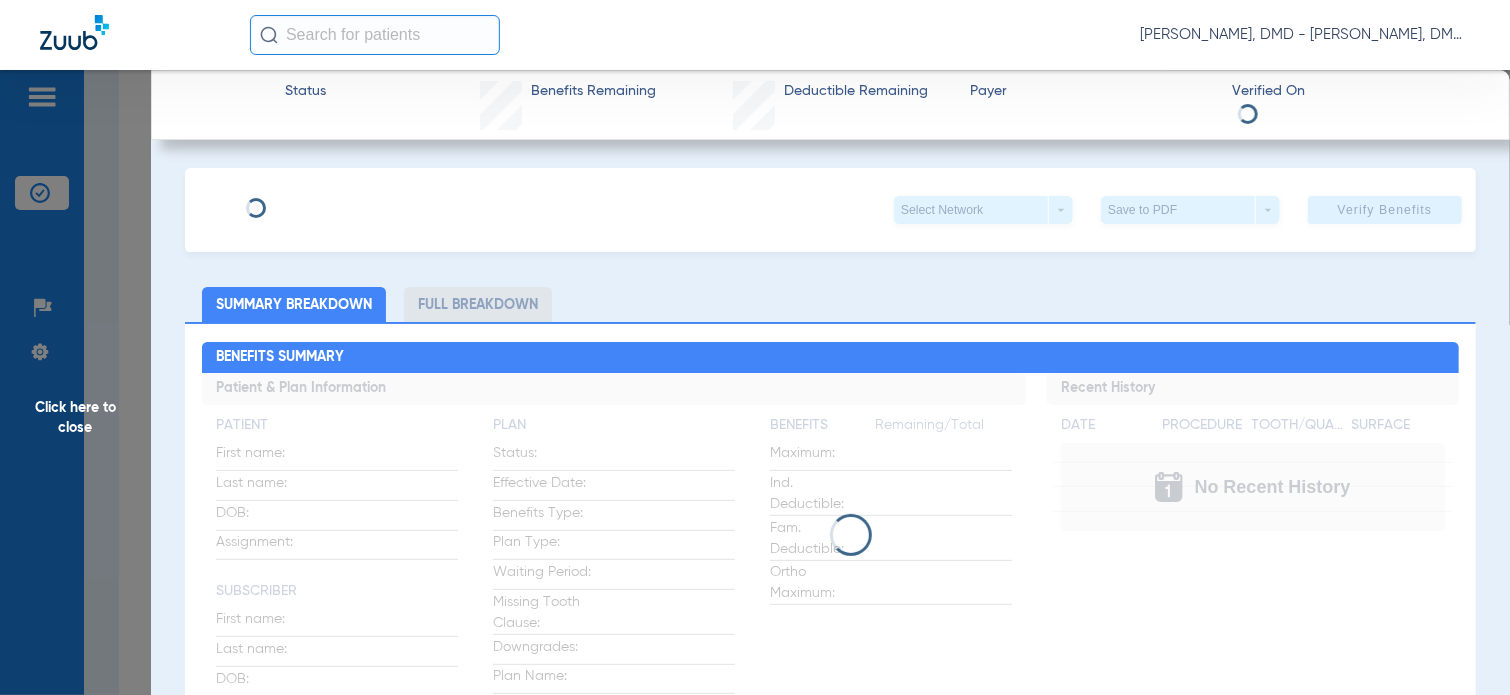 type on "[PERSON_NAME]" 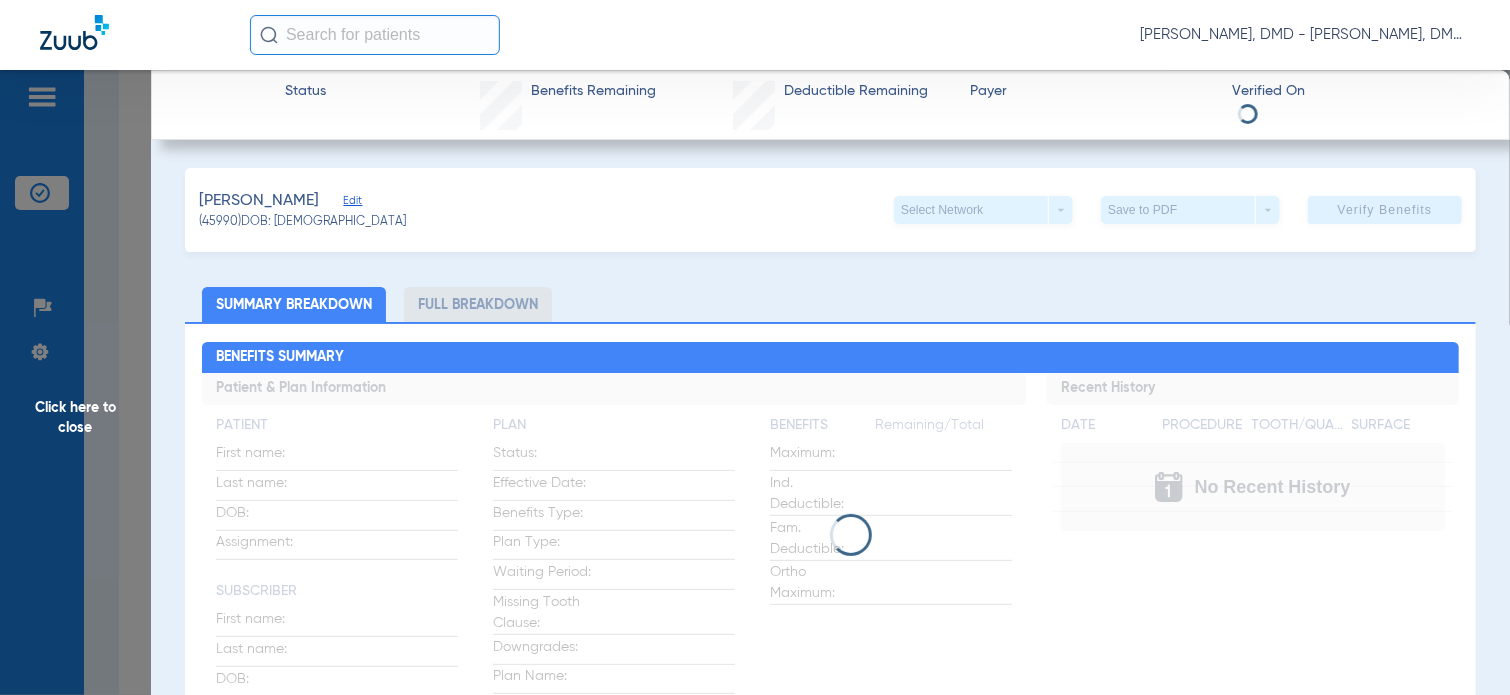 click on "Edit" 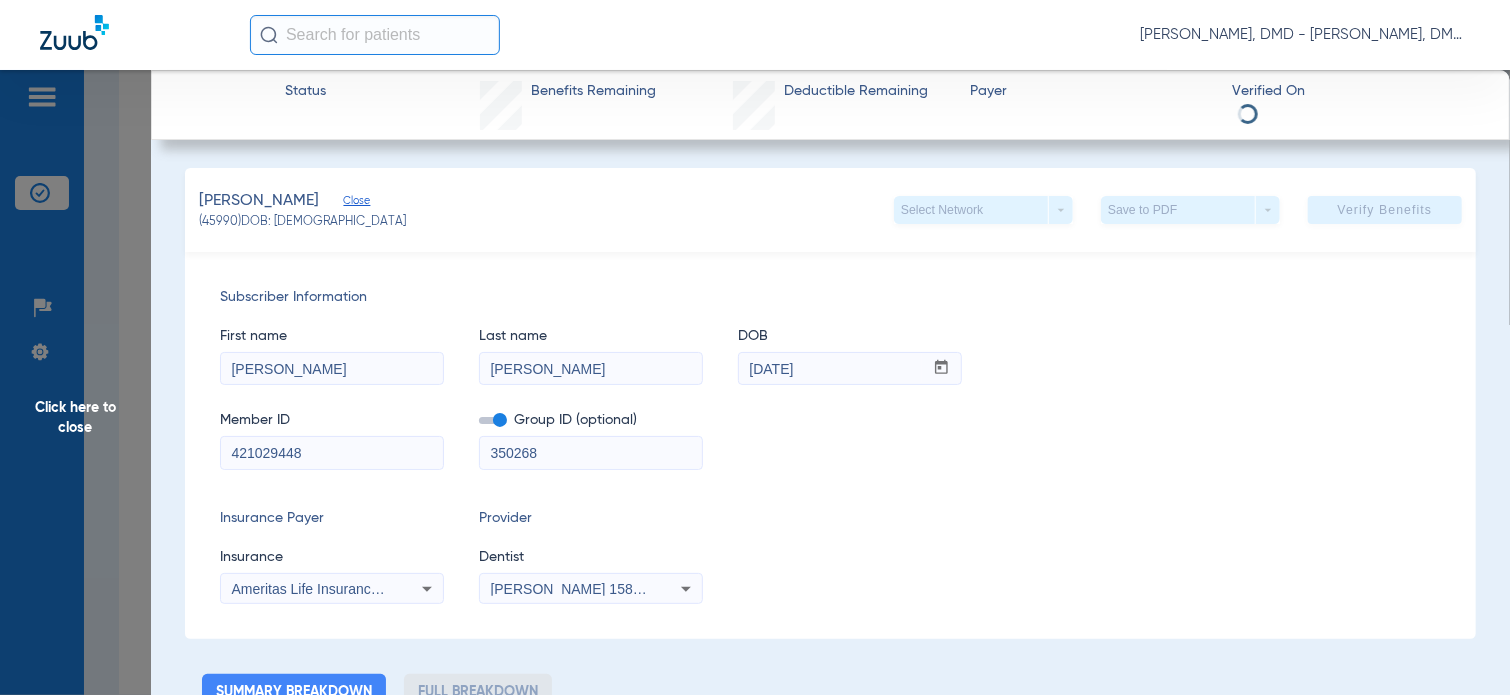 drag, startPoint x: 337, startPoint y: 445, endPoint x: -8, endPoint y: 452, distance: 345.071 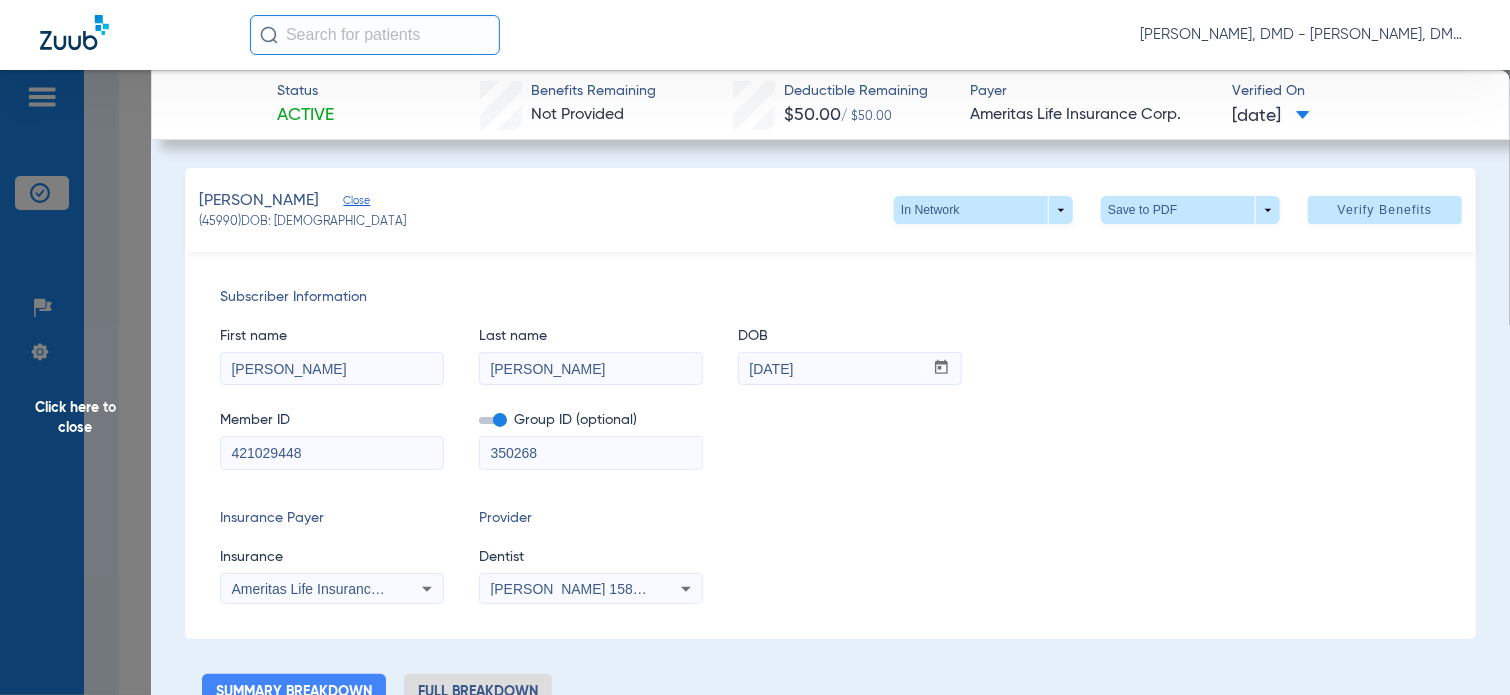 click on "Click here to close" 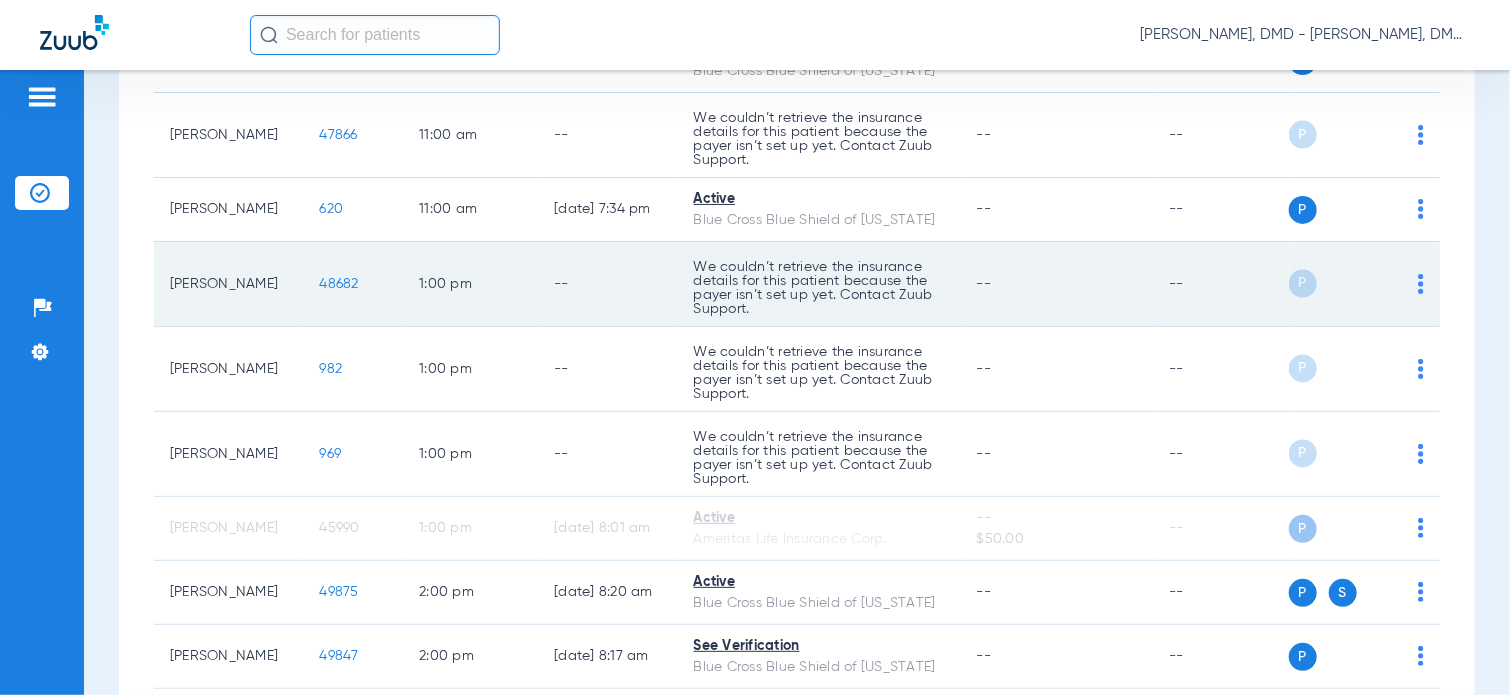 click on "48682" 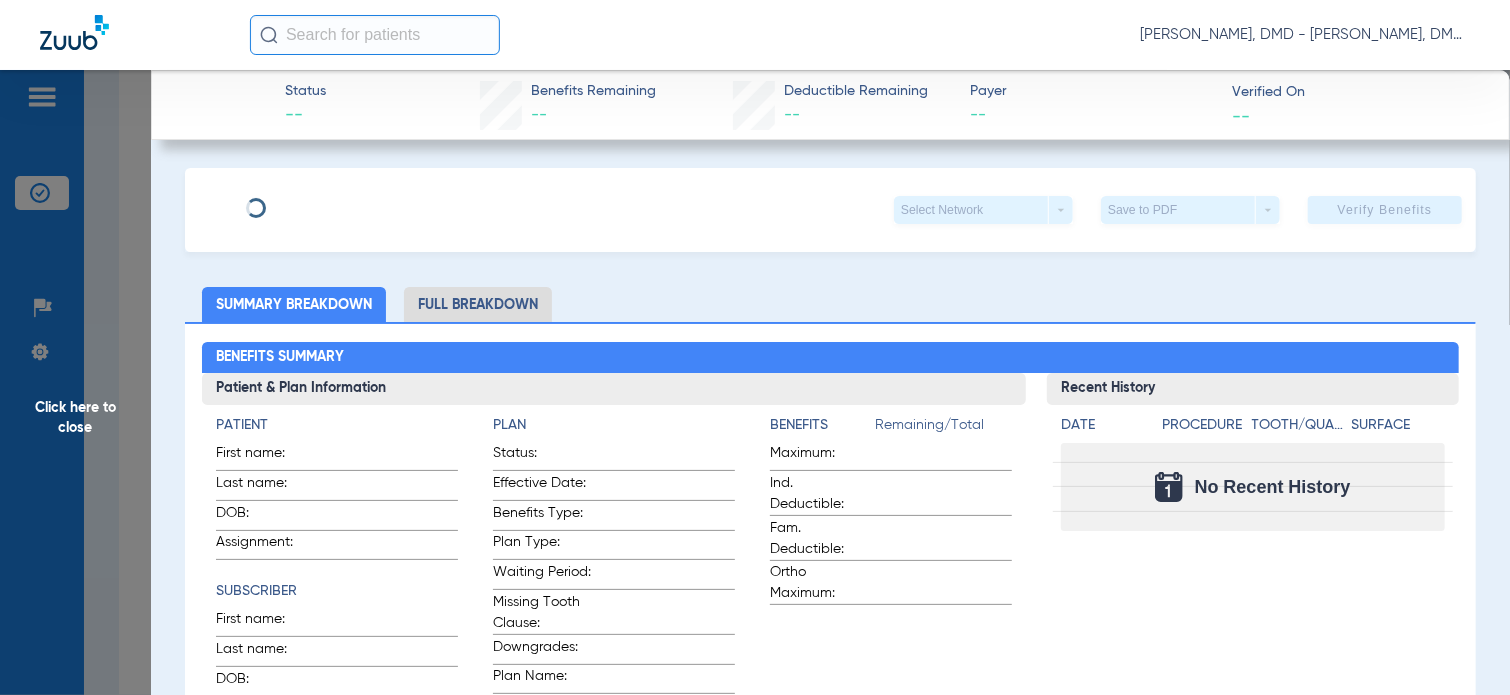 type on "[PERSON_NAME]" 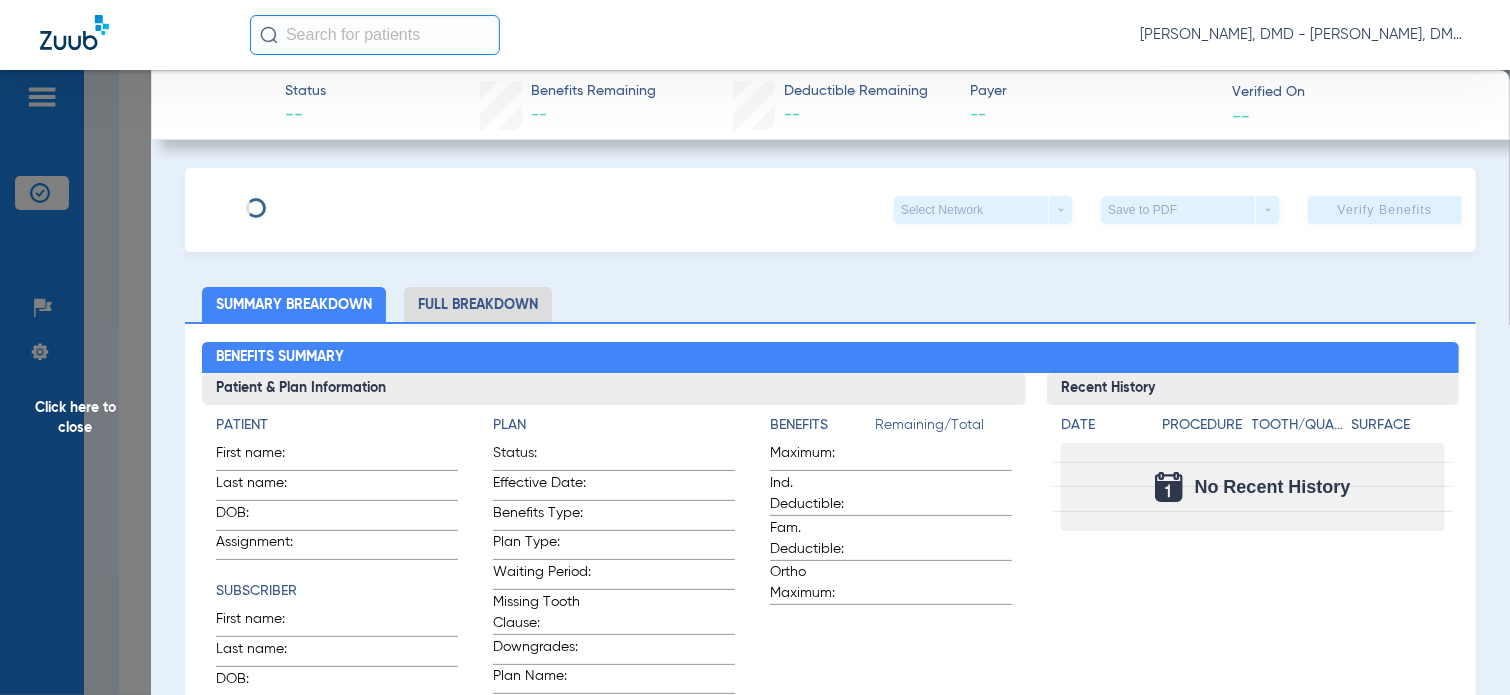 type on "Pace" 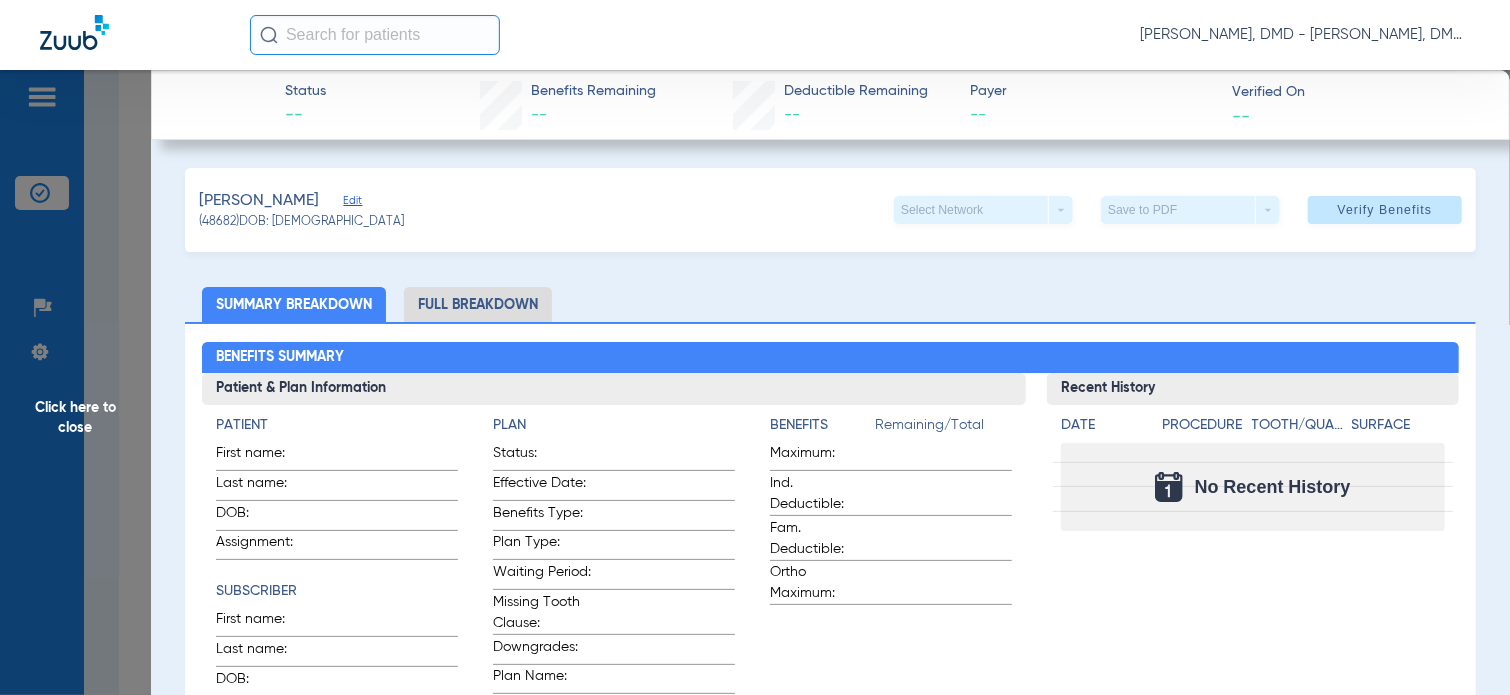 click on "Edit" 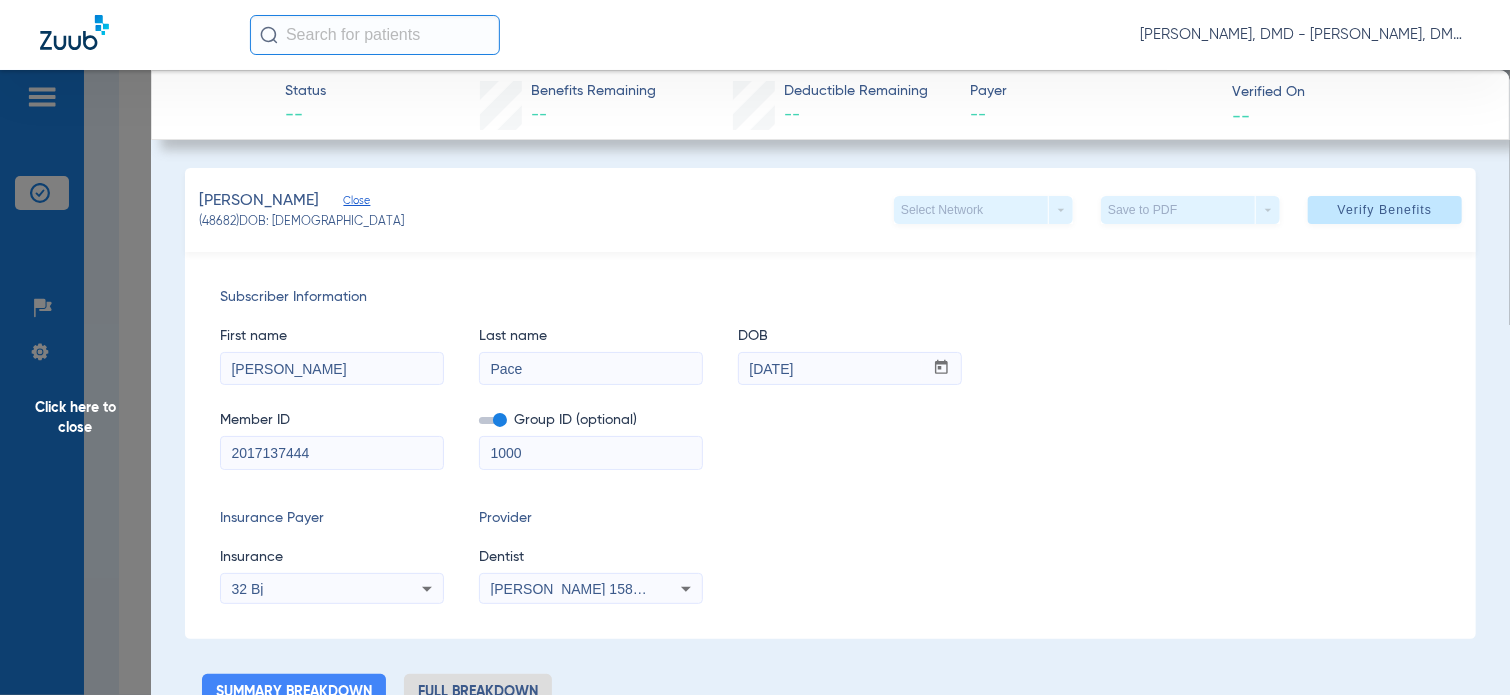 drag, startPoint x: 368, startPoint y: 463, endPoint x: -8, endPoint y: 456, distance: 376.06516 